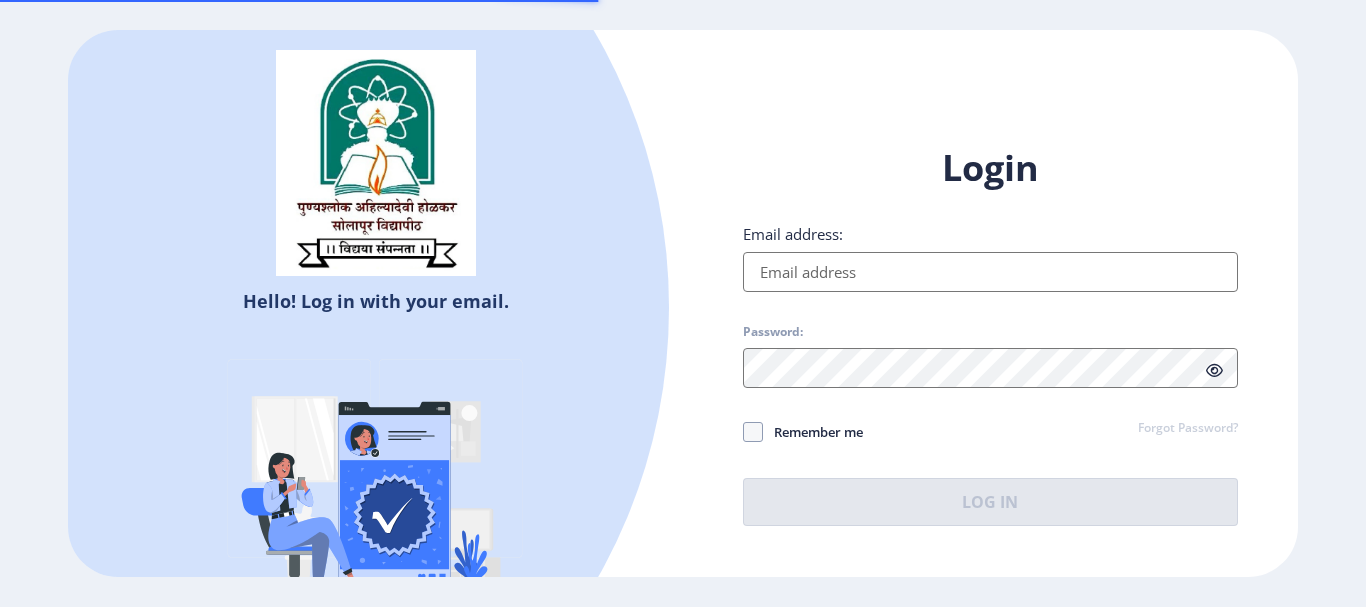 scroll, scrollTop: 0, scrollLeft: 0, axis: both 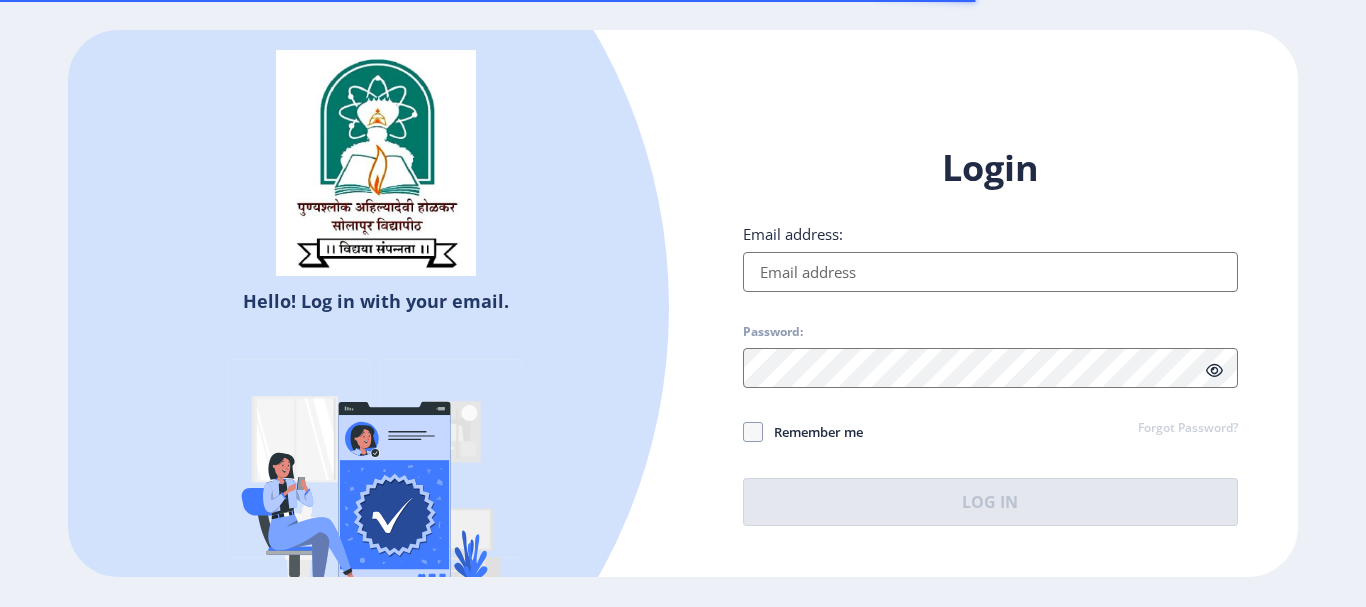click on "Email address:" at bounding box center (990, 272) 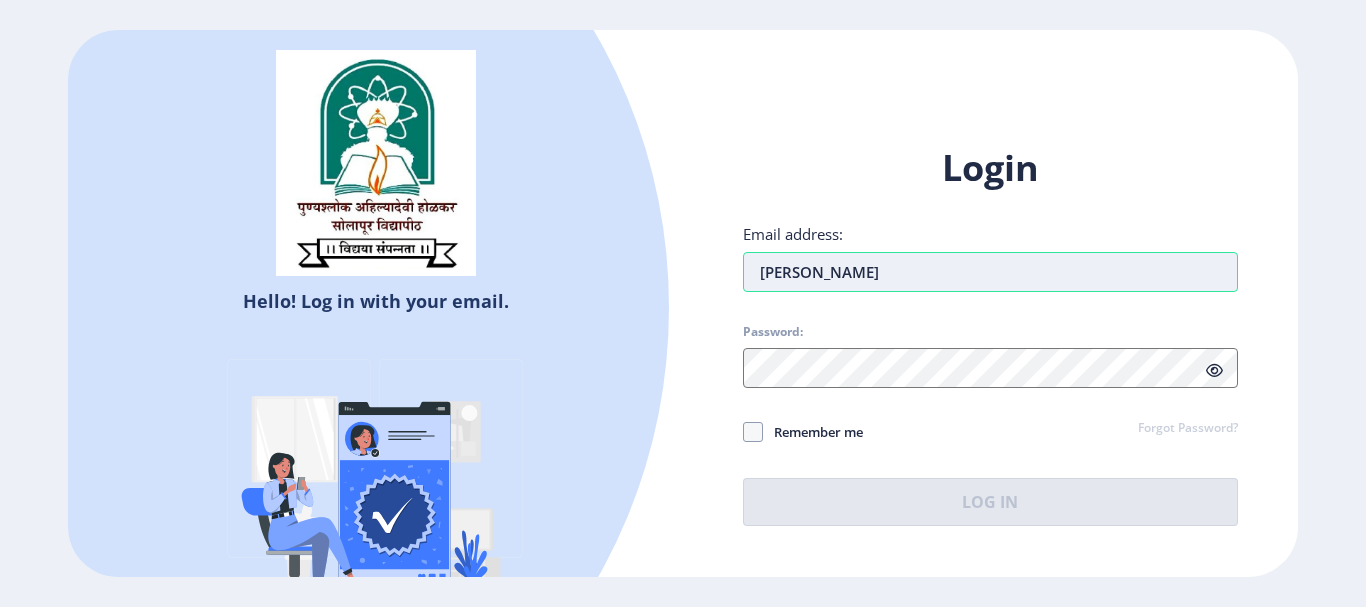 type on "[EMAIL_ADDRESS][DOMAIN_NAME]" 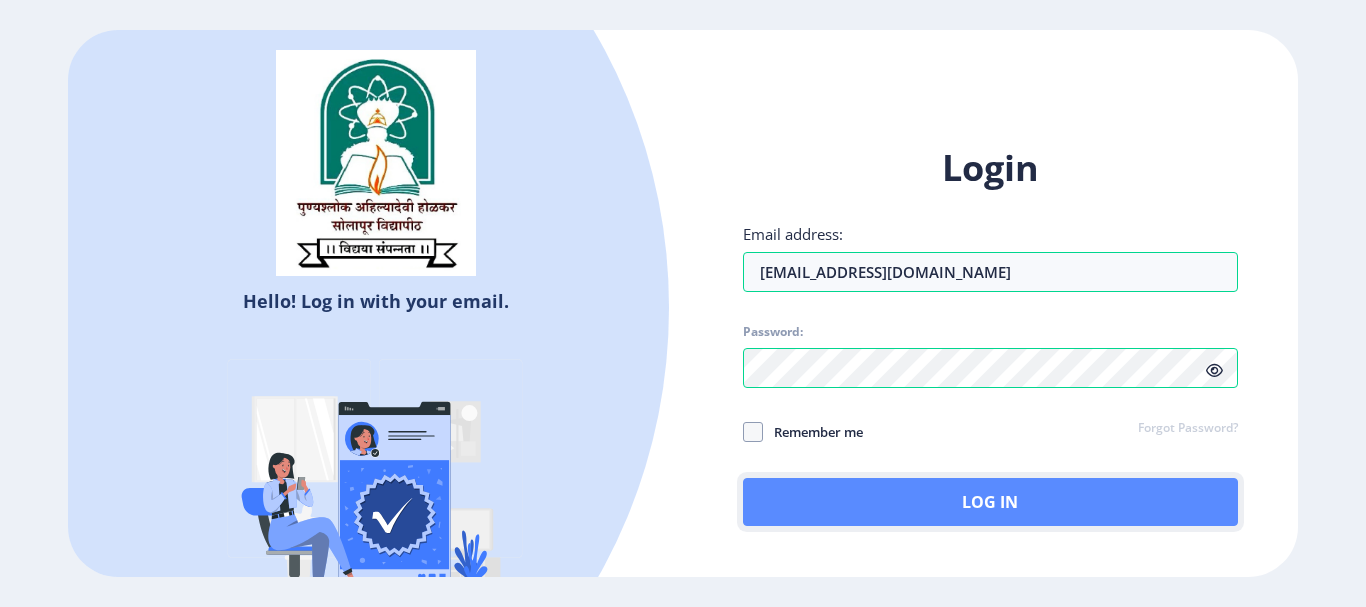click on "Log In" 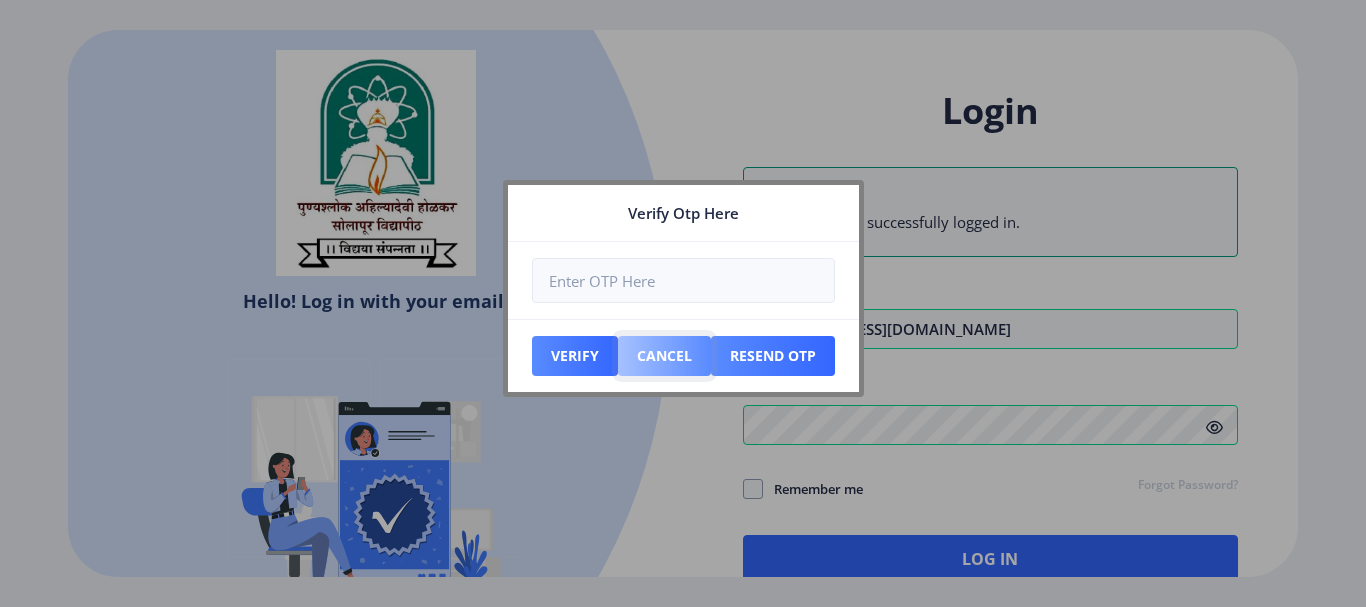 click on "Cancel" at bounding box center (575, 356) 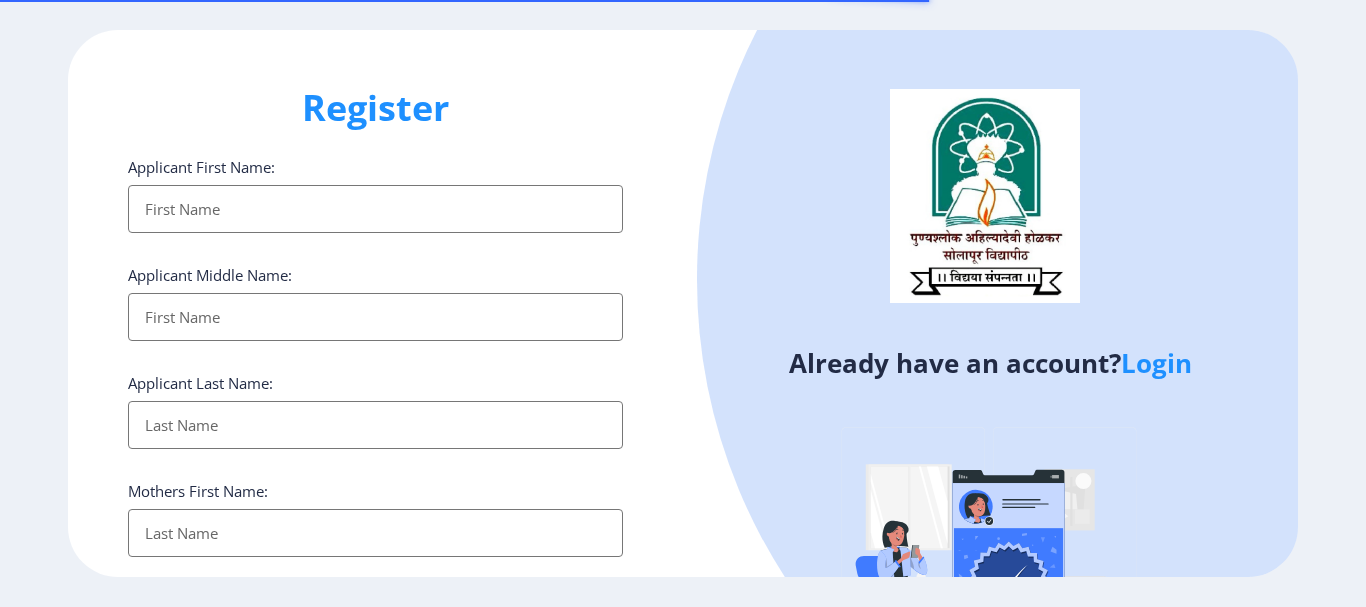 select 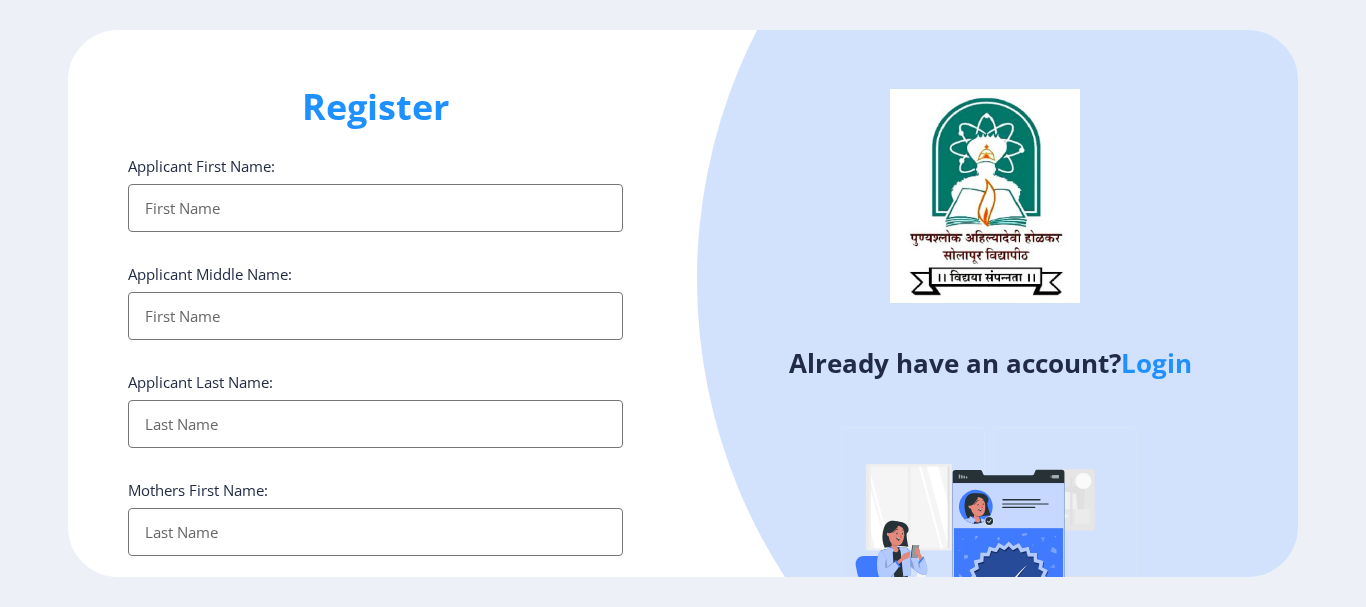 scroll, scrollTop: 0, scrollLeft: 0, axis: both 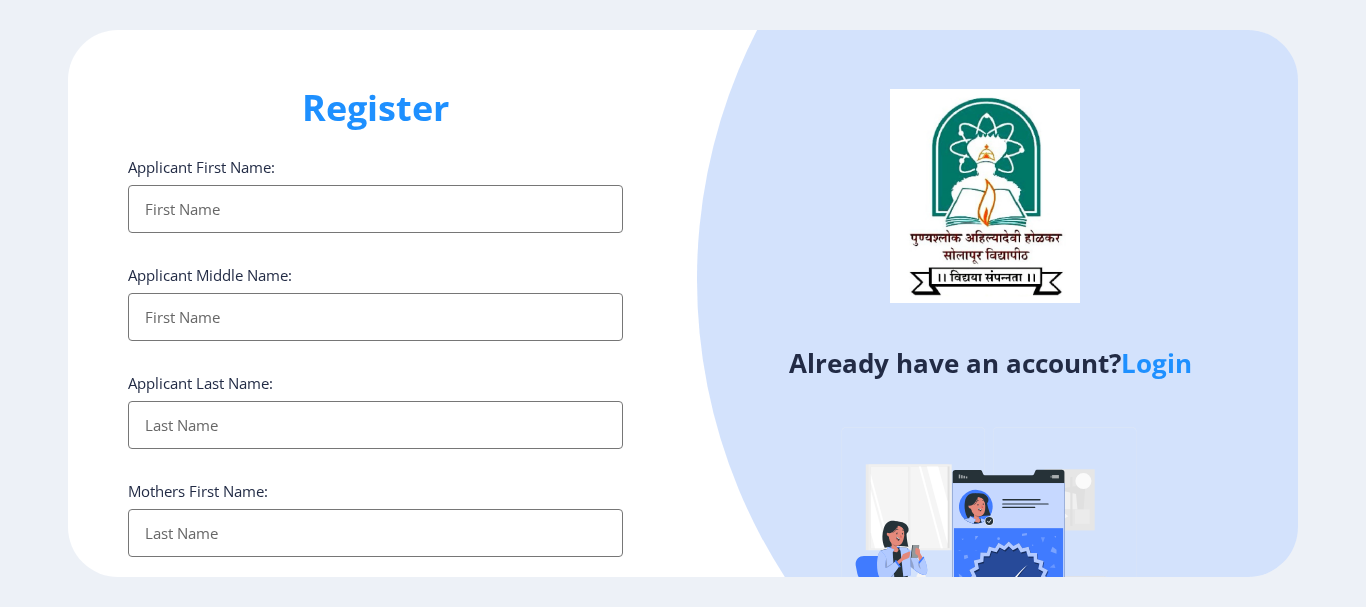 click on "Applicant First Name:" at bounding box center [375, 209] 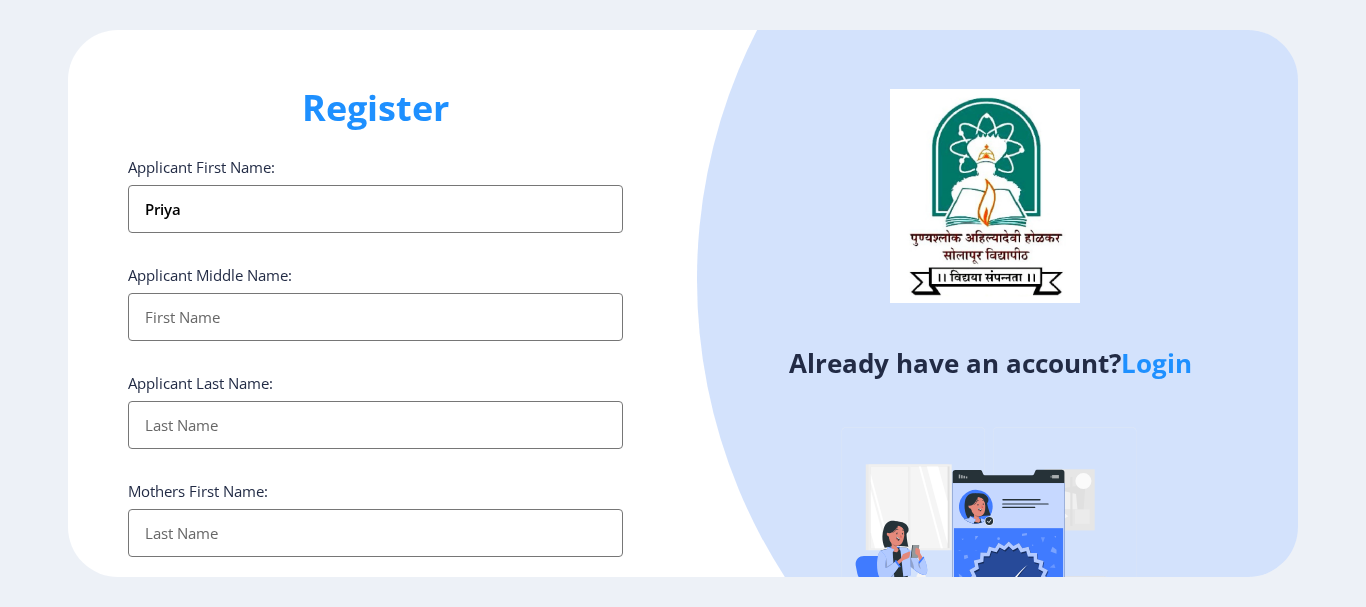 type on "priya" 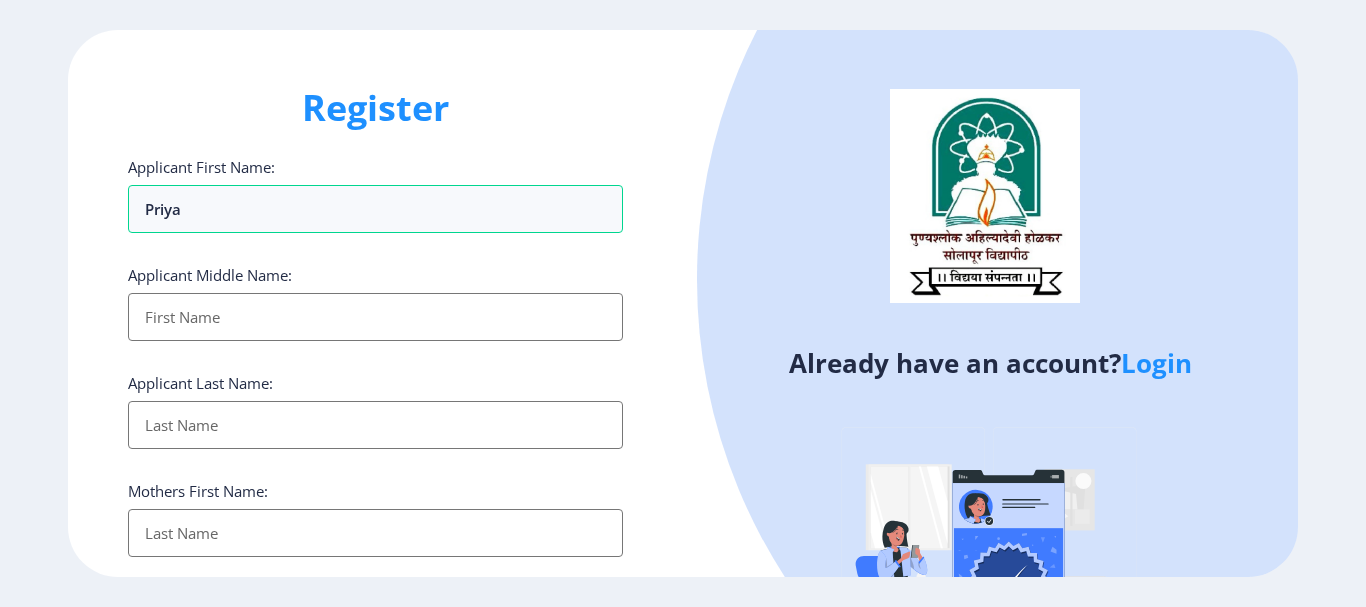 click on "Applicant First Name:" at bounding box center [375, 317] 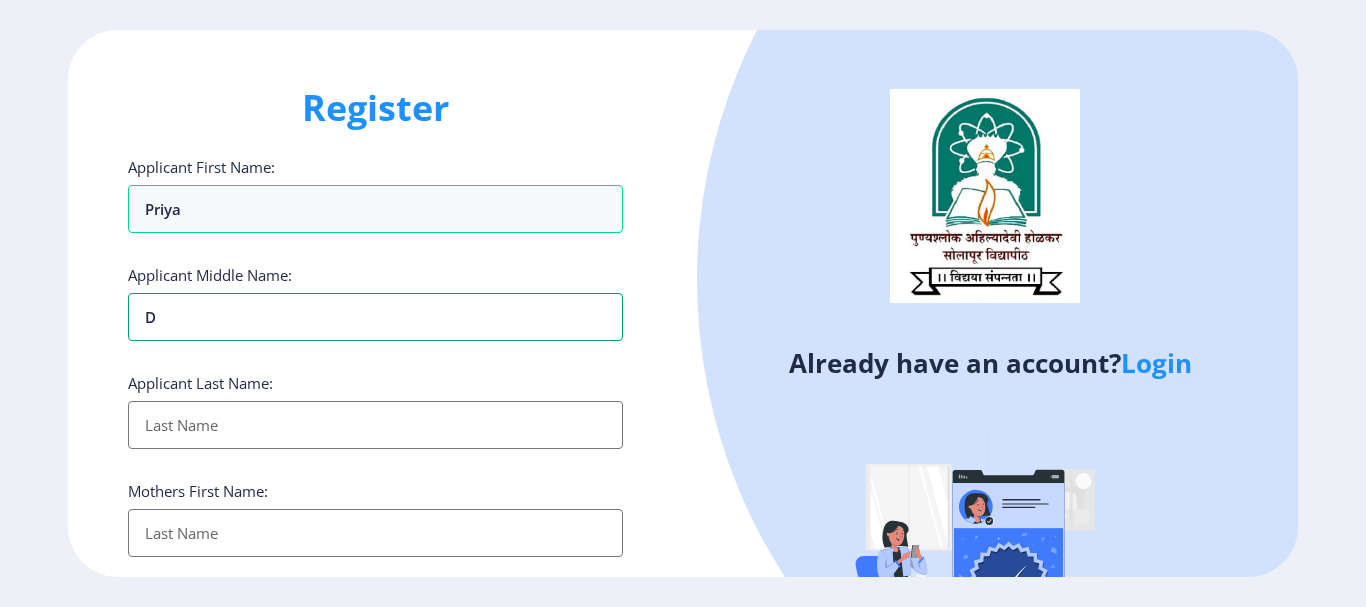 type on "d" 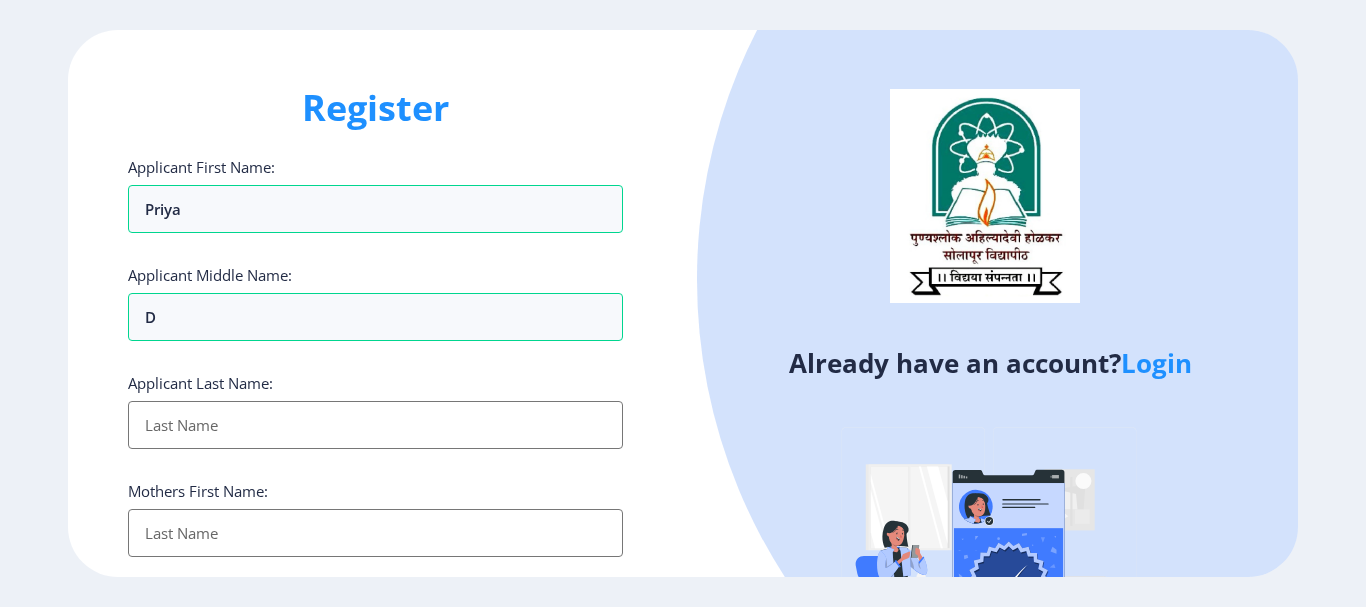 click on "Applicant First Name:" at bounding box center (375, 425) 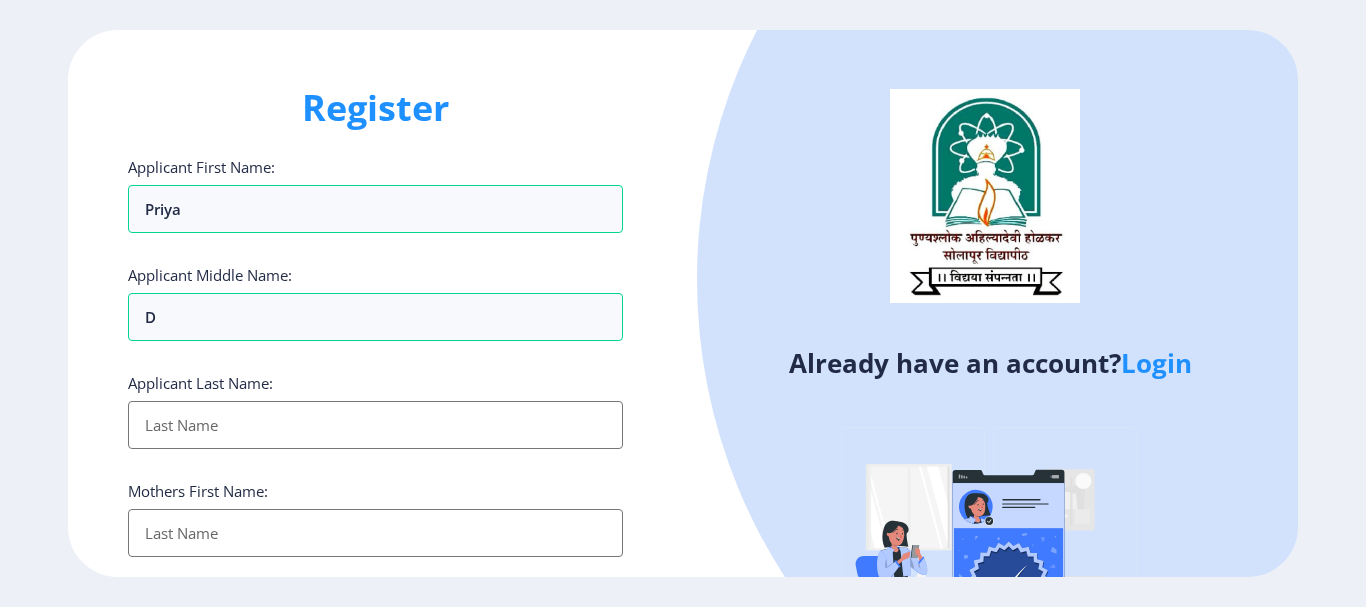 type on "g" 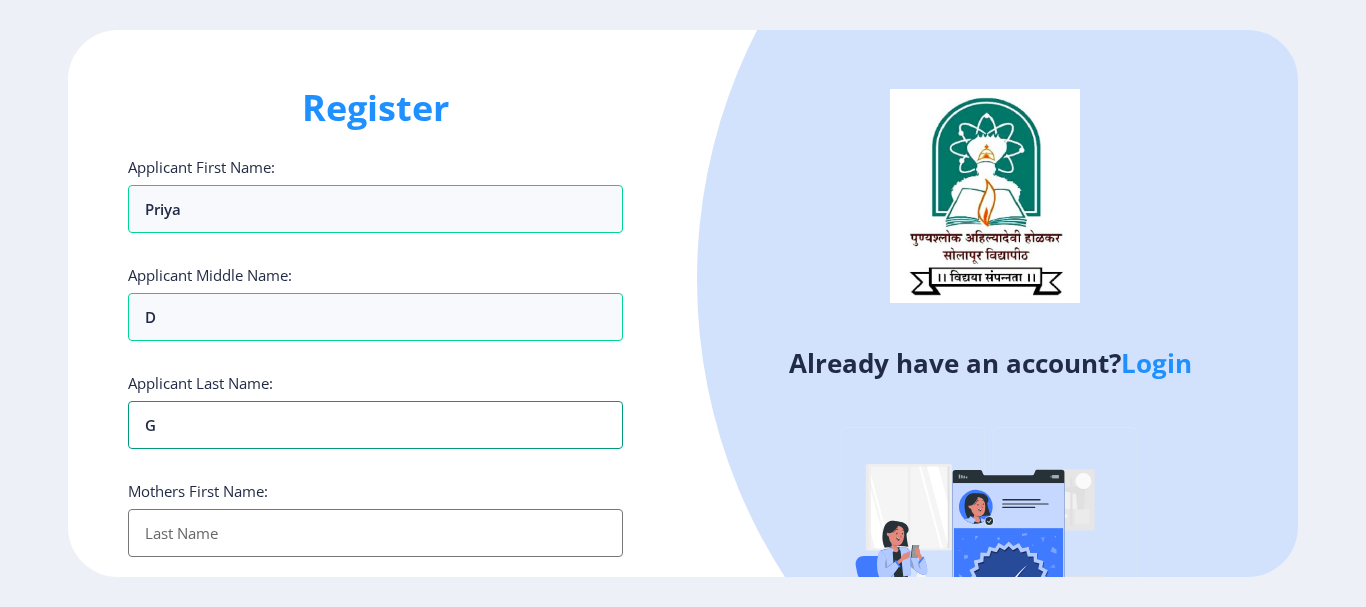type on "g" 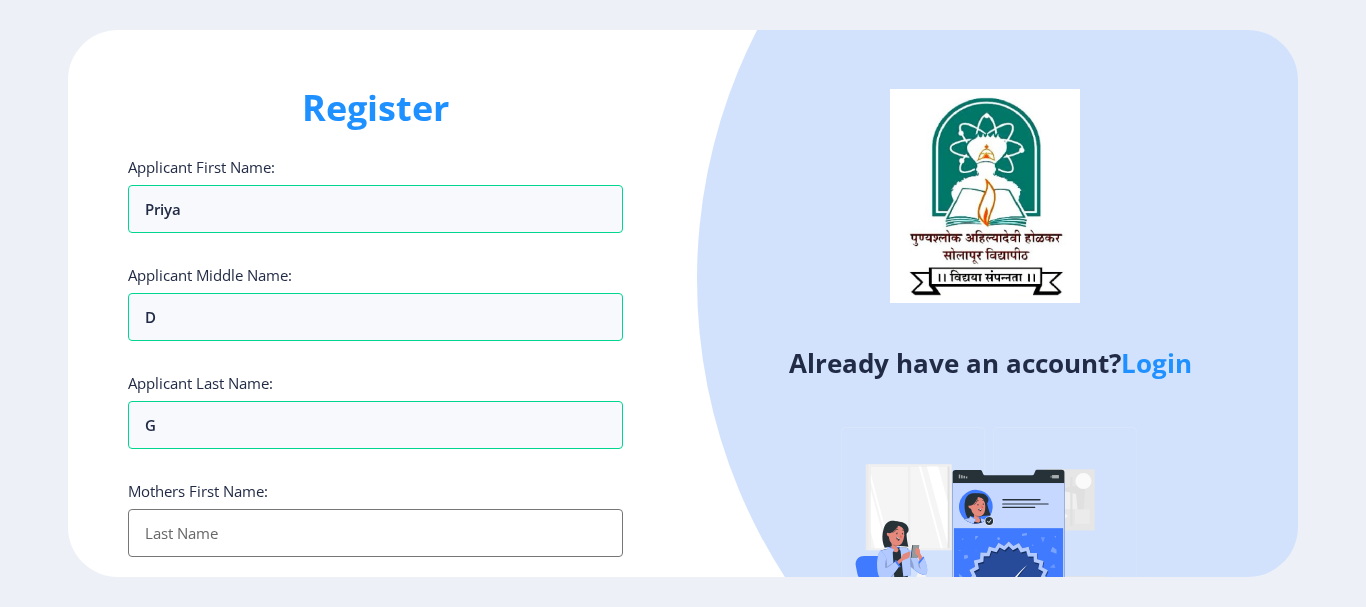 click on "Already have an account?  Login" 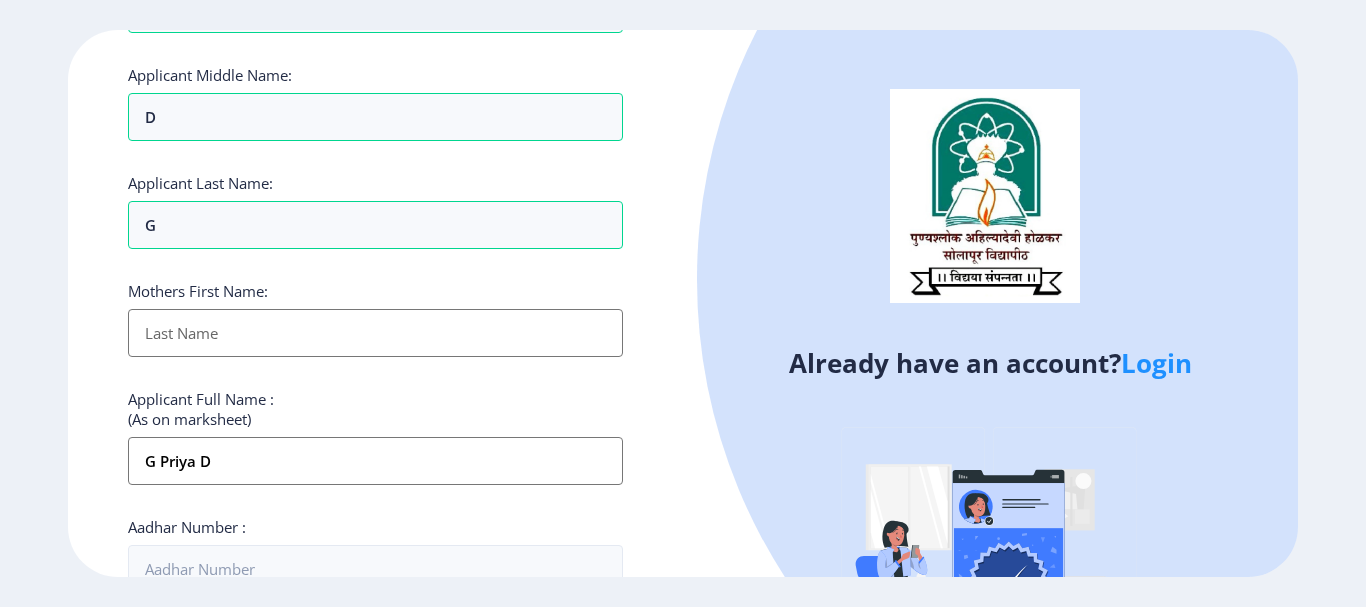 click on "Applicant First Name:" at bounding box center [375, 333] 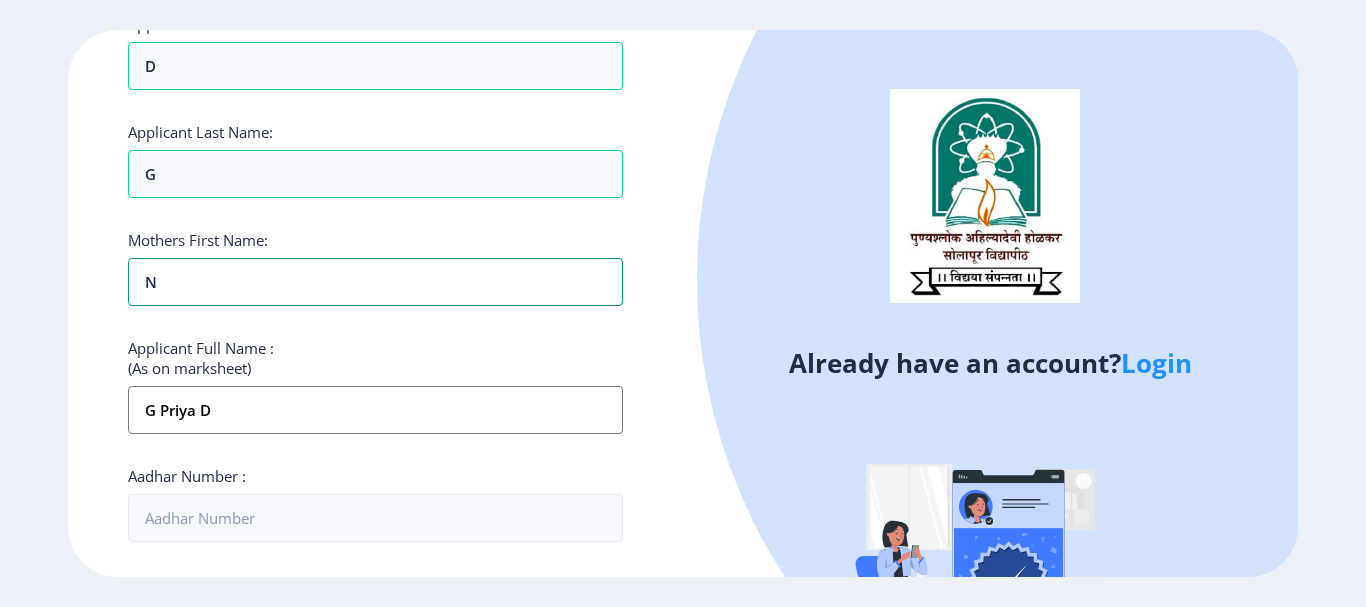 scroll, scrollTop: 246, scrollLeft: 0, axis: vertical 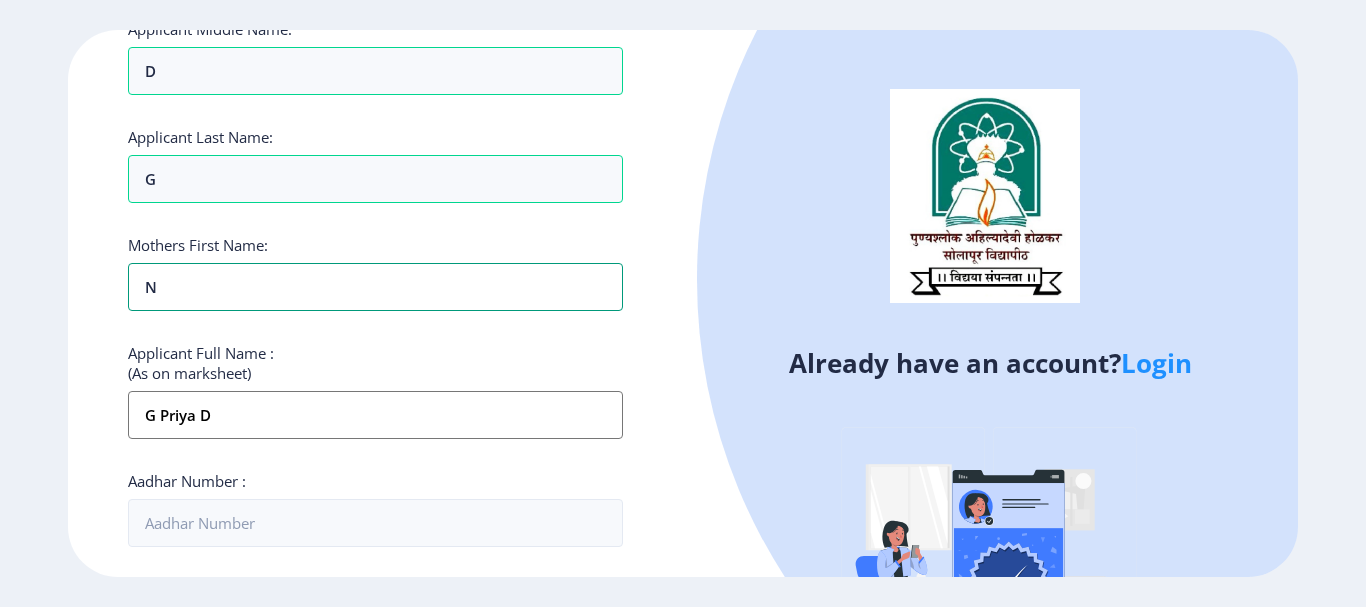 type on "n" 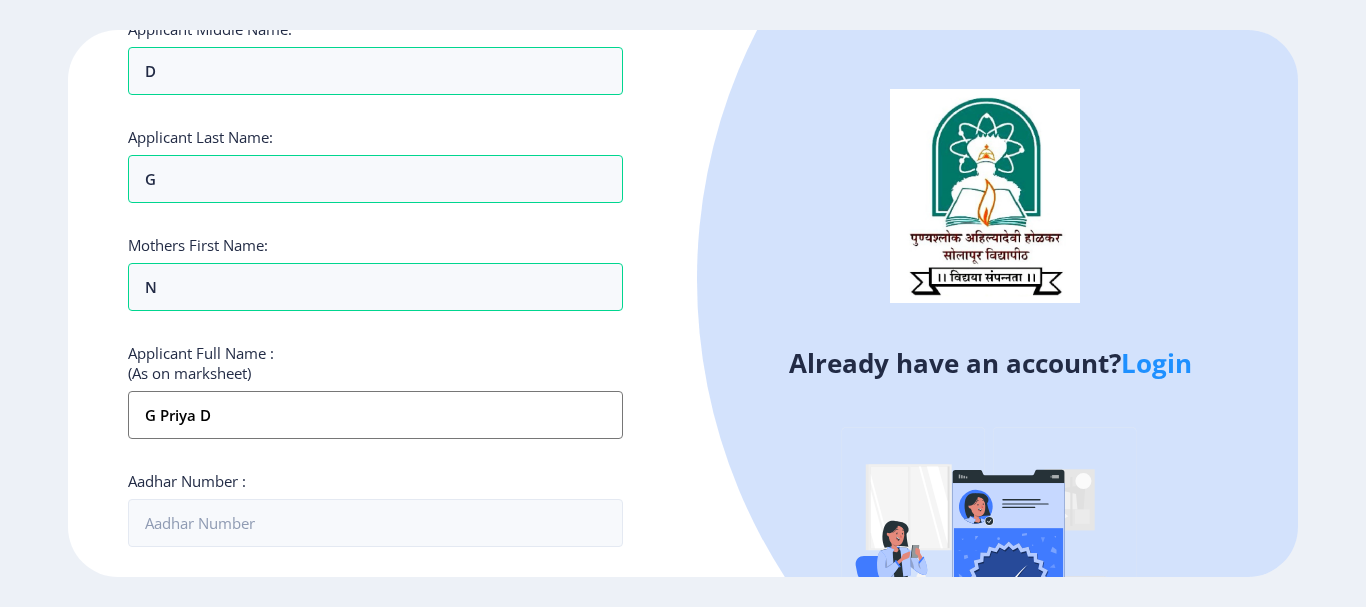 click on "Register Applicant First Name: priya Applicant Middle Name: d Applicant Last Name: g Mothers First Name: n Applicant Full Name : (As on marksheet) g priya d Aadhar Number :  Gender: Select Gender [DEMOGRAPHIC_DATA] [DEMOGRAPHIC_DATA] Other  Country Code and Mobile number  *  +91 [GEOGRAPHIC_DATA] ([GEOGRAPHIC_DATA]) +91 [GEOGRAPHIC_DATA] (‫[GEOGRAPHIC_DATA]‬‎) +93 [GEOGRAPHIC_DATA] ([GEOGRAPHIC_DATA]) +355 [GEOGRAPHIC_DATA] (‫[GEOGRAPHIC_DATA]‬‎) +213 [US_STATE] +1 [GEOGRAPHIC_DATA] +376 [GEOGRAPHIC_DATA] +244 [GEOGRAPHIC_DATA] +1 [GEOGRAPHIC_DATA] +1 [GEOGRAPHIC_DATA] +54 [GEOGRAPHIC_DATA] ([GEOGRAPHIC_DATA]) +374 [GEOGRAPHIC_DATA] +297 [GEOGRAPHIC_DATA] +61 [GEOGRAPHIC_DATA] ([GEOGRAPHIC_DATA]) +43 [GEOGRAPHIC_DATA] ([GEOGRAPHIC_DATA]) +994 [GEOGRAPHIC_DATA] +1 [GEOGRAPHIC_DATA] ([GEOGRAPHIC_DATA][GEOGRAPHIC_DATA]‬‎) +973 [GEOGRAPHIC_DATA] ([GEOGRAPHIC_DATA]) +880 [GEOGRAPHIC_DATA] +1 [GEOGRAPHIC_DATA] ([GEOGRAPHIC_DATA]) +375 [GEOGRAPHIC_DATA] ([GEOGRAPHIC_DATA]) +32 [GEOGRAPHIC_DATA] +501 [GEOGRAPHIC_DATA] ([GEOGRAPHIC_DATA]) +229 [GEOGRAPHIC_DATA] +1 [GEOGRAPHIC_DATA] (འབྲུག) +975 [GEOGRAPHIC_DATA] +591 [GEOGRAPHIC_DATA] ([GEOGRAPHIC_DATA]) +387 [GEOGRAPHIC_DATA] +267 [GEOGRAPHIC_DATA] ([GEOGRAPHIC_DATA]) +55 [GEOGRAPHIC_DATA] +246 [GEOGRAPHIC_DATA] +1 [GEOGRAPHIC_DATA] +673 +359 +226" 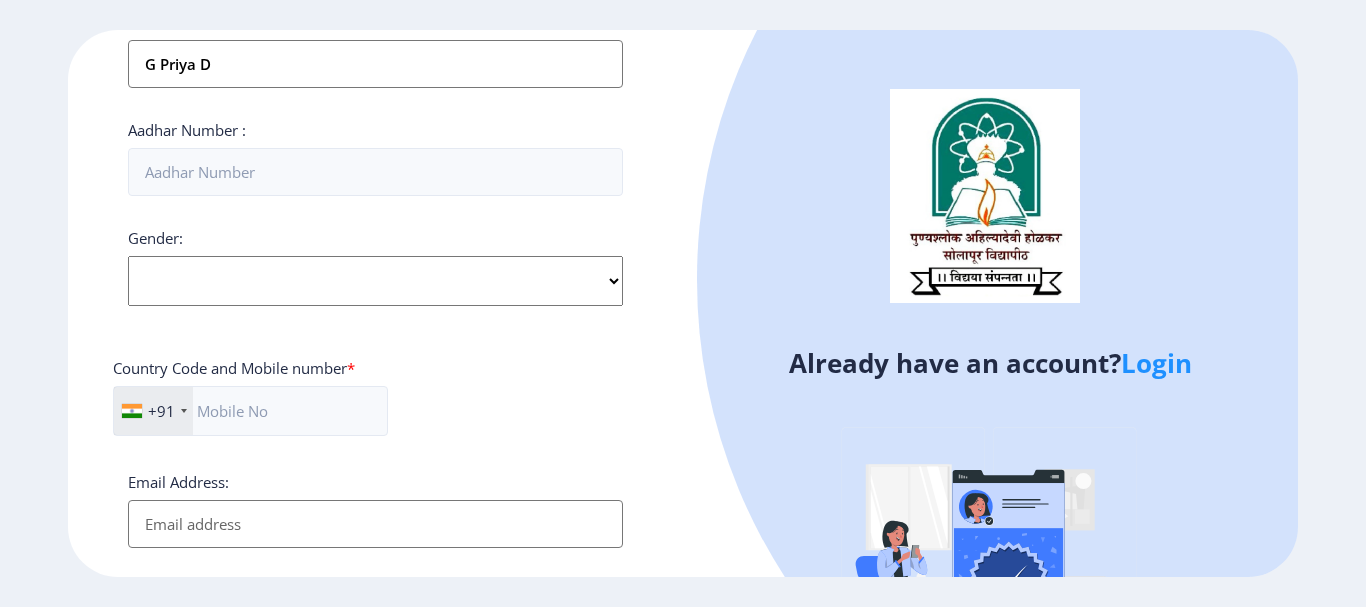scroll, scrollTop: 600, scrollLeft: 0, axis: vertical 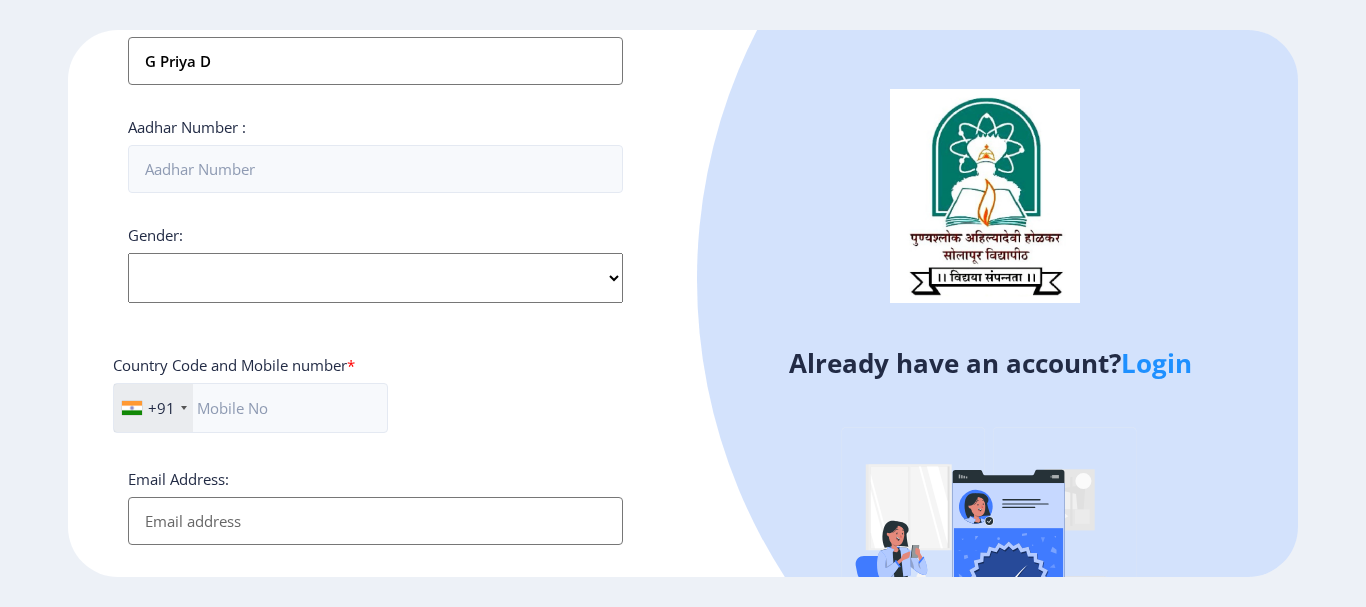 click on "Select Gender [DEMOGRAPHIC_DATA] [DEMOGRAPHIC_DATA] Other" 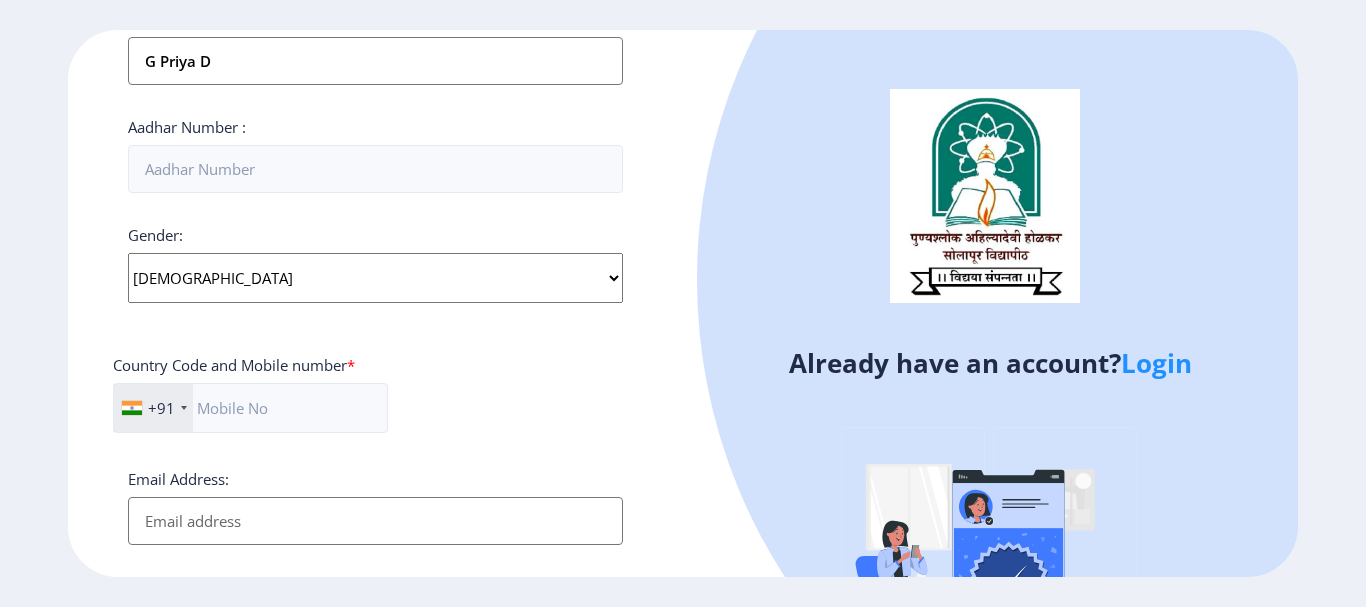 click on "Select Gender [DEMOGRAPHIC_DATA] [DEMOGRAPHIC_DATA] Other" 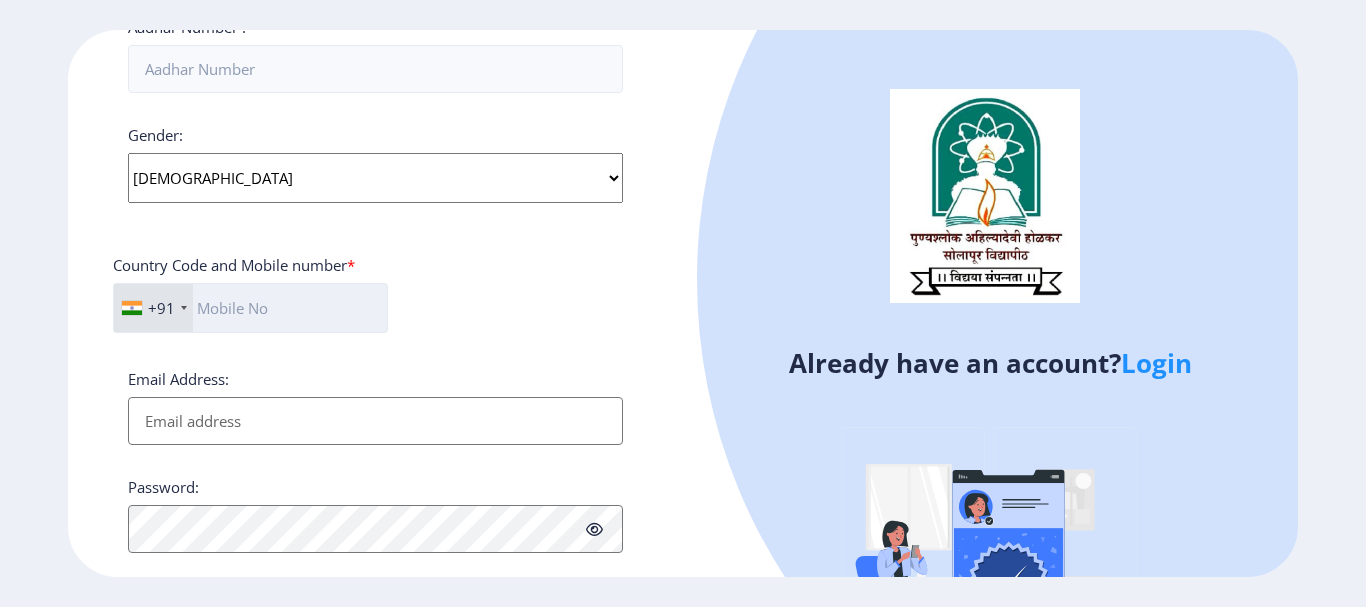 click 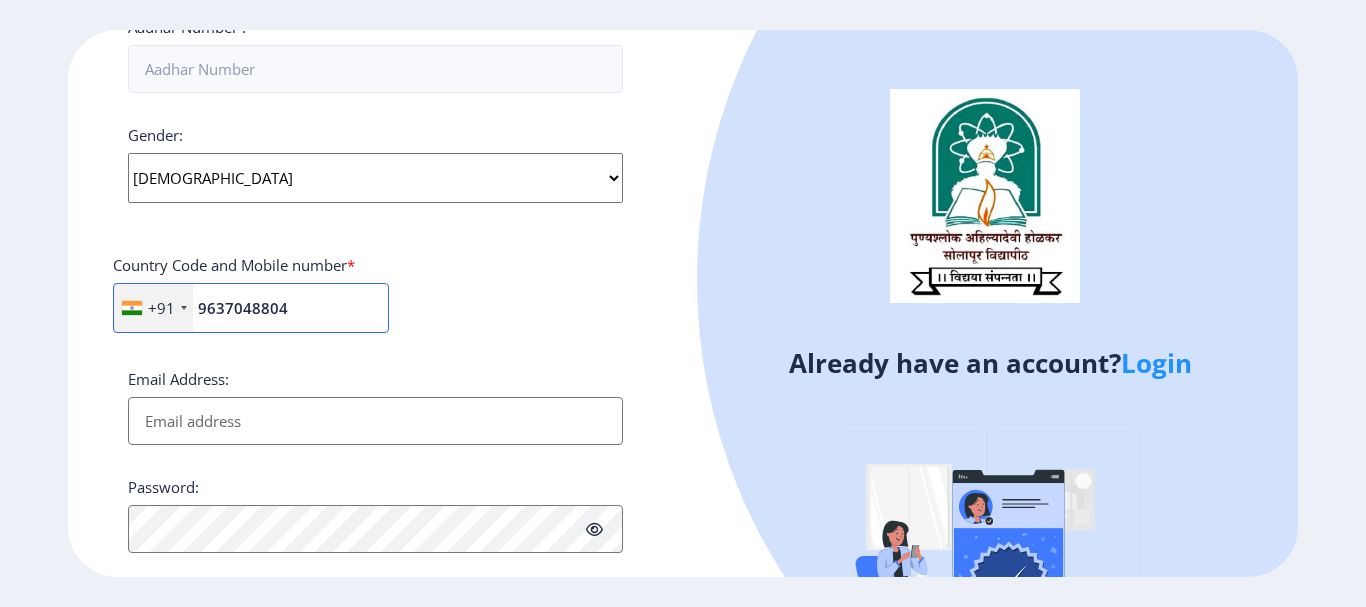 scroll, scrollTop: 800, scrollLeft: 0, axis: vertical 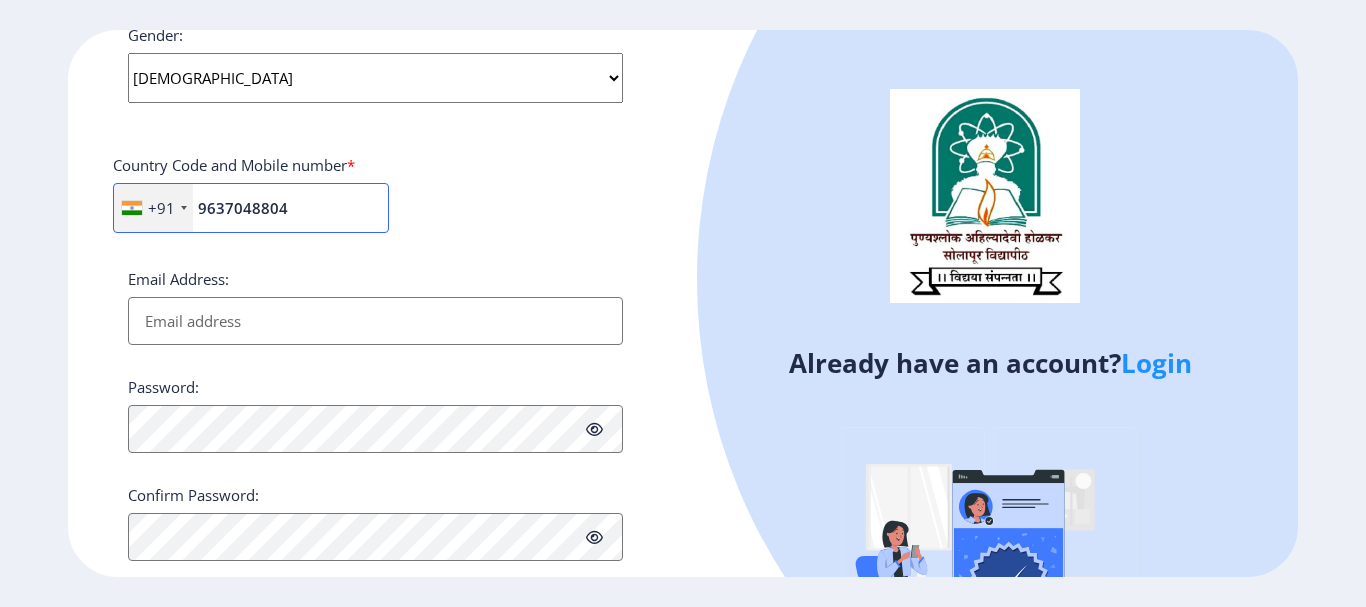 type on "9637048804" 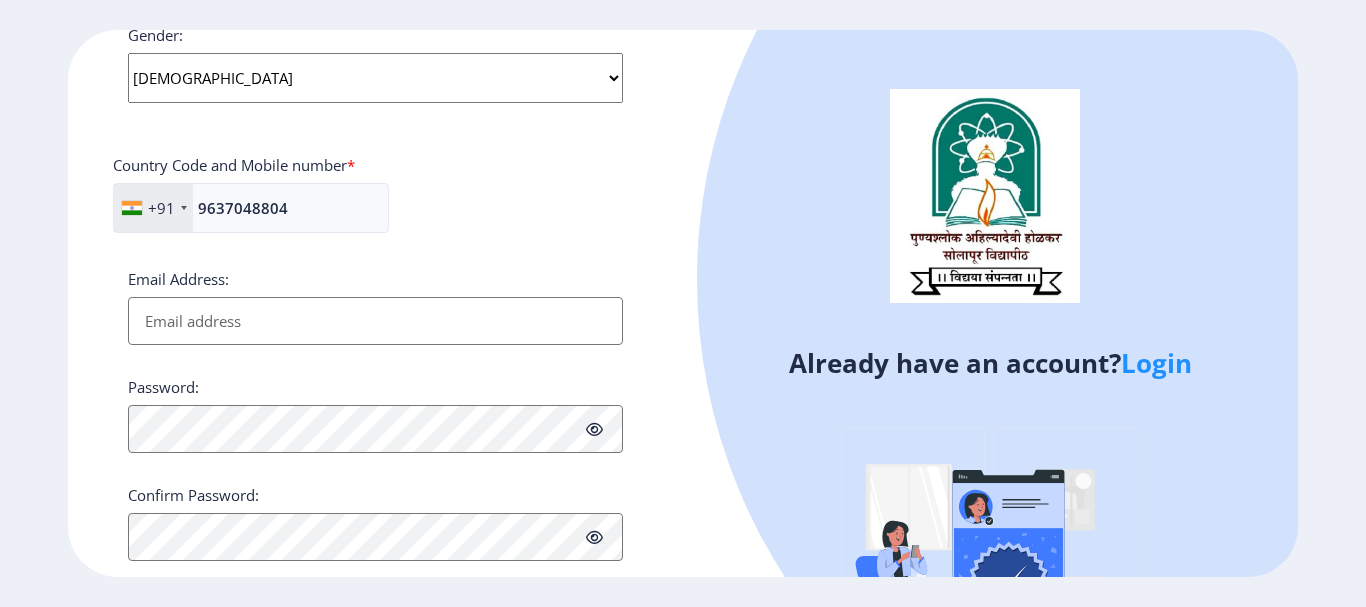 click on "Email Address:" at bounding box center [375, 321] 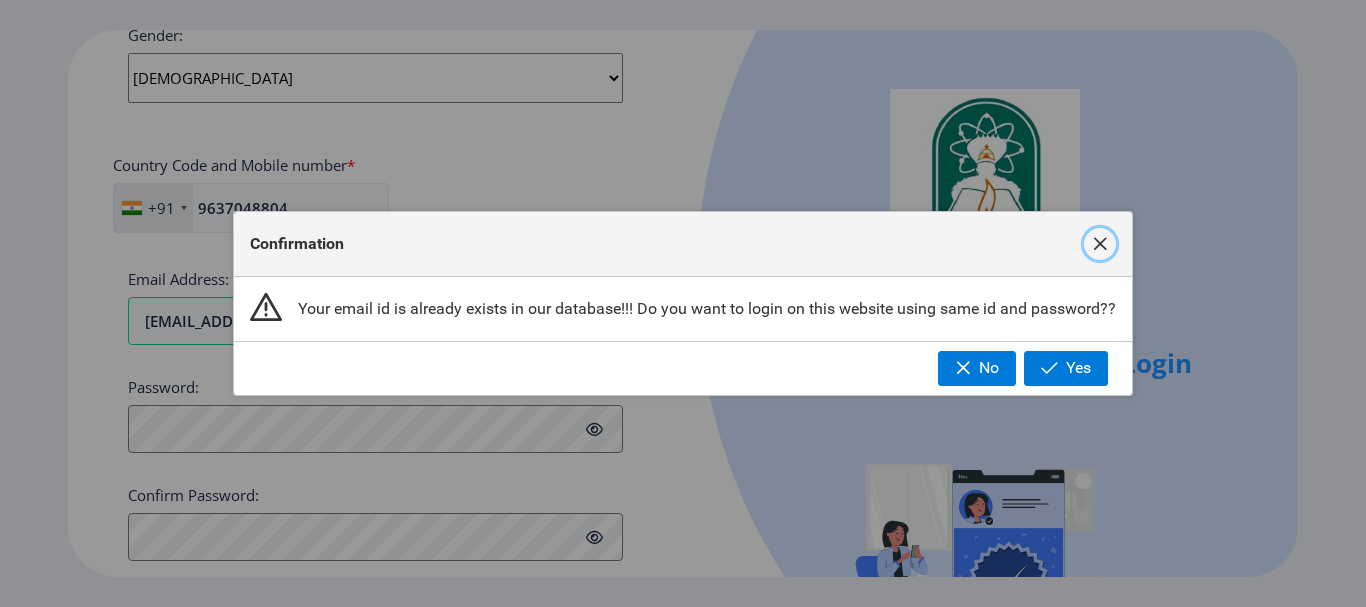 click 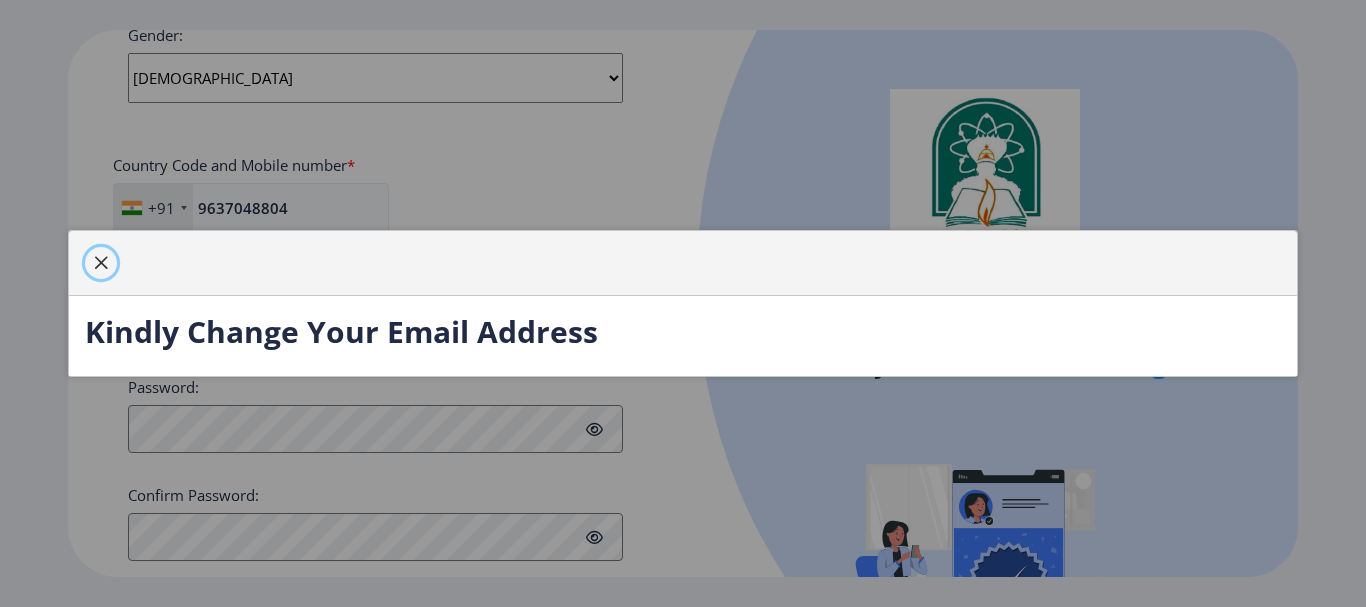 click 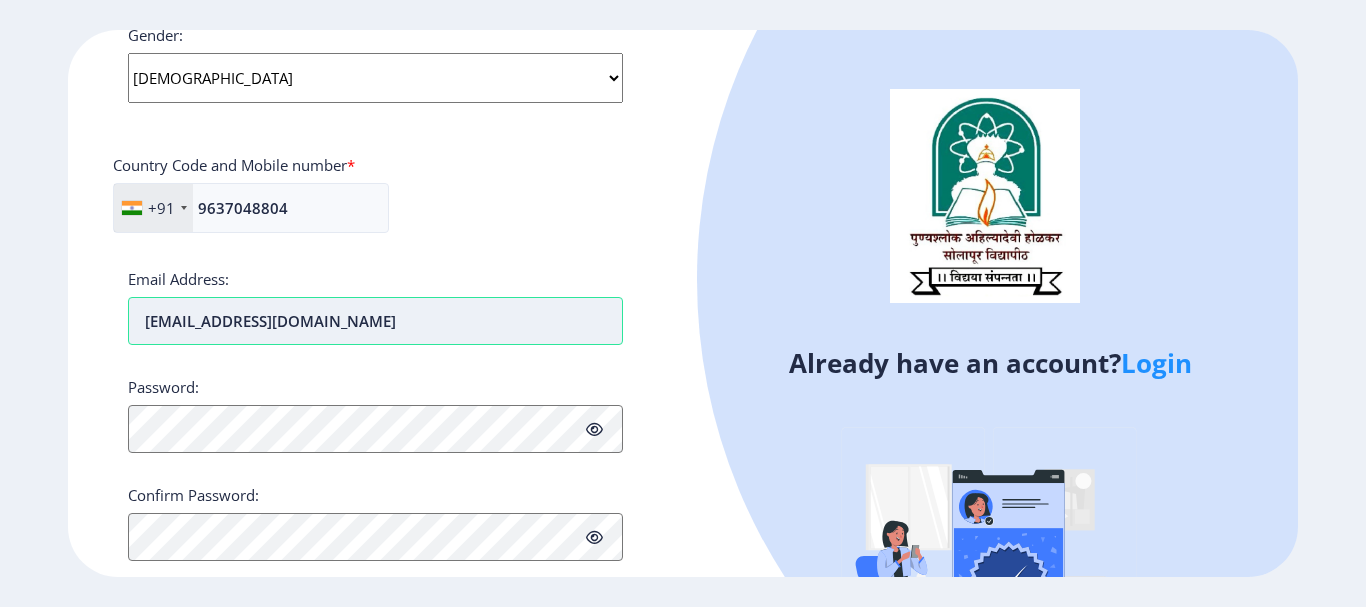drag, startPoint x: 358, startPoint y: 329, endPoint x: 131, endPoint y: 324, distance: 227.05505 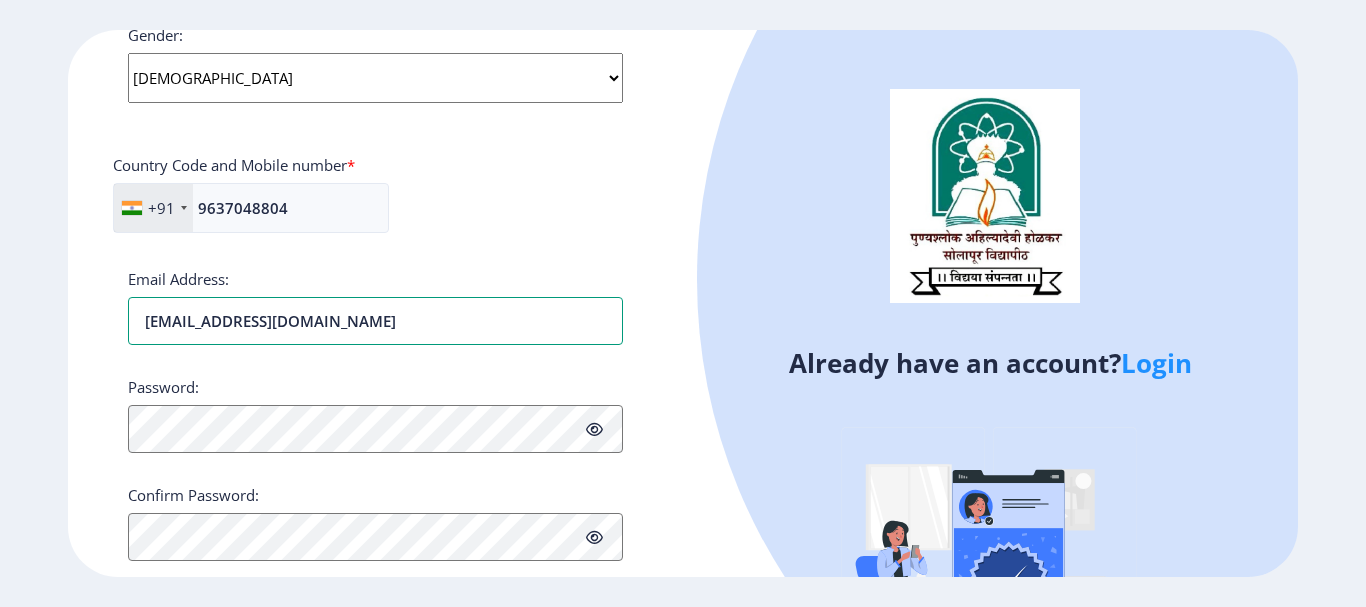 type on "[EMAIL_ADDRESS][DOMAIN_NAME]" 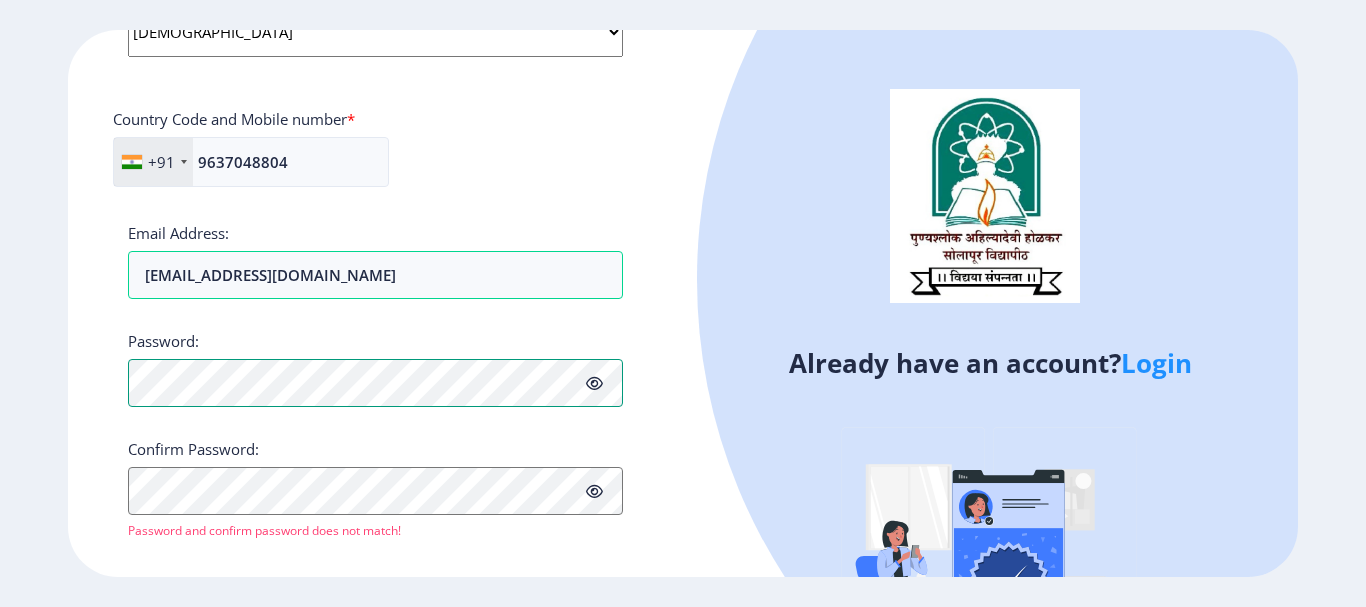 scroll, scrollTop: 870, scrollLeft: 0, axis: vertical 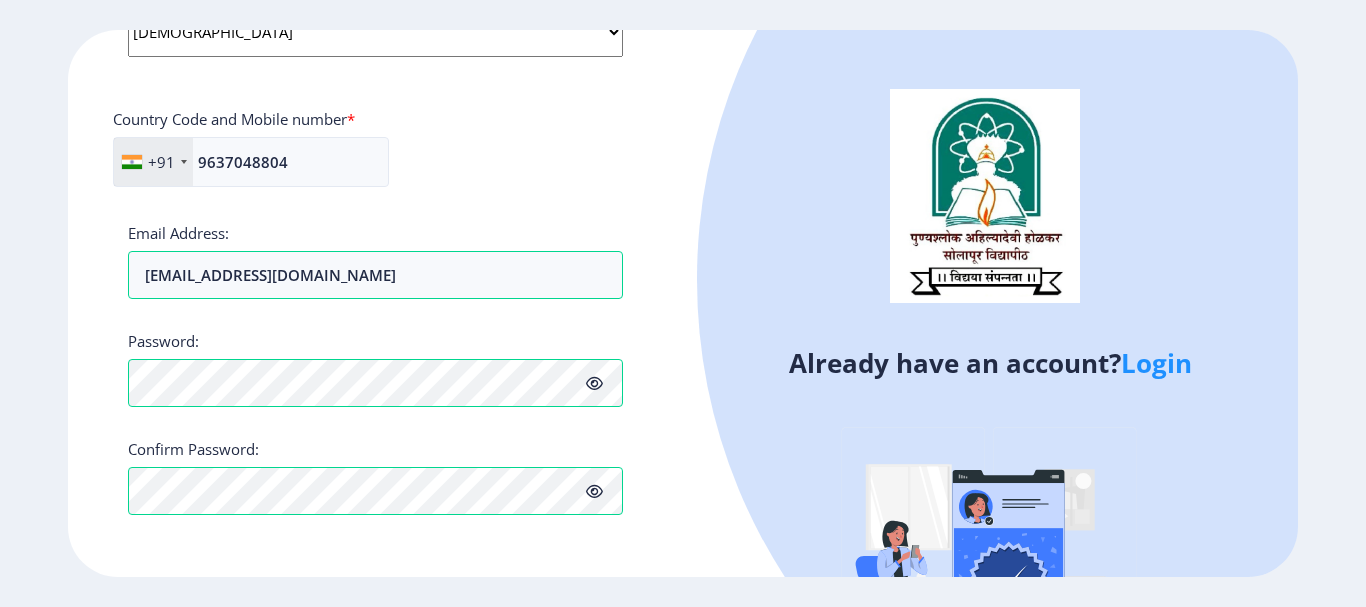 click on "Register Applicant First Name: priya Applicant Middle Name: d Applicant Last Name: g Mothers First Name: n Applicant Full Name : (As on marksheet) g priya d Aadhar Number :  Gender: Select Gender [DEMOGRAPHIC_DATA] [DEMOGRAPHIC_DATA] Other  Country Code and Mobile number  *  +91 [GEOGRAPHIC_DATA] ([GEOGRAPHIC_DATA]) +91 [GEOGRAPHIC_DATA] (‫[GEOGRAPHIC_DATA]‬‎) +93 [GEOGRAPHIC_DATA] ([GEOGRAPHIC_DATA]) +355 [GEOGRAPHIC_DATA] (‫[GEOGRAPHIC_DATA]‬‎) +213 [US_STATE] +1 [GEOGRAPHIC_DATA] +376 [GEOGRAPHIC_DATA] +244 [GEOGRAPHIC_DATA] +1 [GEOGRAPHIC_DATA] +1 [GEOGRAPHIC_DATA] +54 [GEOGRAPHIC_DATA] ([GEOGRAPHIC_DATA]) +374 [GEOGRAPHIC_DATA] +297 [GEOGRAPHIC_DATA] +61 [GEOGRAPHIC_DATA] ([GEOGRAPHIC_DATA]) +43 [GEOGRAPHIC_DATA] ([GEOGRAPHIC_DATA]) +994 [GEOGRAPHIC_DATA] +1 [GEOGRAPHIC_DATA] ([GEOGRAPHIC_DATA][GEOGRAPHIC_DATA]‬‎) +973 [GEOGRAPHIC_DATA] ([GEOGRAPHIC_DATA]) +880 [GEOGRAPHIC_DATA] +1 [GEOGRAPHIC_DATA] ([GEOGRAPHIC_DATA]) +375 [GEOGRAPHIC_DATA] ([GEOGRAPHIC_DATA]) +32 [GEOGRAPHIC_DATA] +501 [GEOGRAPHIC_DATA] ([GEOGRAPHIC_DATA]) +229 [GEOGRAPHIC_DATA] +1 [GEOGRAPHIC_DATA] (འབྲུག) +975 [GEOGRAPHIC_DATA] +591 [GEOGRAPHIC_DATA] ([GEOGRAPHIC_DATA]) +387 [GEOGRAPHIC_DATA] +267 [GEOGRAPHIC_DATA] ([GEOGRAPHIC_DATA]) +55 [GEOGRAPHIC_DATA] +246 [GEOGRAPHIC_DATA] +1 [GEOGRAPHIC_DATA] +673 +359 +226" 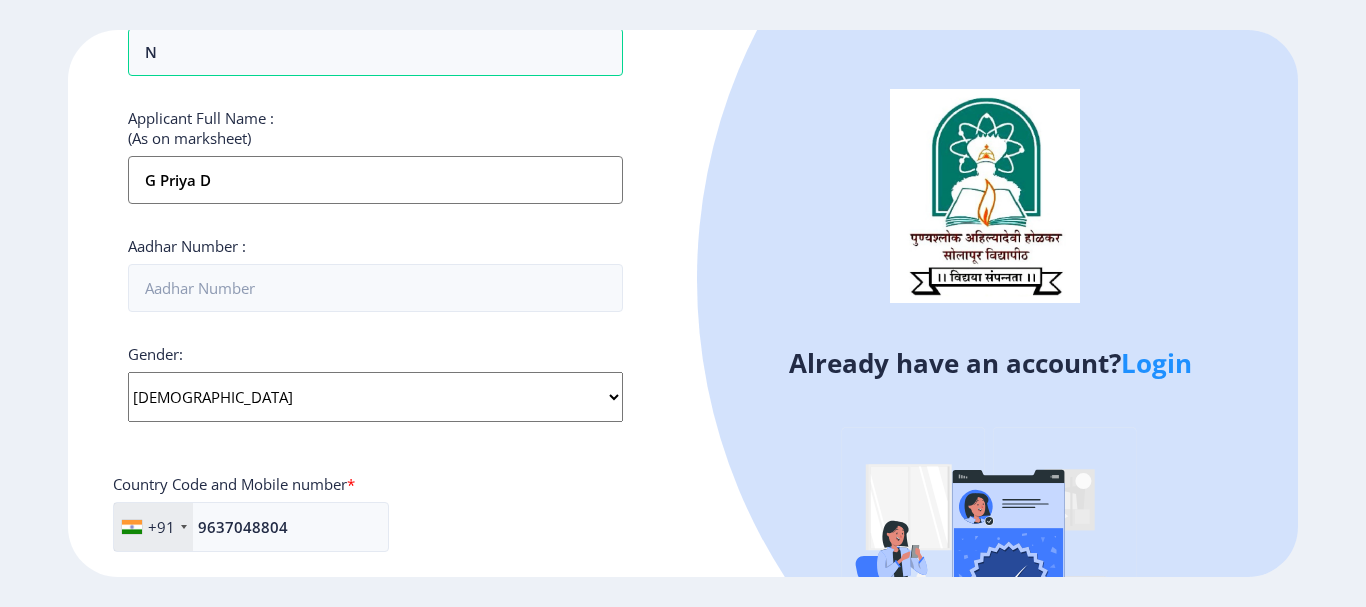 scroll, scrollTop: 446, scrollLeft: 0, axis: vertical 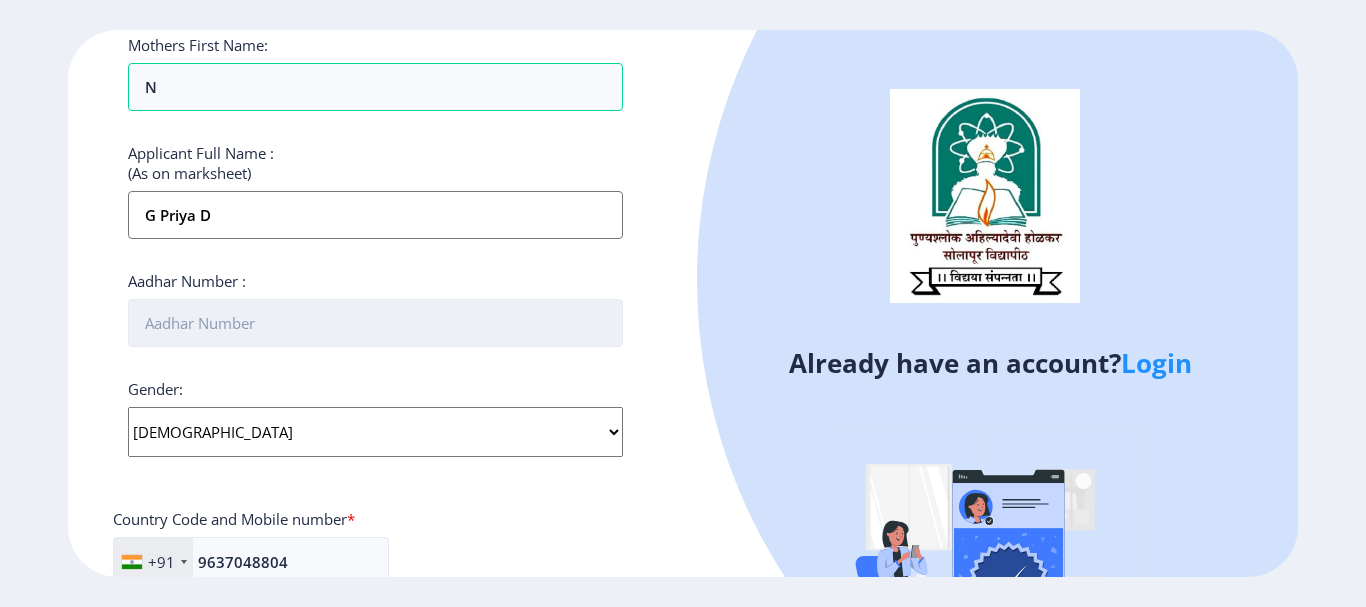 click on "Aadhar Number :" at bounding box center [375, 323] 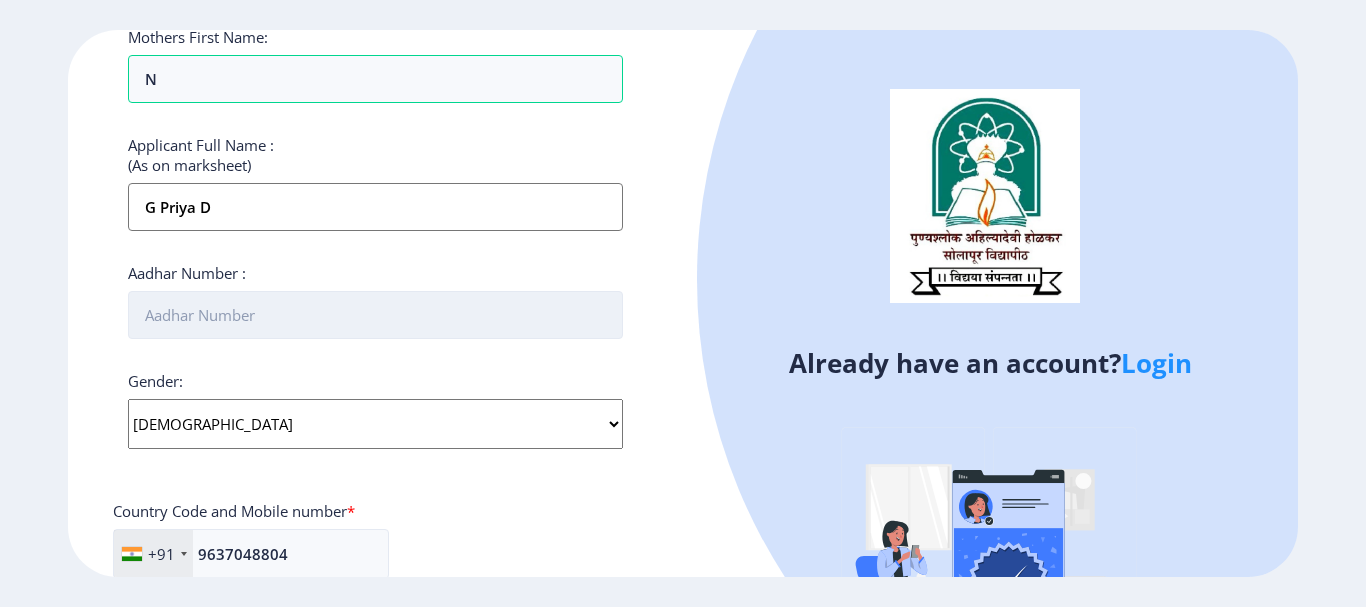scroll, scrollTop: 446, scrollLeft: 0, axis: vertical 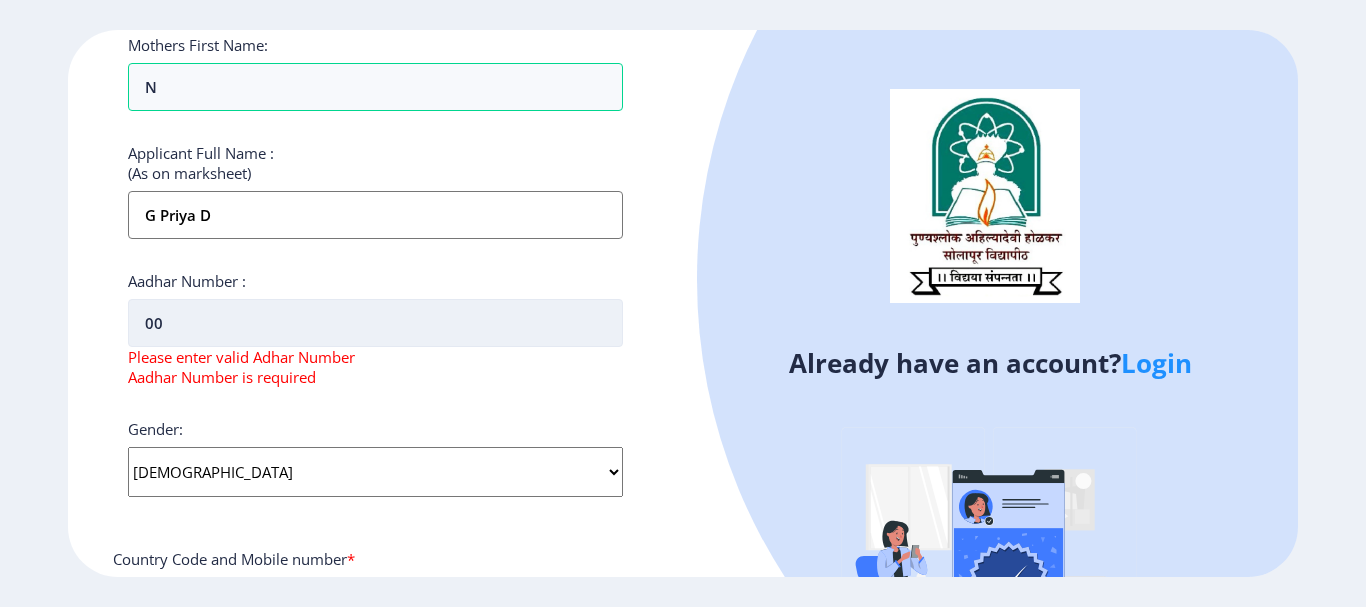 type on "0" 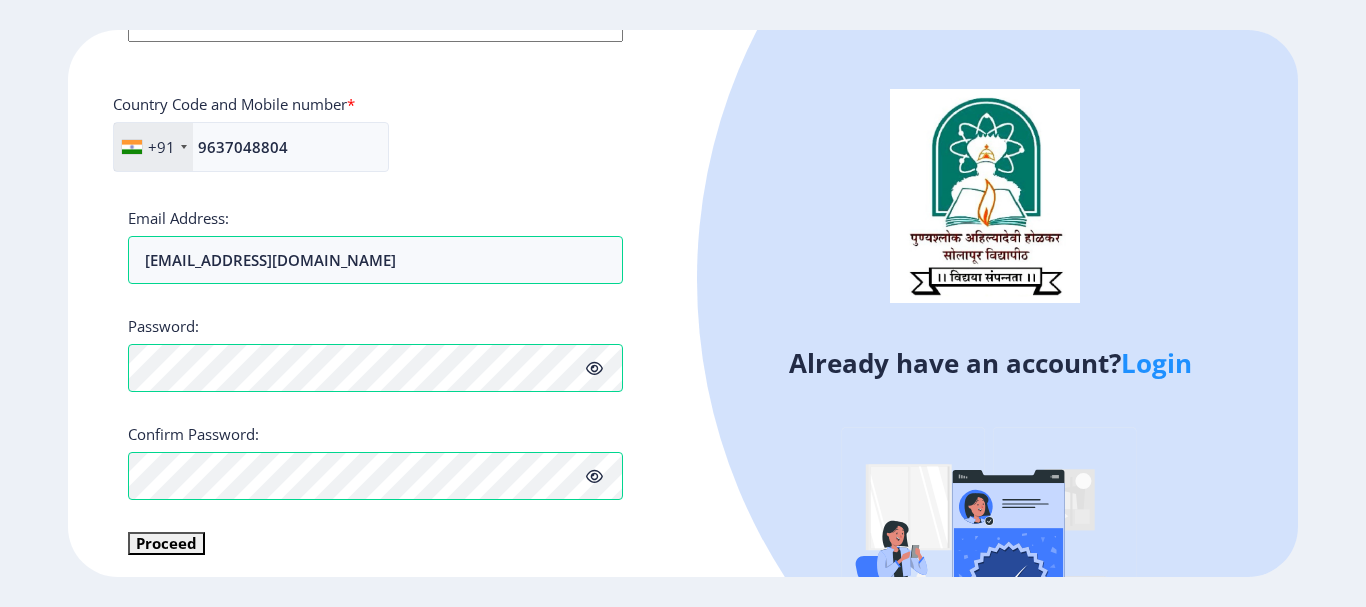 scroll, scrollTop: 869, scrollLeft: 0, axis: vertical 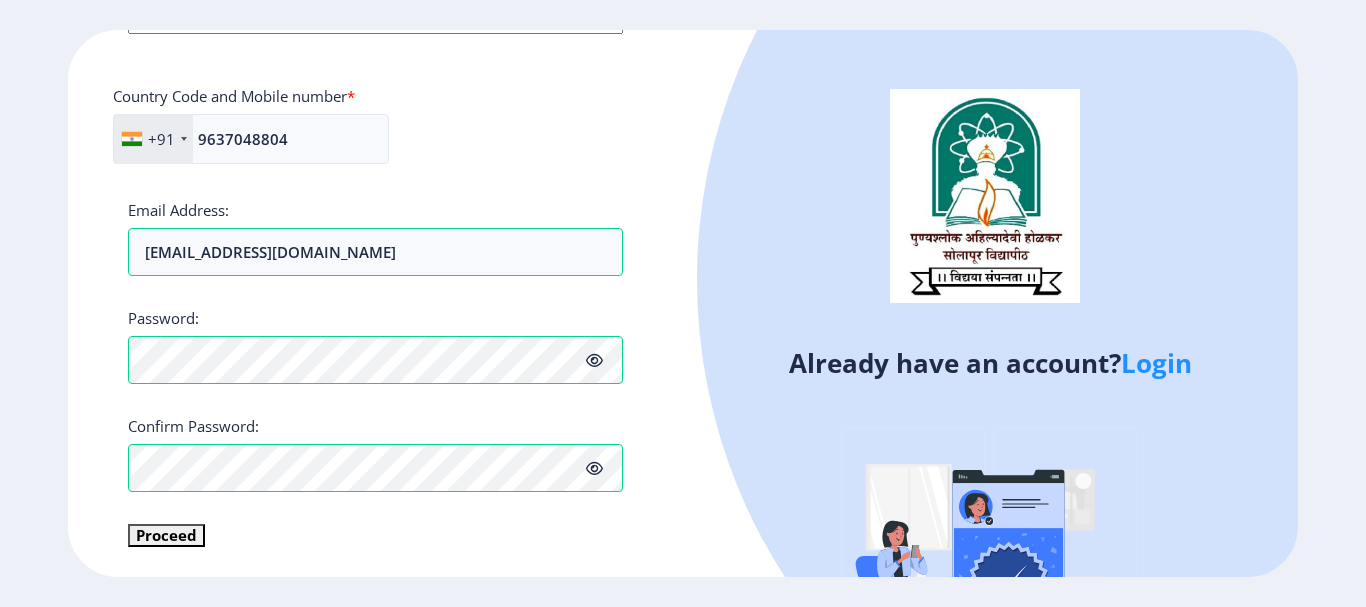 type on "000000000000" 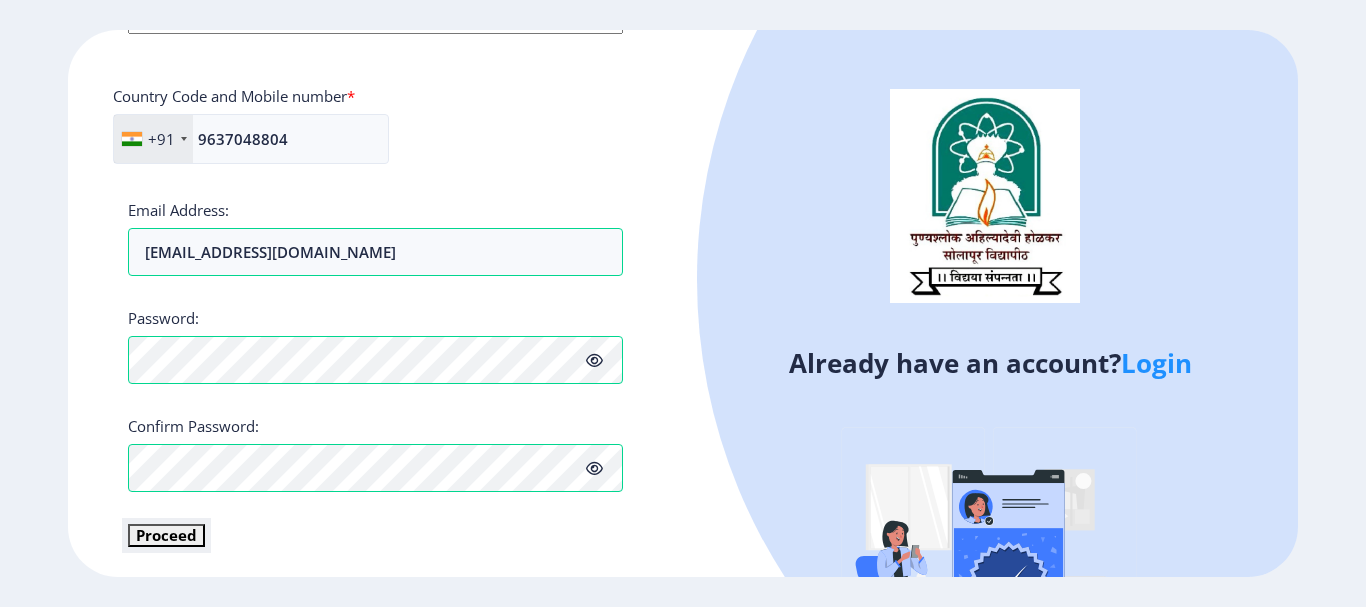 click on "Proceed" 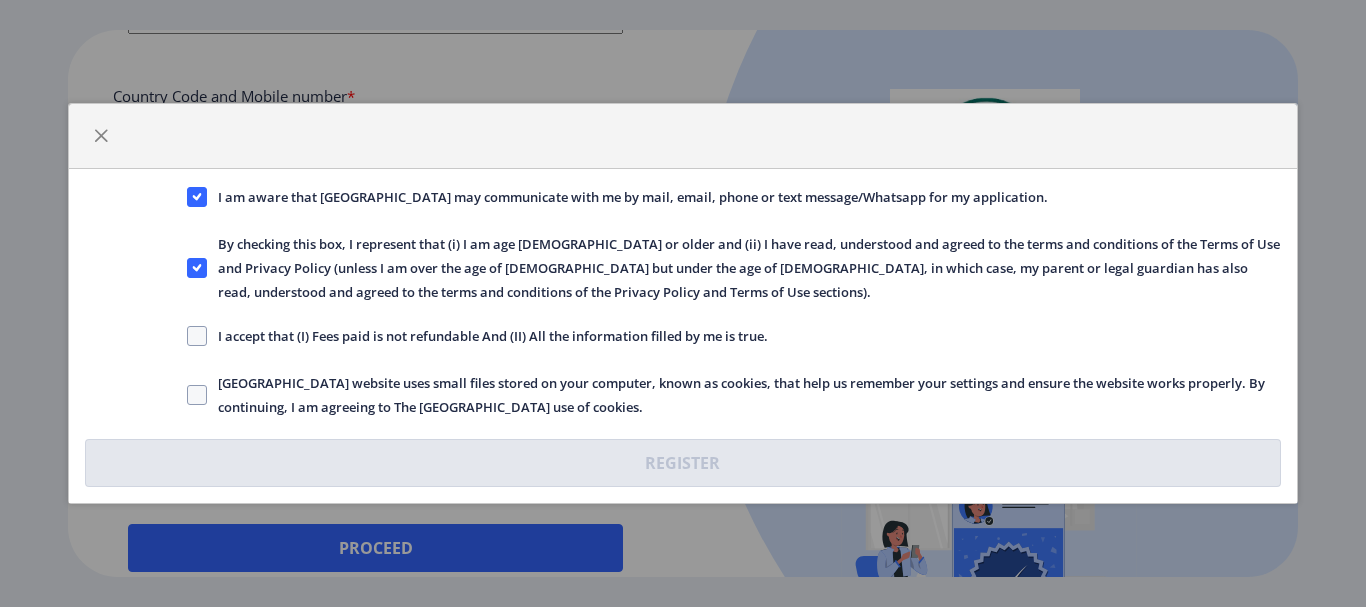 click on "I accept that (I) Fees paid is not refundable And (II) All the information filled by me is true." 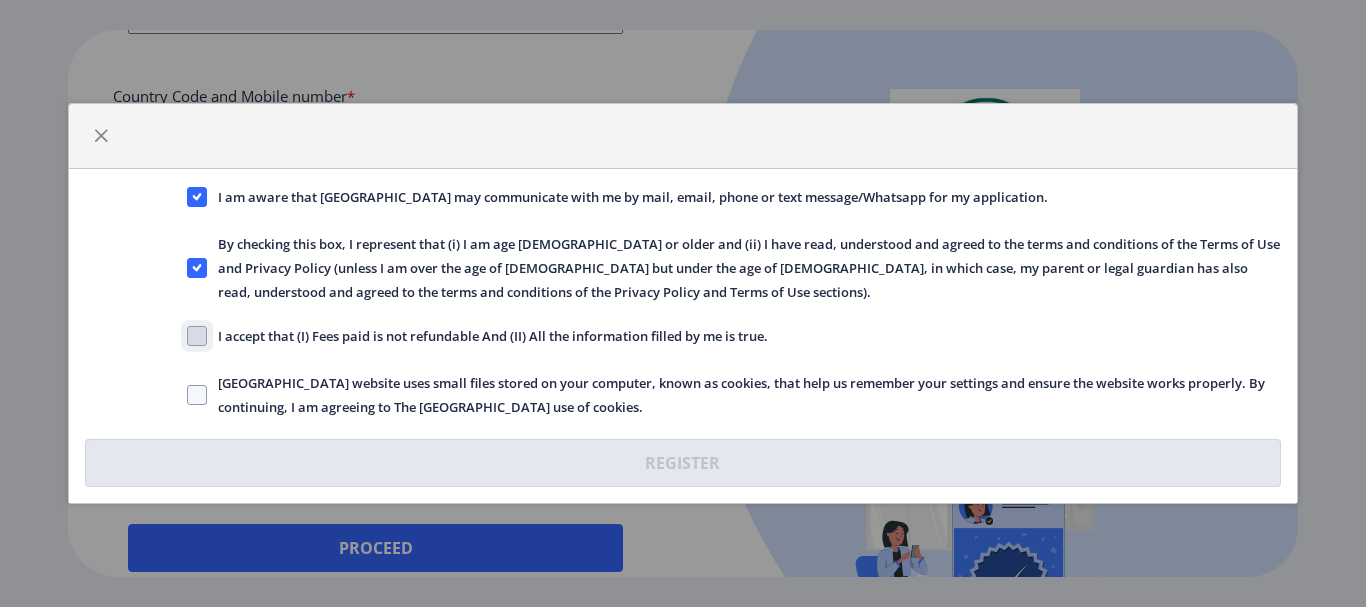 click on "I accept that (I) Fees paid is not refundable And (II) All the information filled by me is true." 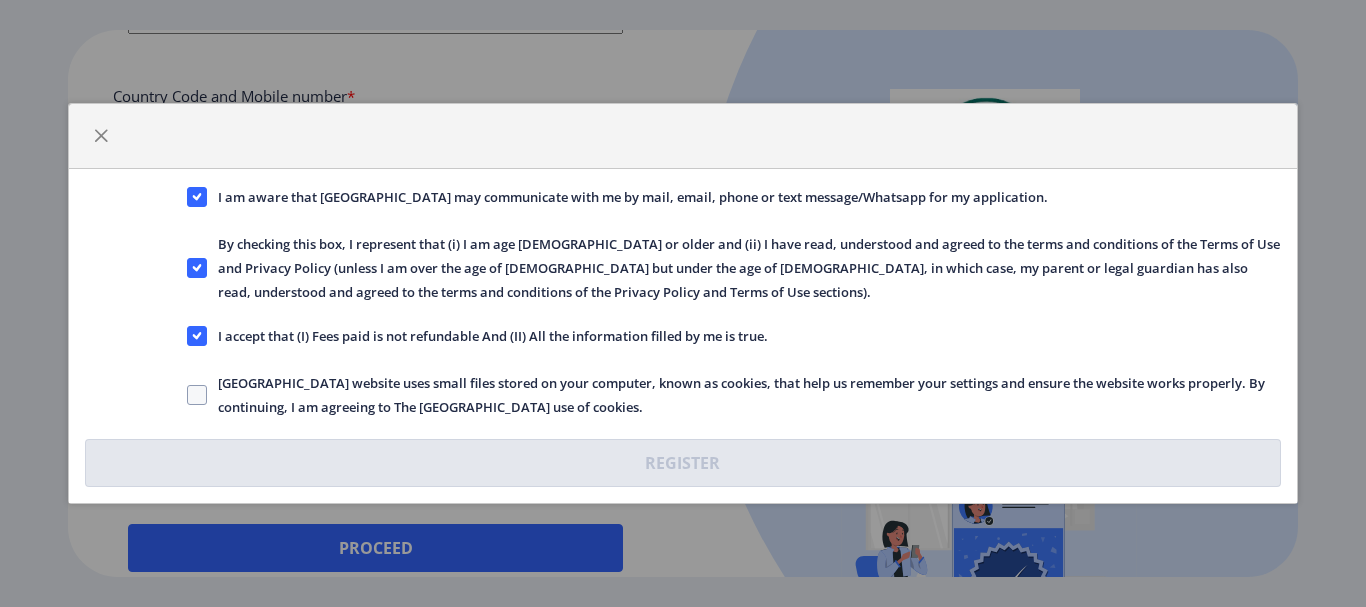 click on "[GEOGRAPHIC_DATA] website uses small files stored on your computer, known as cookies, that help us remember your settings and ensure the website works properly. By continuing, I am agreeing to The [GEOGRAPHIC_DATA] use of cookies." 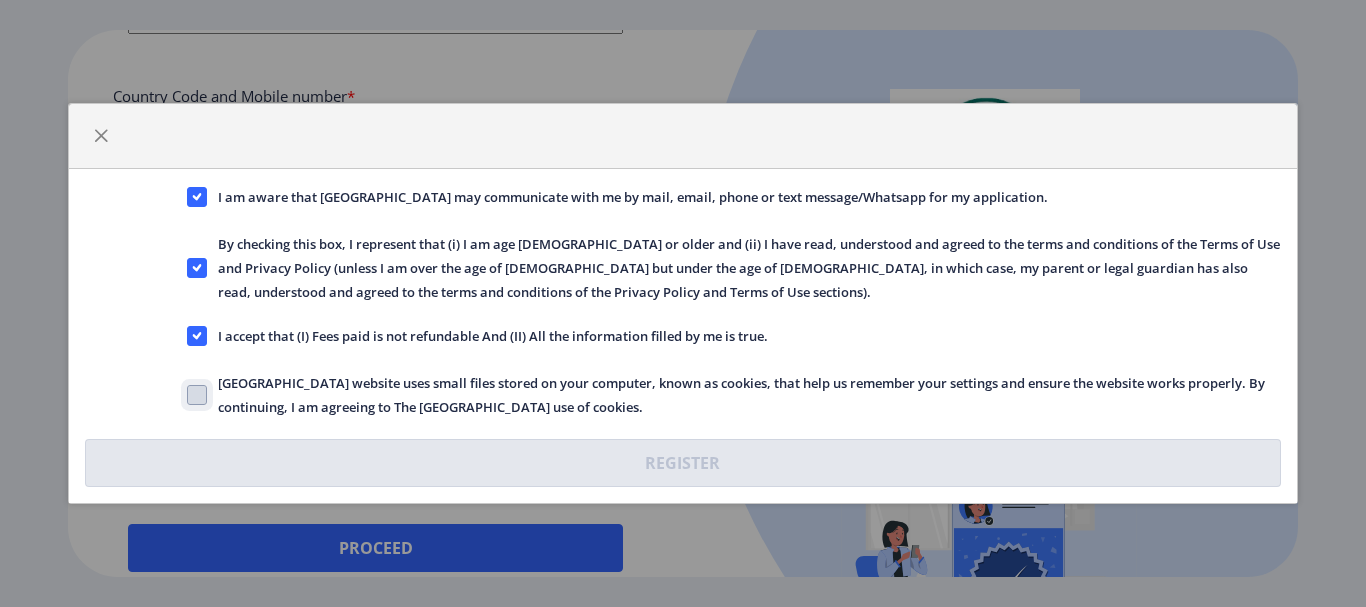 click on "[GEOGRAPHIC_DATA] website uses small files stored on your computer, known as cookies, that help us remember your settings and ensure the website works properly. By continuing, I am agreeing to The [GEOGRAPHIC_DATA] use of cookies." 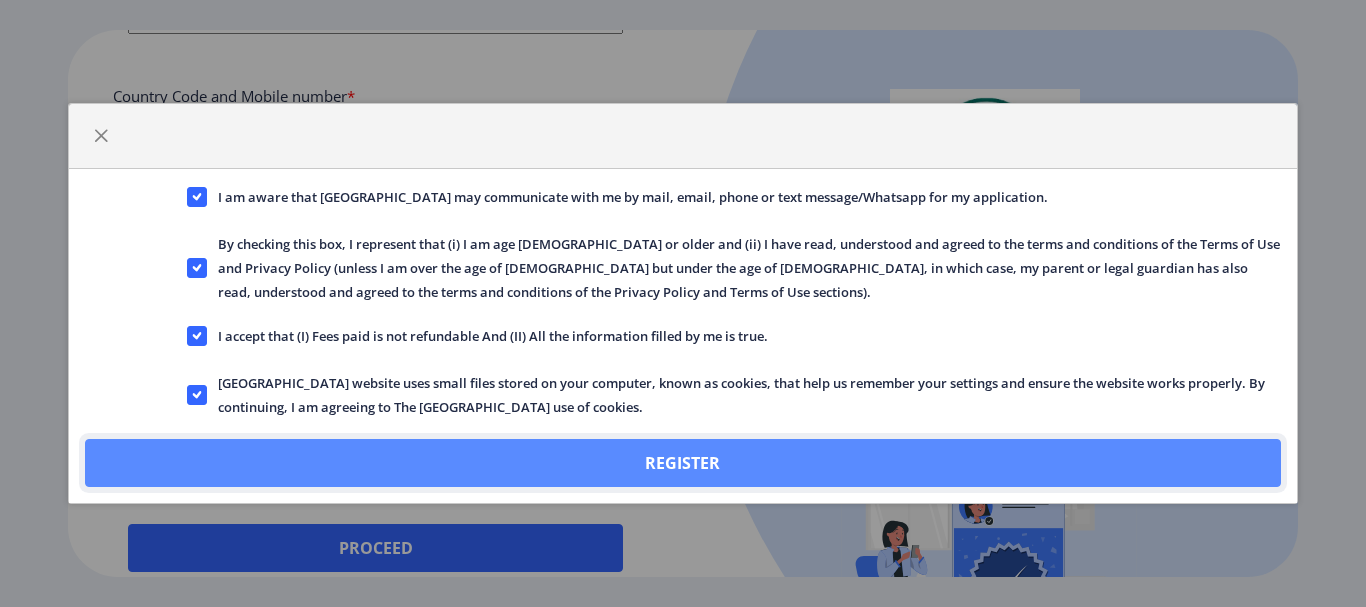 click on "Register" 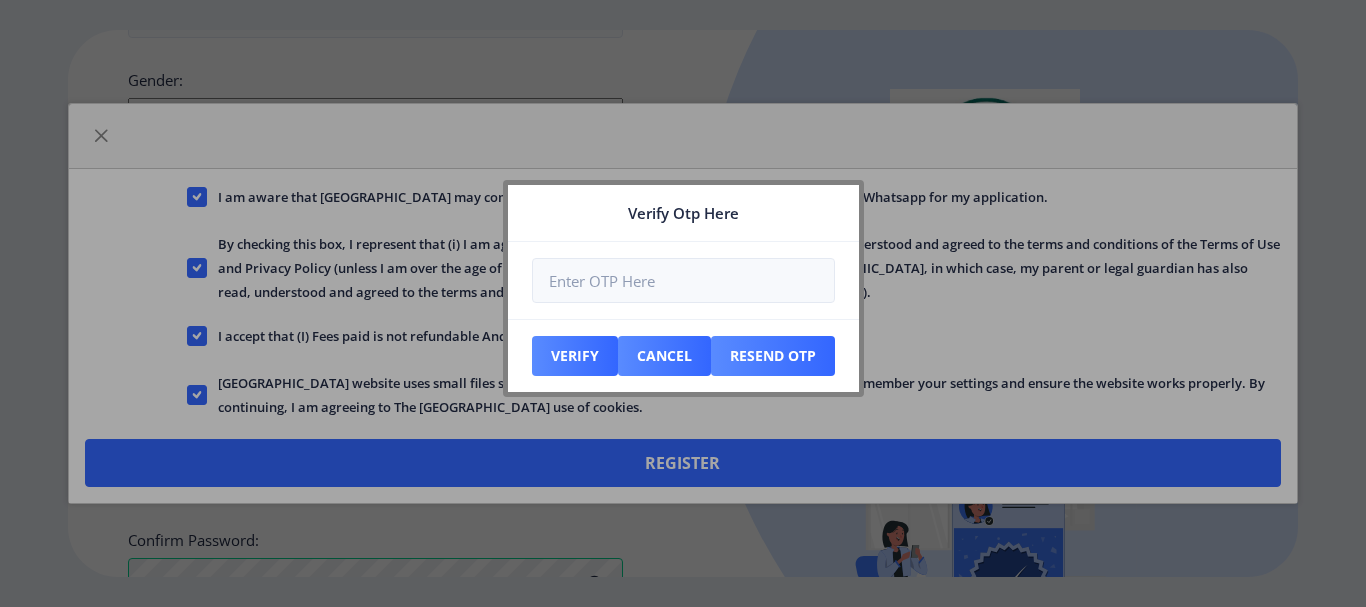 scroll, scrollTop: 983, scrollLeft: 0, axis: vertical 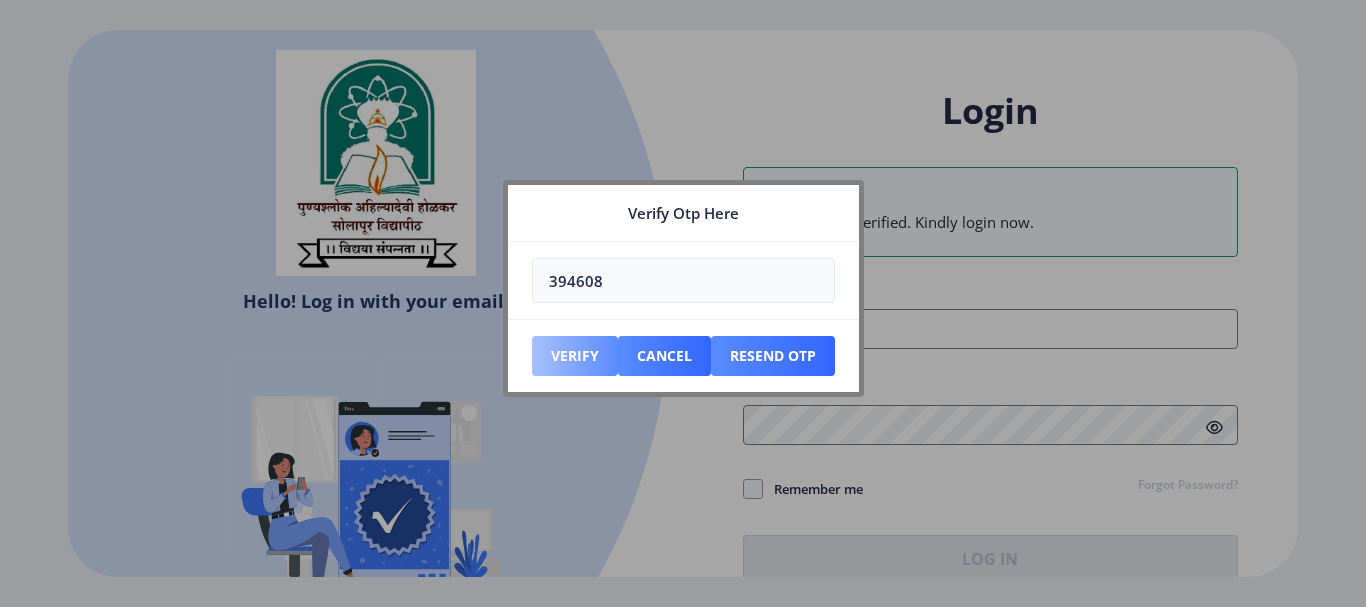 type on "394608" 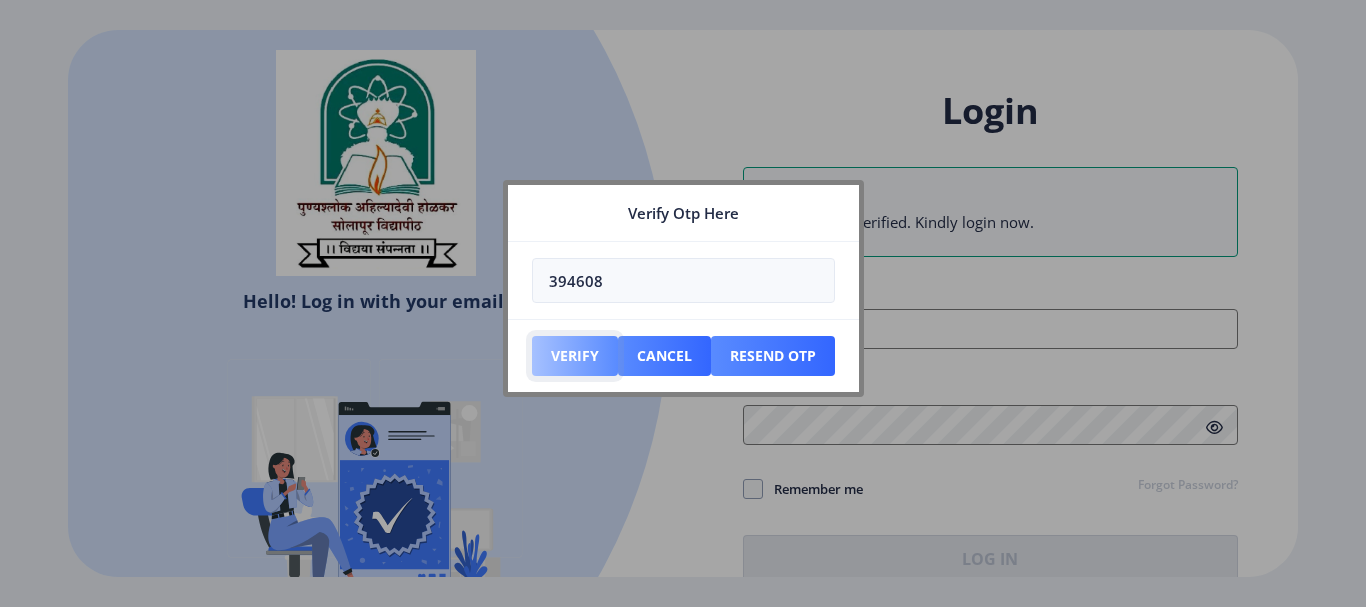 click on "Verify" at bounding box center [575, 356] 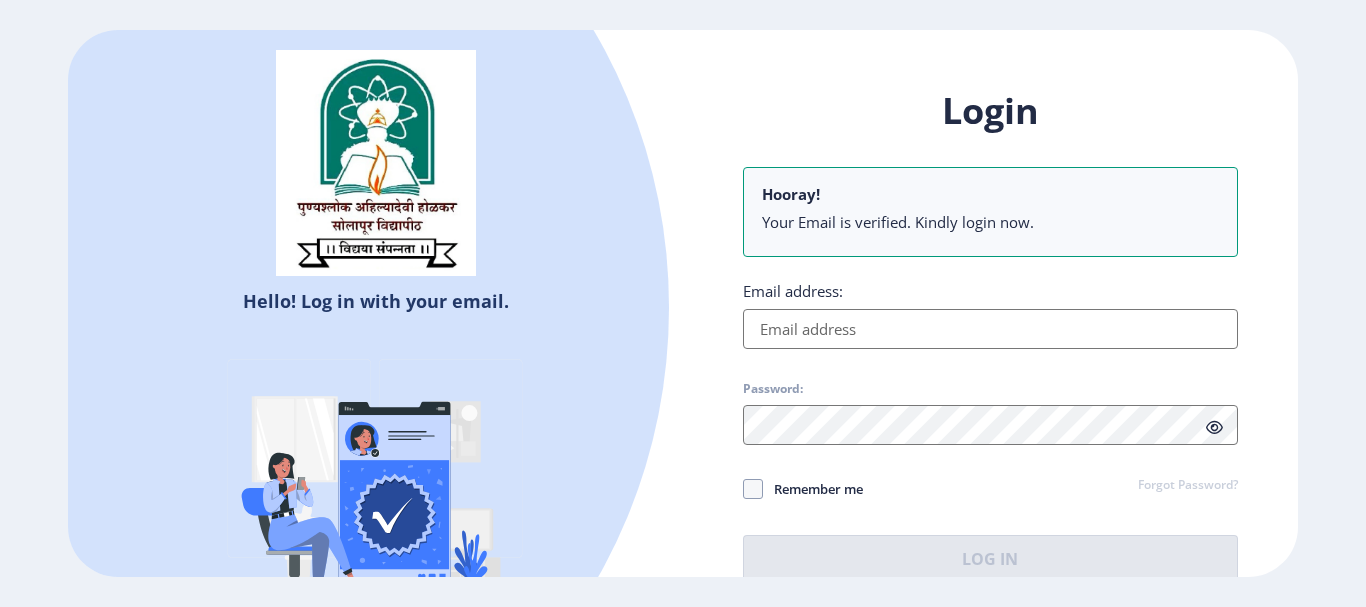 drag, startPoint x: 864, startPoint y: 338, endPoint x: 849, endPoint y: 340, distance: 15.132746 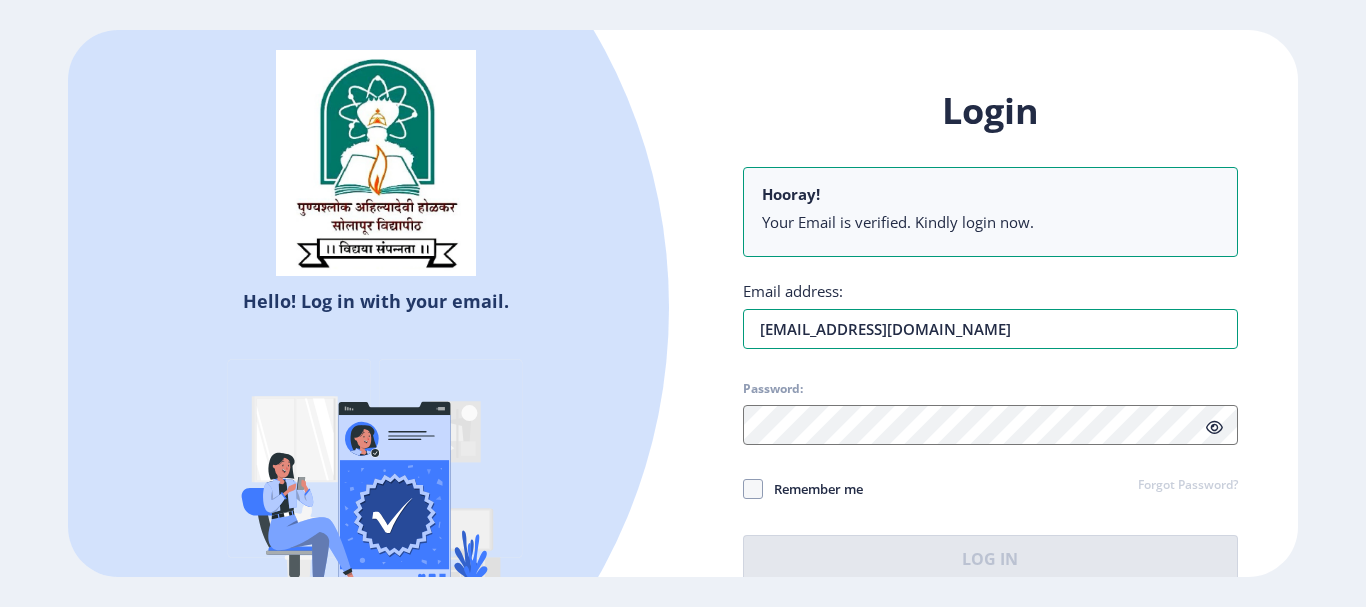type on "[EMAIL_ADDRESS][DOMAIN_NAME]" 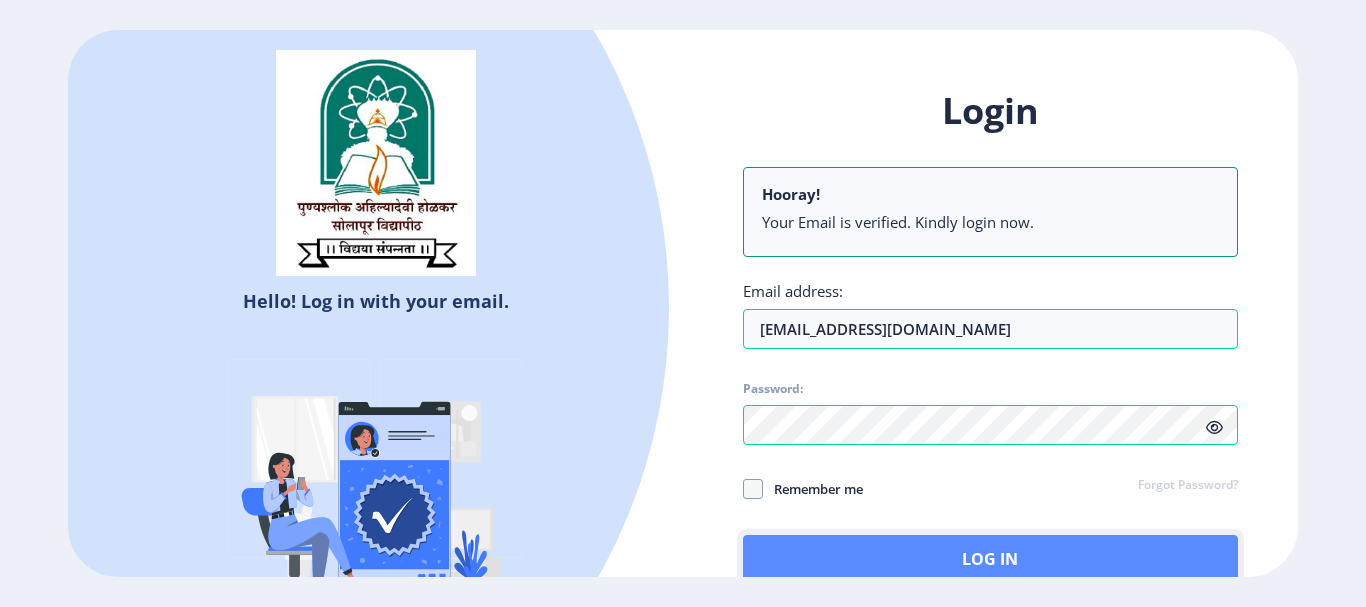 click on "Log In" 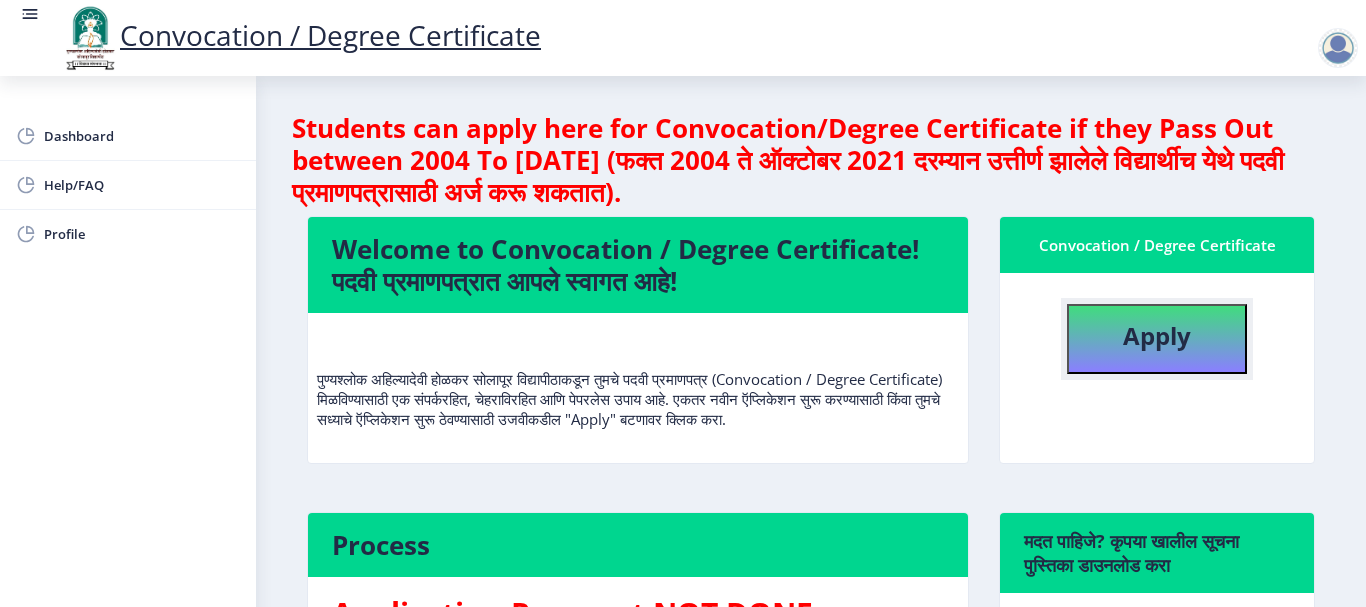 click on "Apply" 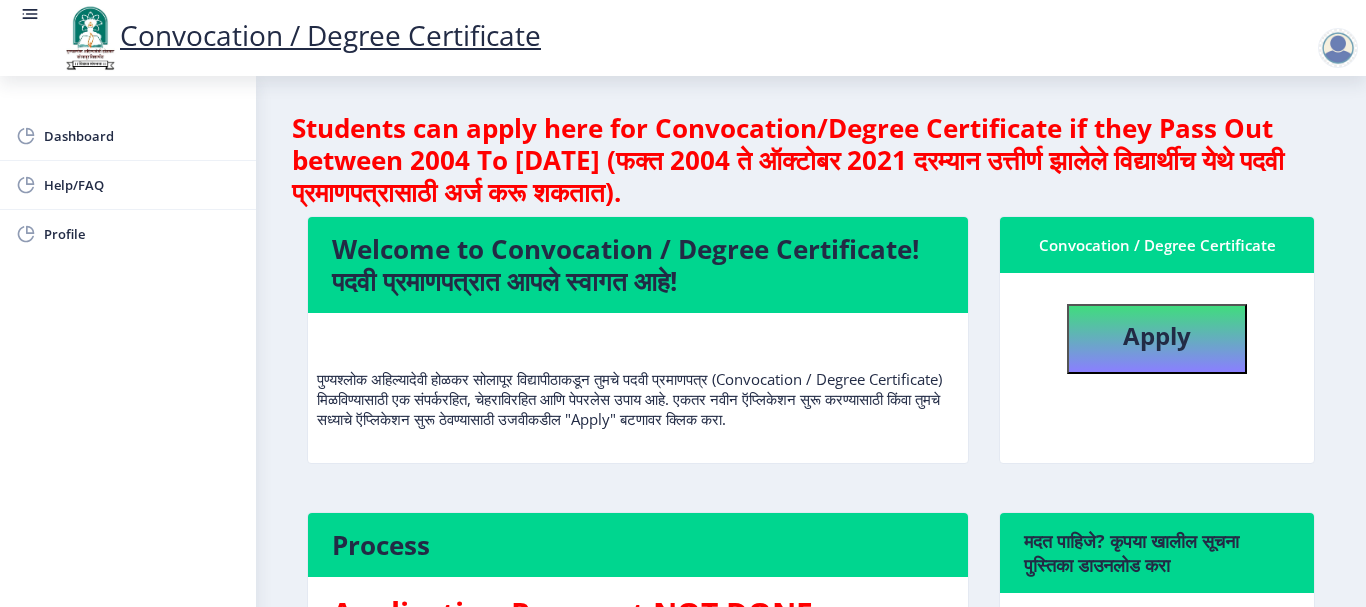 select 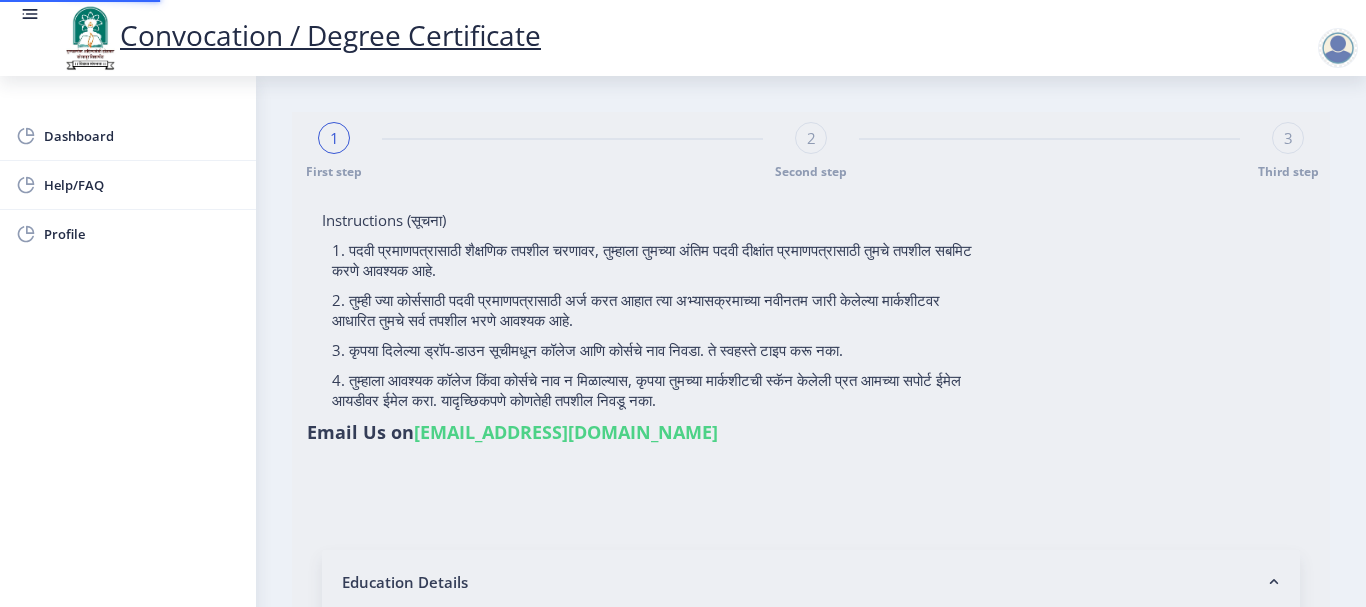 type on "g priya d" 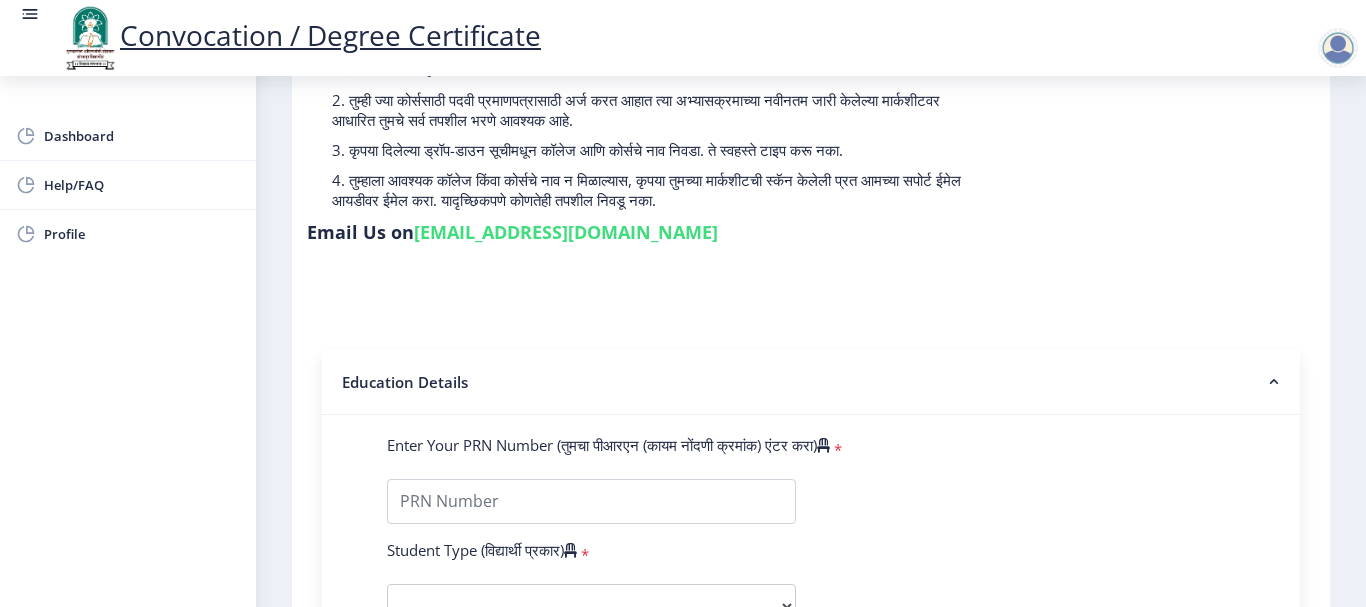 scroll, scrollTop: 300, scrollLeft: 0, axis: vertical 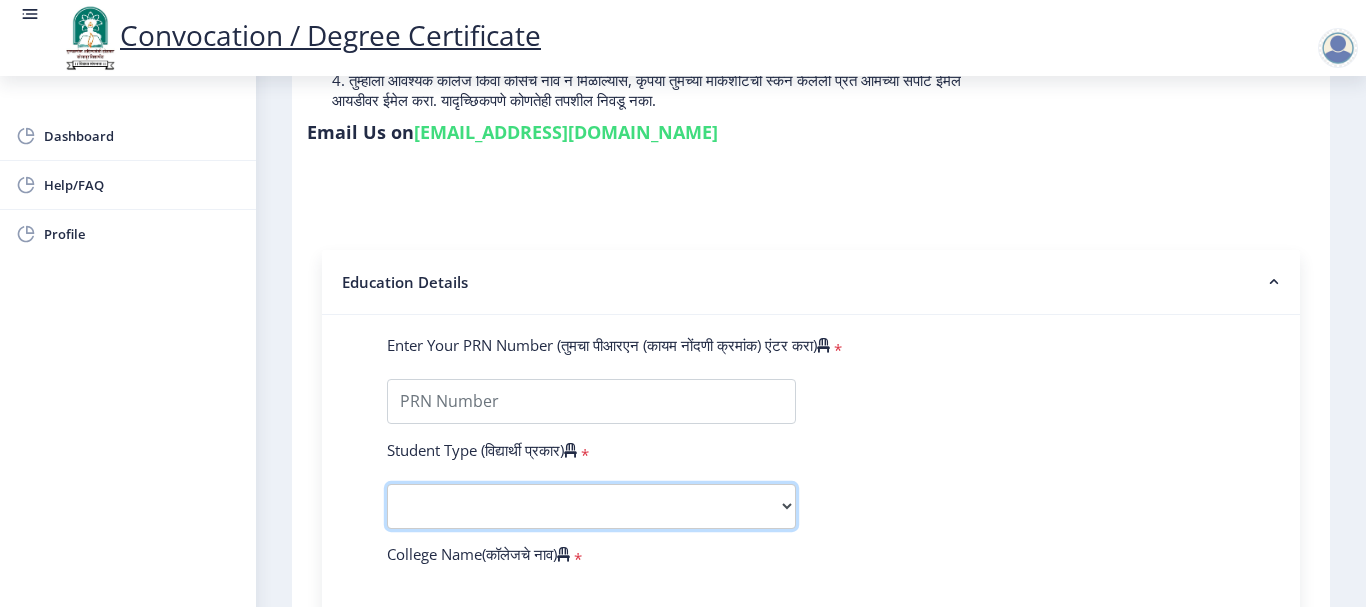 click on "Select Student Type Regular External" at bounding box center [591, 506] 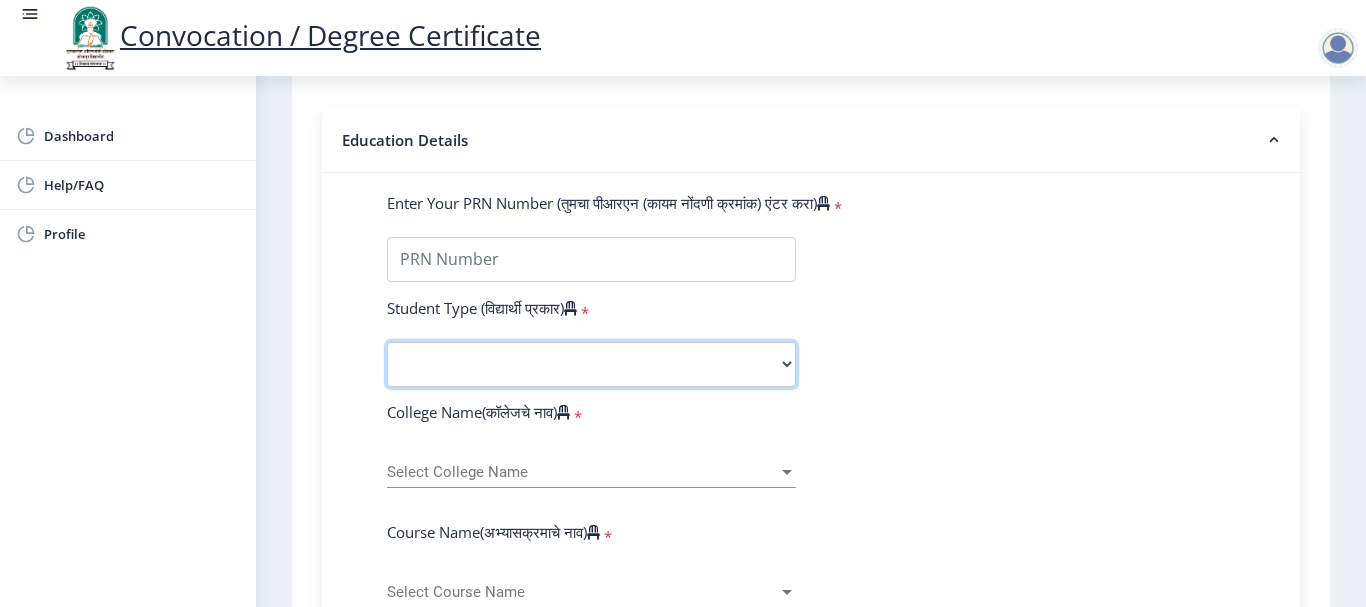 scroll, scrollTop: 500, scrollLeft: 0, axis: vertical 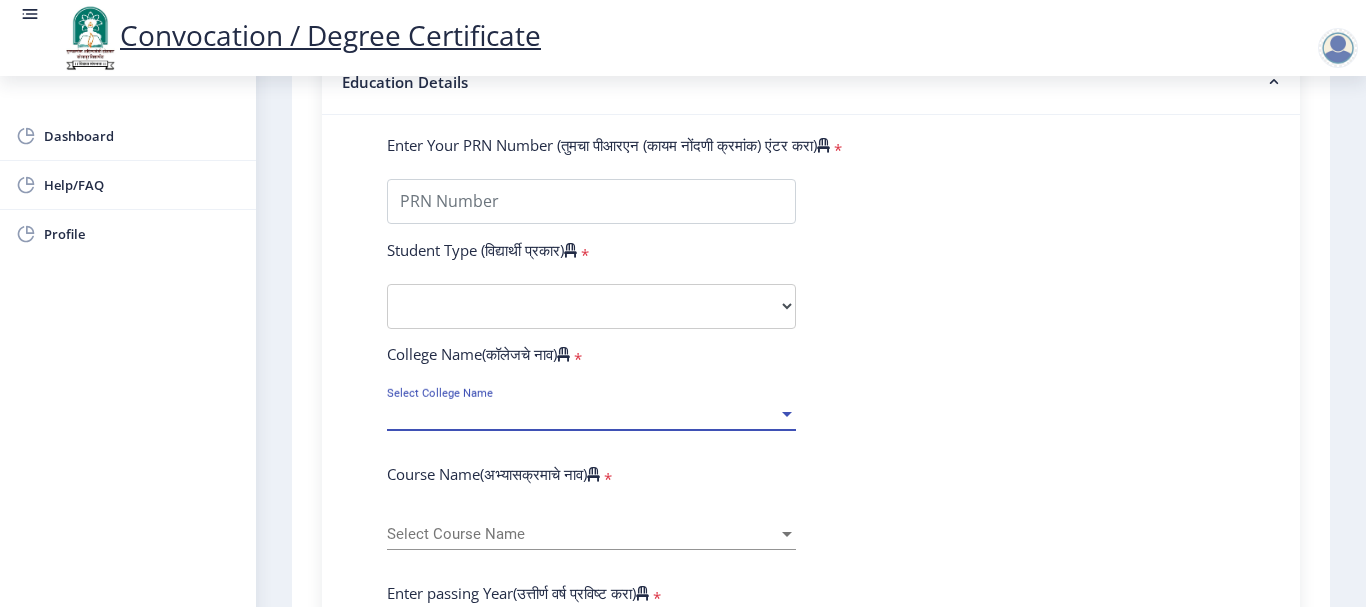 click on "Select College Name" at bounding box center (582, 414) 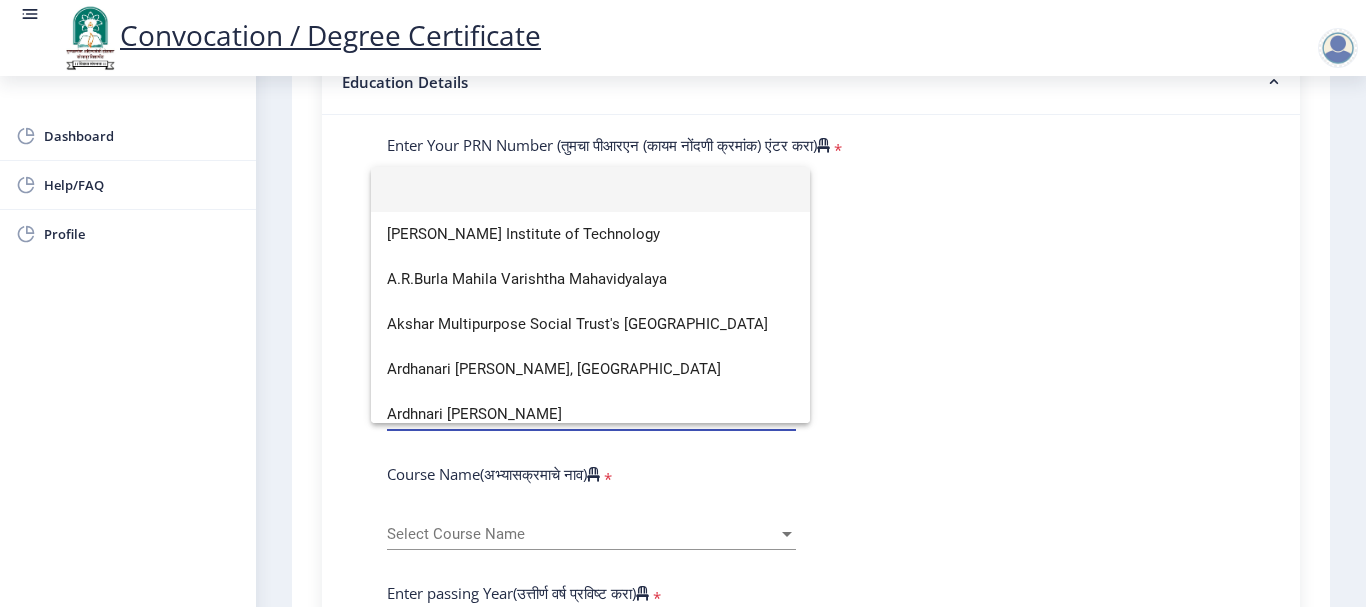 click 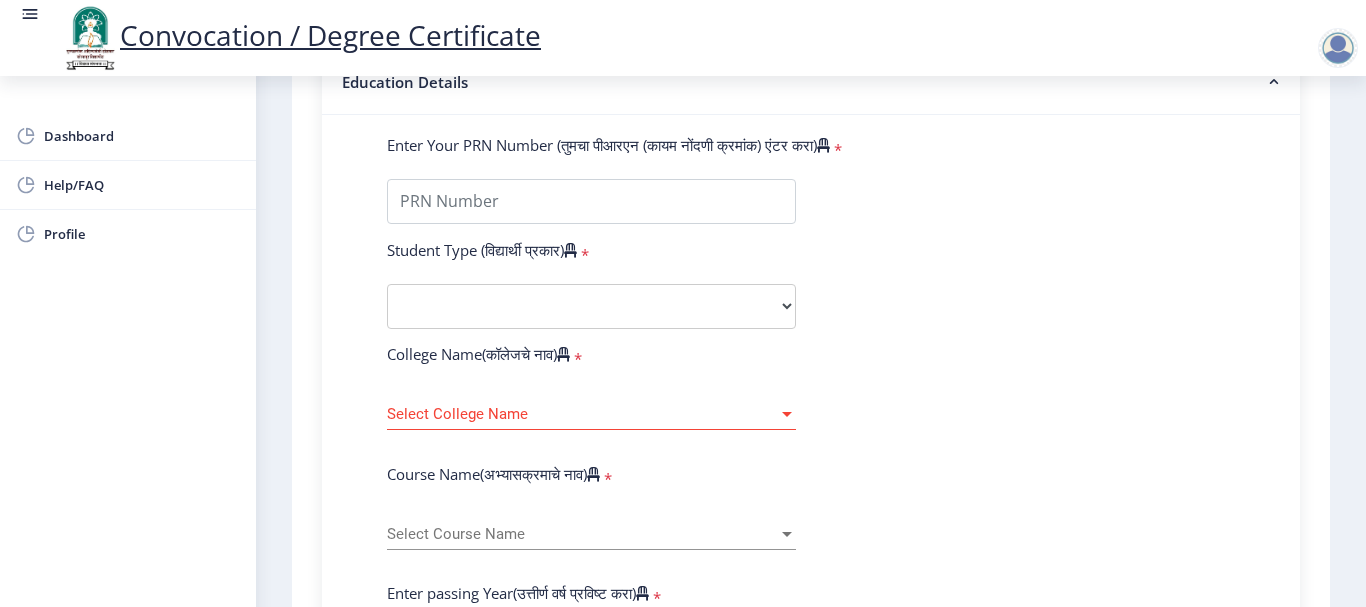 click on "Enter Your PRN Number (तुमचा पीआरएन (कायम नोंदणी क्रमांक) एंटर करा)   * Student Type (विद्यार्थी प्रकार)    * Select Student Type Regular External College Name(कॉलेजचे नाव)   * Select College Name Select College Name Course Name(अभ्यासक्रमाचे नाव)   * Select Course Name Select Course Name Enter passing Year(उत्तीर्ण वर्ष प्रविष्ट करा)   *  2025   2024   2023   2022   2021   2020   2019   2018   2017   2016   2015   2014   2013   2012   2011   2010   2009   2008   2007   2006   2005   2004   2003   2002   2001   2000   1999   1998   1997   1996   1995   1994   1993   1992   1991   1990   1989   1988   1987   1986   1985   1984   1983   1982   1981   1980   1979   1978   1977   1976  Enter Passing Month(उत्तीर्ण महिना प्रविष्ट करा)   * Enter Passing Month" 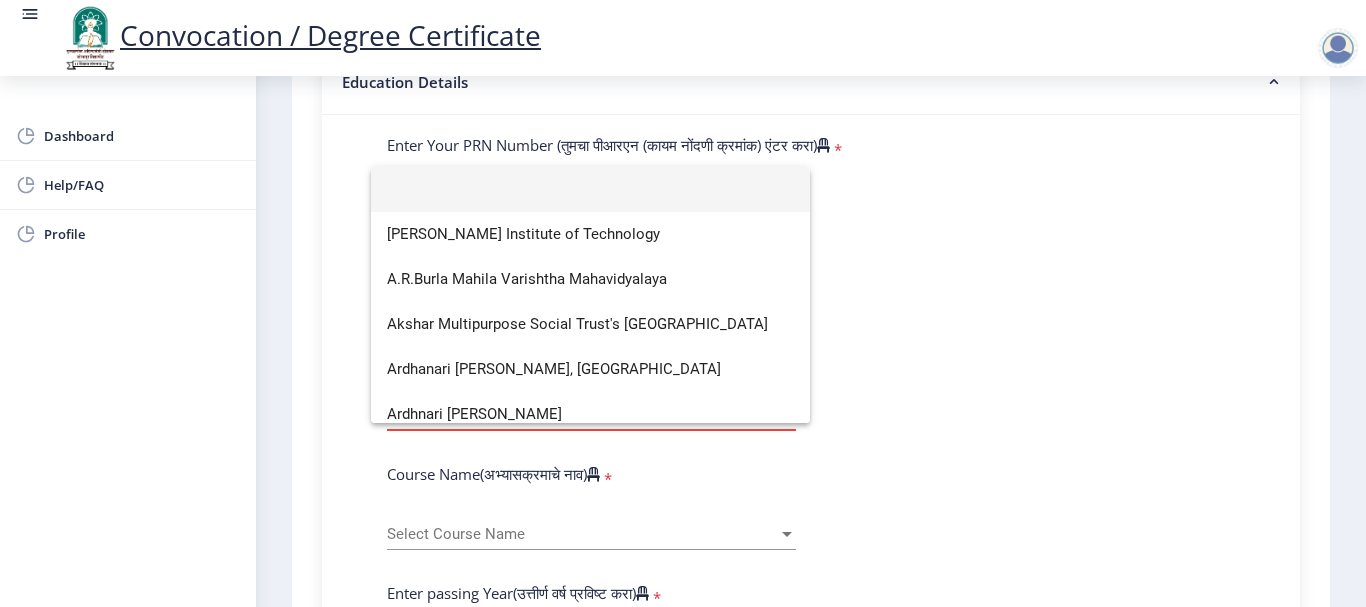 click 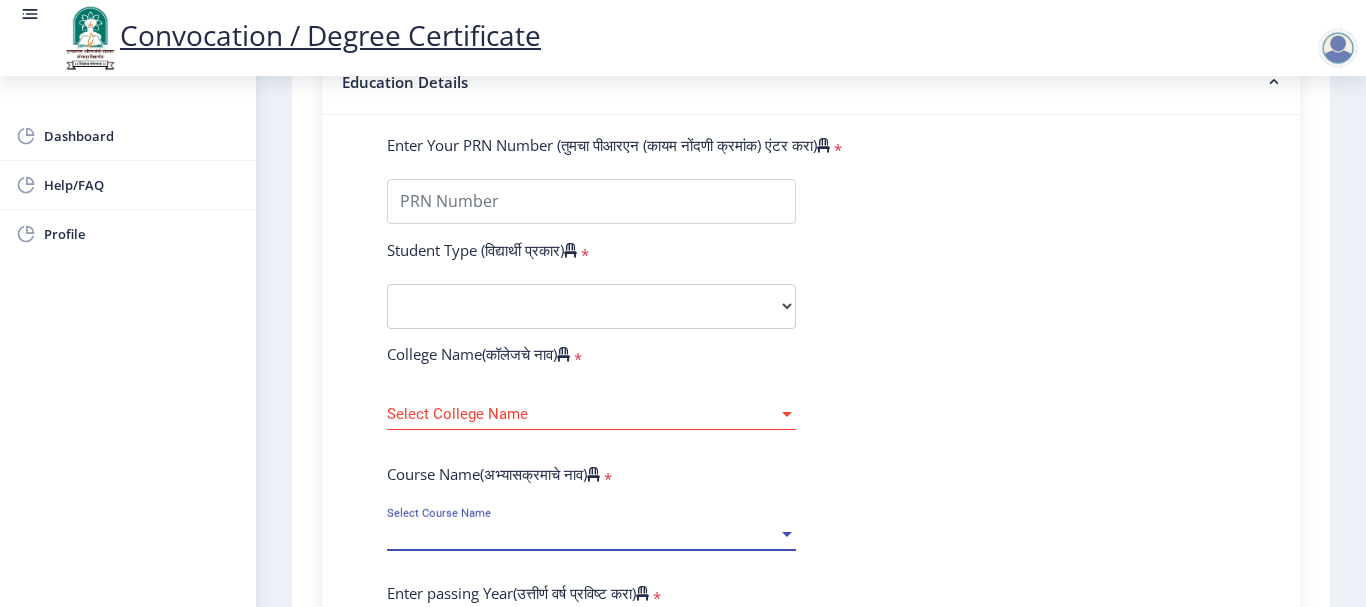 click at bounding box center (787, 534) 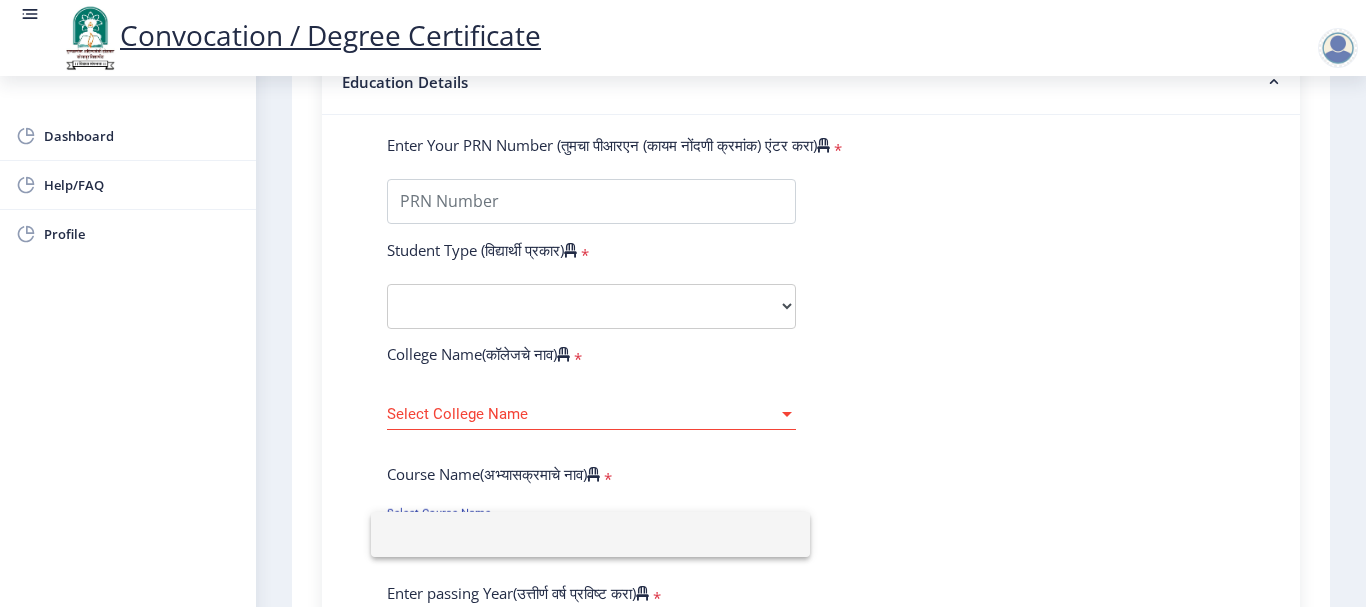 click 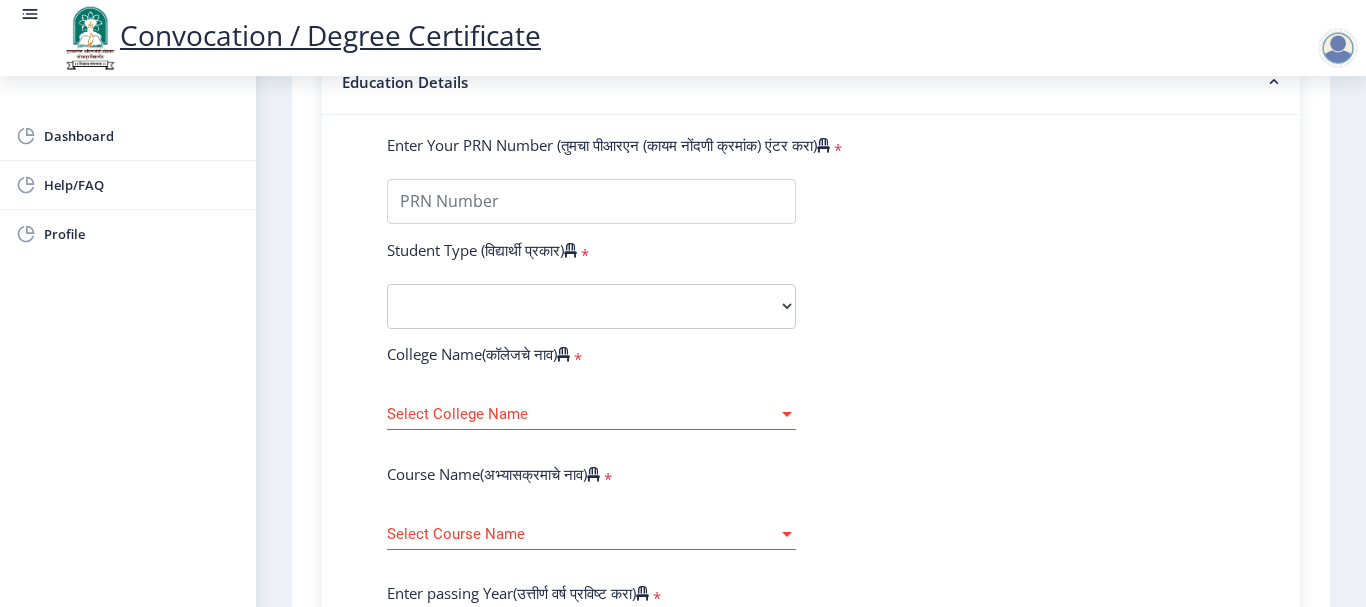 scroll, scrollTop: 700, scrollLeft: 0, axis: vertical 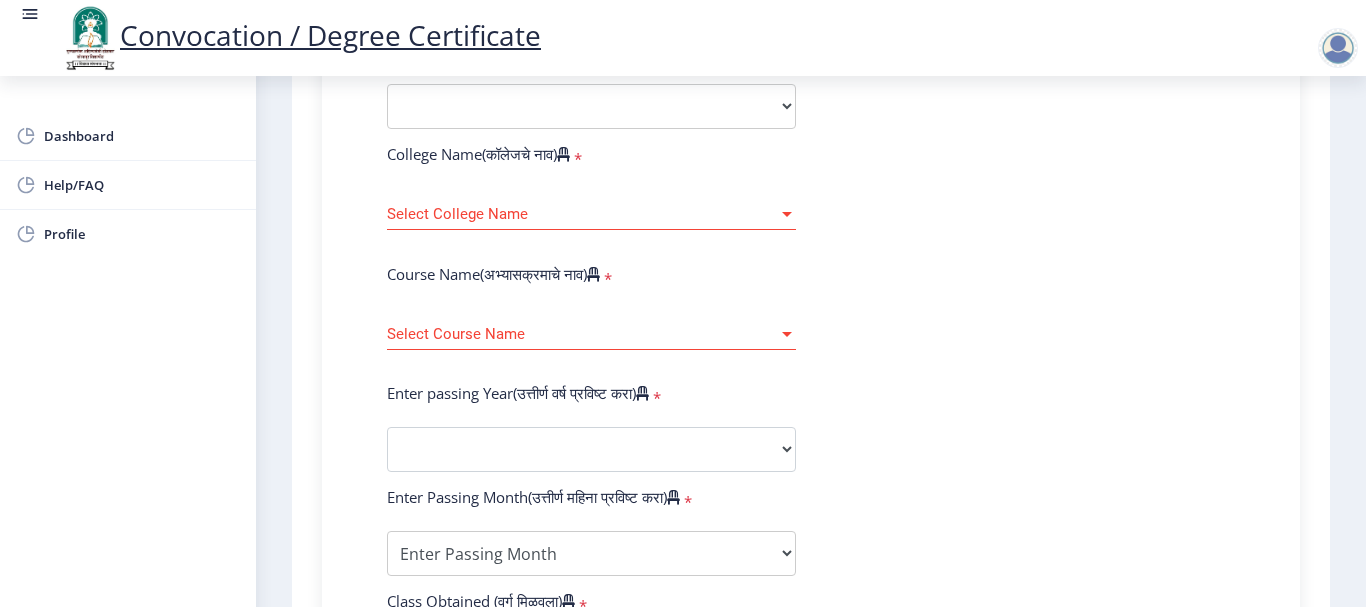 click on "Select Course Name Select Course Name" 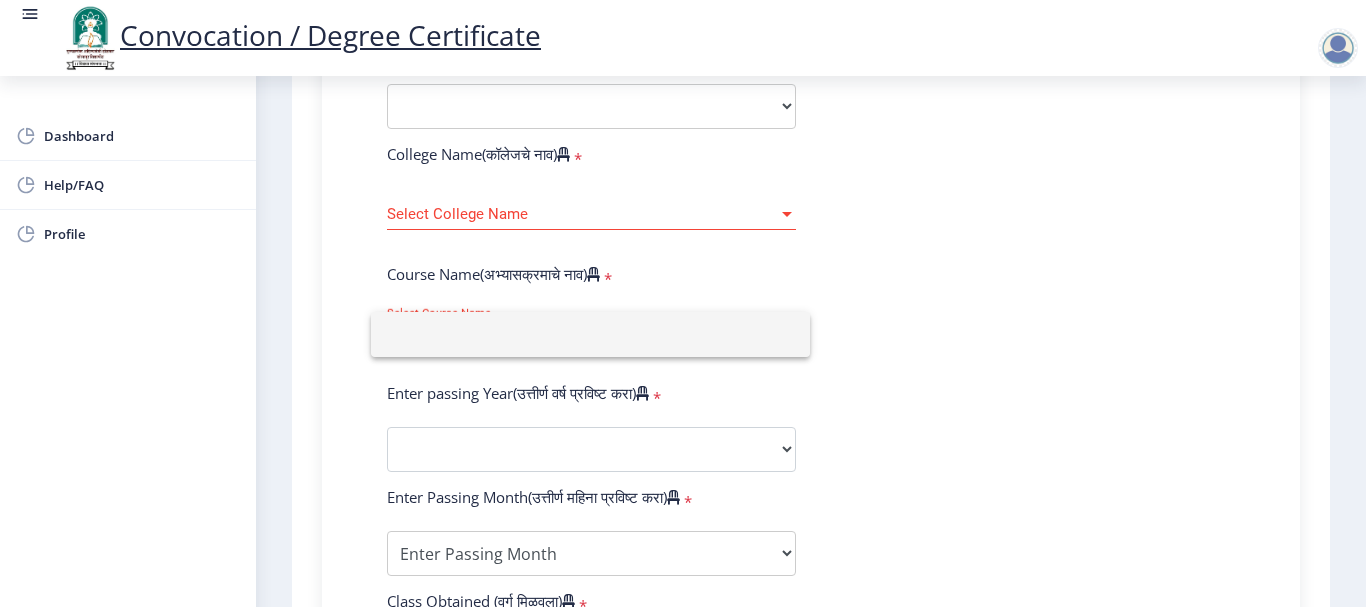 click 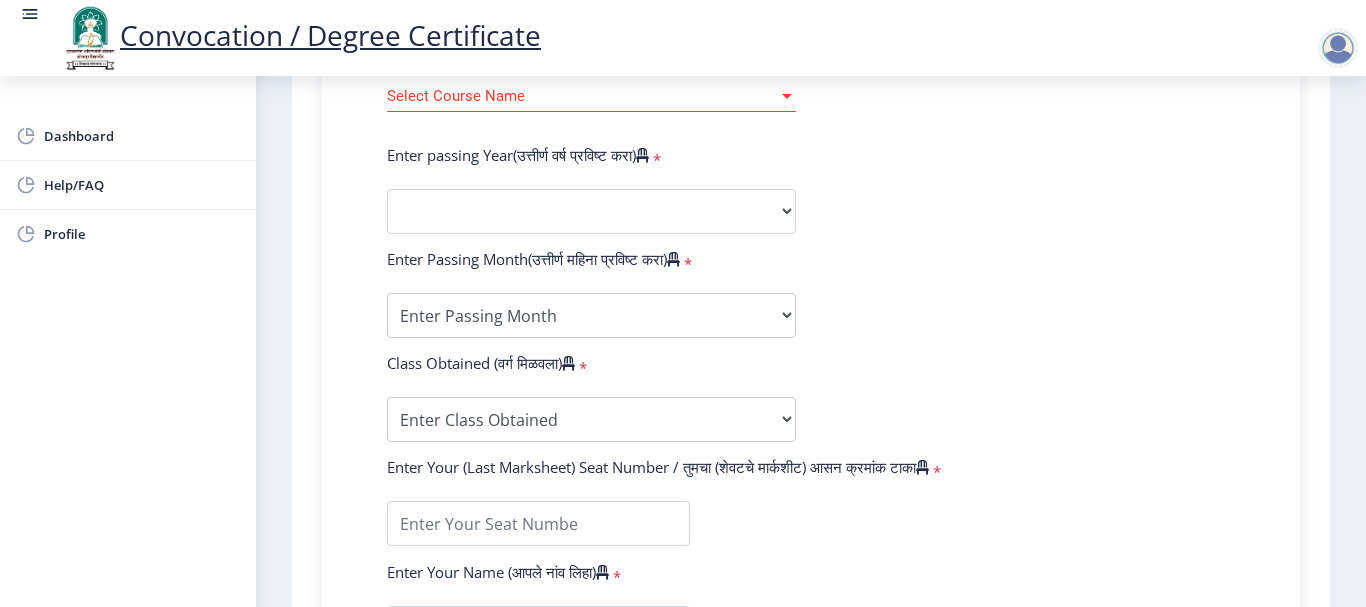 scroll, scrollTop: 1000, scrollLeft: 0, axis: vertical 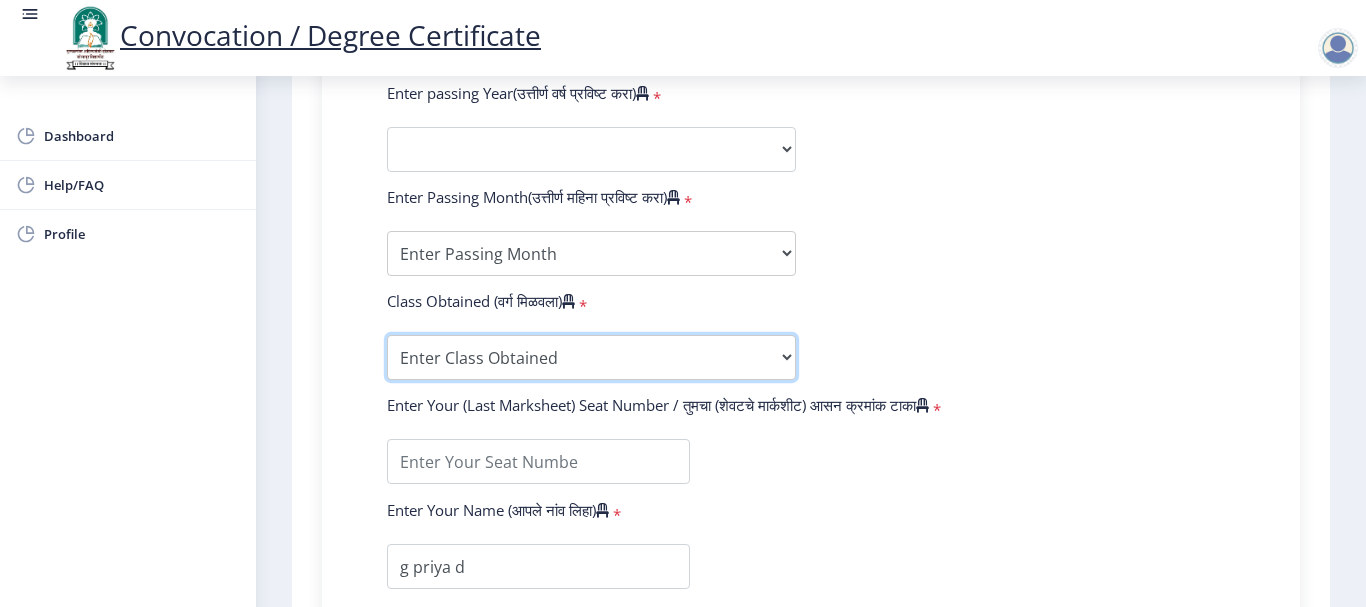 drag, startPoint x: 739, startPoint y: 358, endPoint x: 761, endPoint y: 364, distance: 22.803509 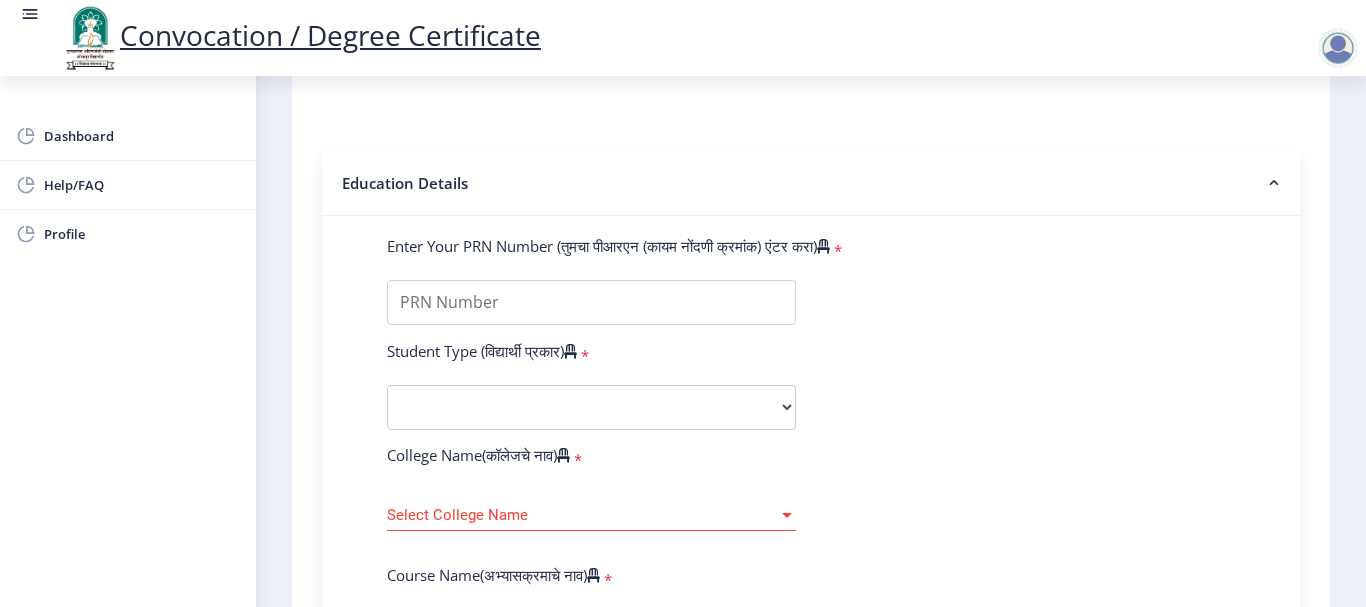 scroll, scrollTop: 400, scrollLeft: 0, axis: vertical 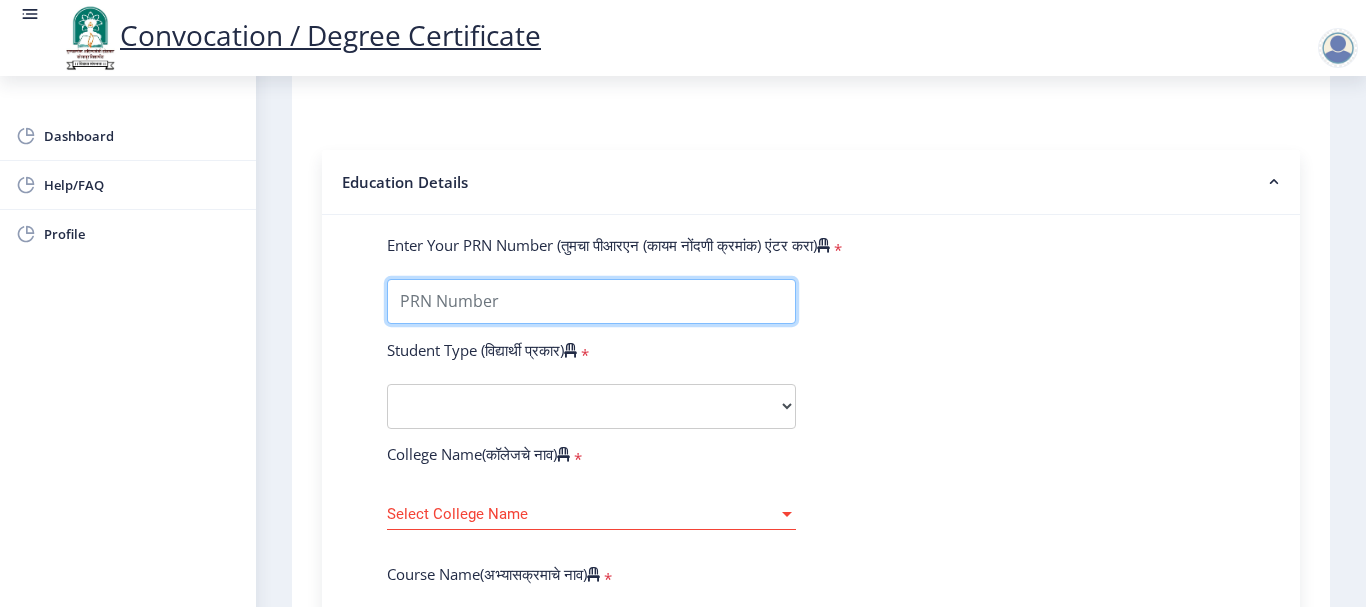 click on "Enter Your PRN Number (तुमचा पीआरएन (कायम नोंदणी क्रमांक) एंटर करा)" at bounding box center [591, 301] 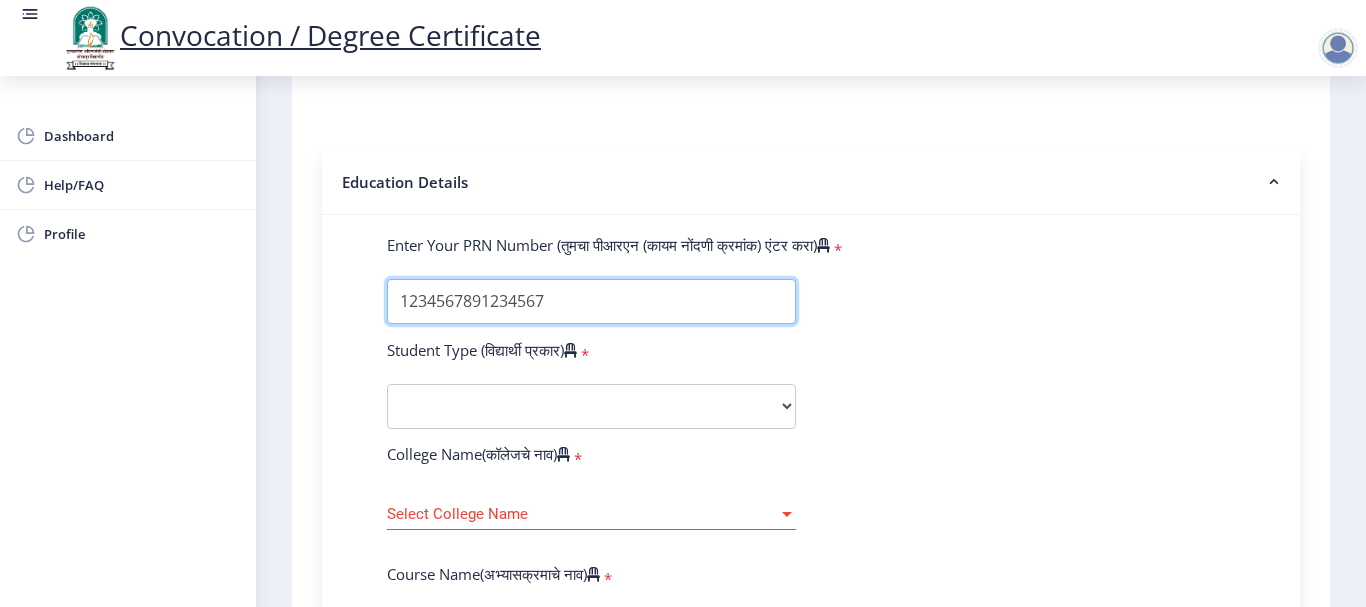type on "1234567891234567" 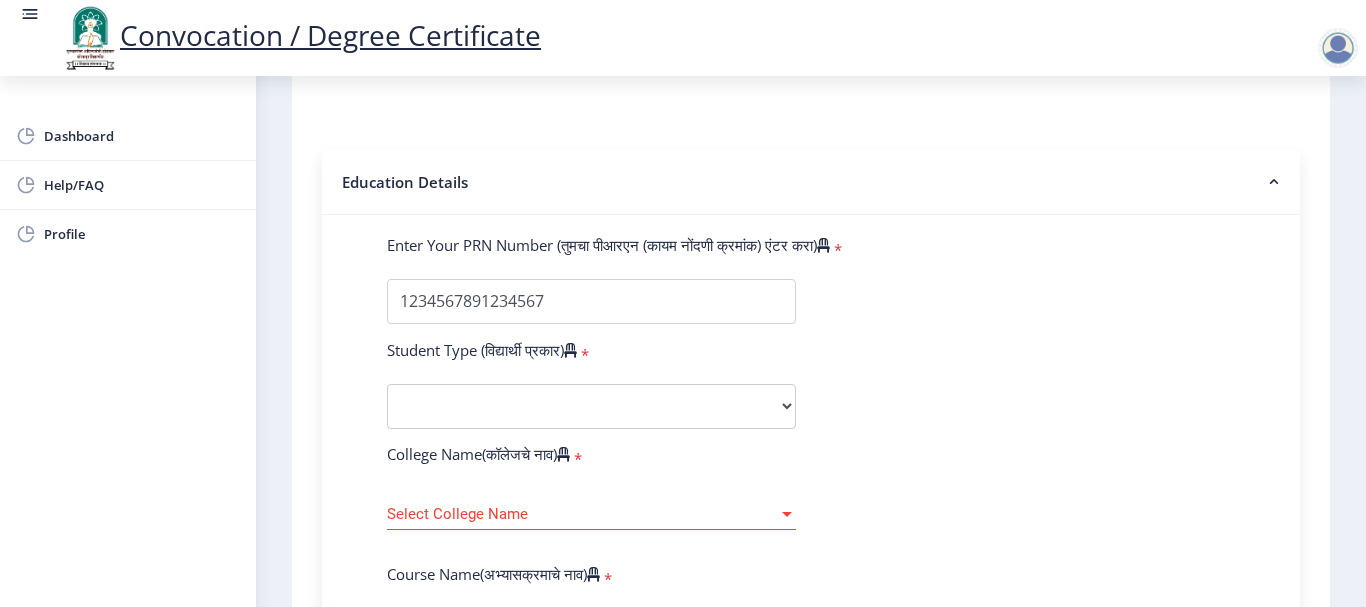 click on "Enter Your PRN Number (तुमचा पीआरएन (कायम नोंदणी क्रमांक) एंटर करा)   * Student Type (विद्यार्थी प्रकार)    * Select Student Type Regular External College Name(कॉलेजचे नाव)   * Select College Name Select College Name Course Name(अभ्यासक्रमाचे नाव)   * Select Course Name Select Course Name Enter passing Year(उत्तीर्ण वर्ष प्रविष्ट करा)   *  2025   2024   2023   2022   2021   2020   2019   2018   2017   2016   2015   2014   2013   2012   2011   2010   2009   2008   2007   2006   2005   2004   2003   2002   2001   2000   1999   1998   1997   1996   1995   1994   1993   1992   1991   1990   1989   1988   1987   1986   1985   1984   1983   1982   1981   1980   1979   1978   1977   1976  Enter Passing Month(उत्तीर्ण महिना प्रविष्ट करा)   * Enter Passing Month" 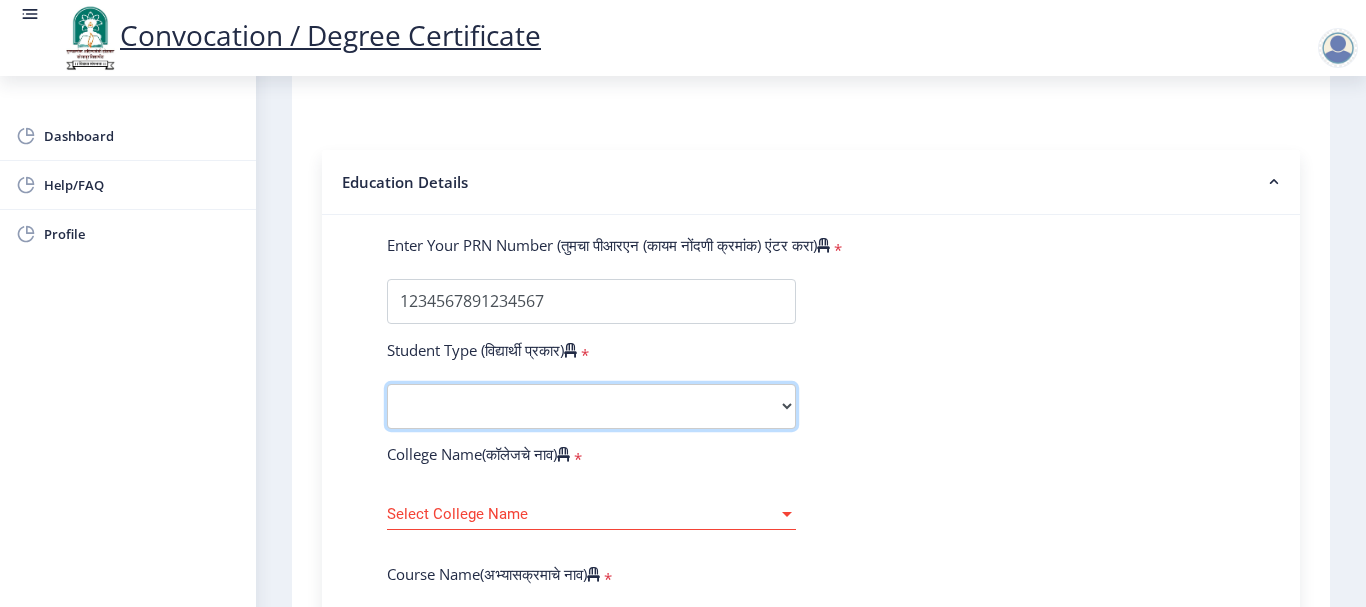 click on "Select Student Type Regular External" at bounding box center (591, 406) 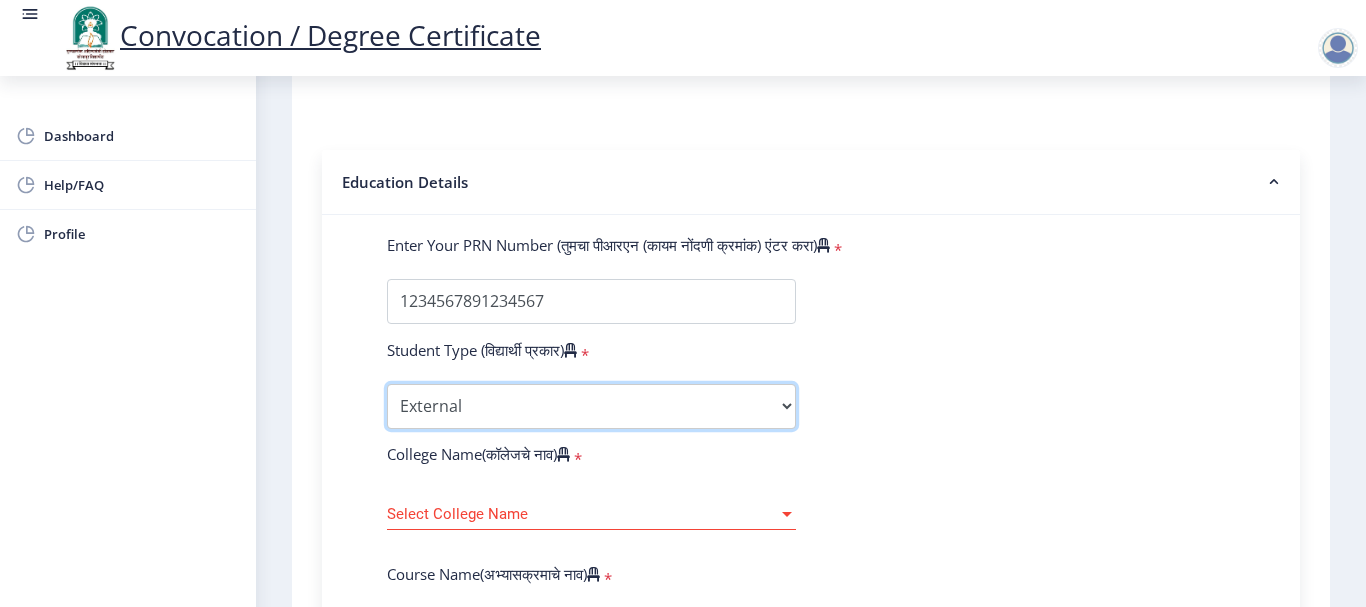 click on "Select Student Type Regular External" at bounding box center (591, 406) 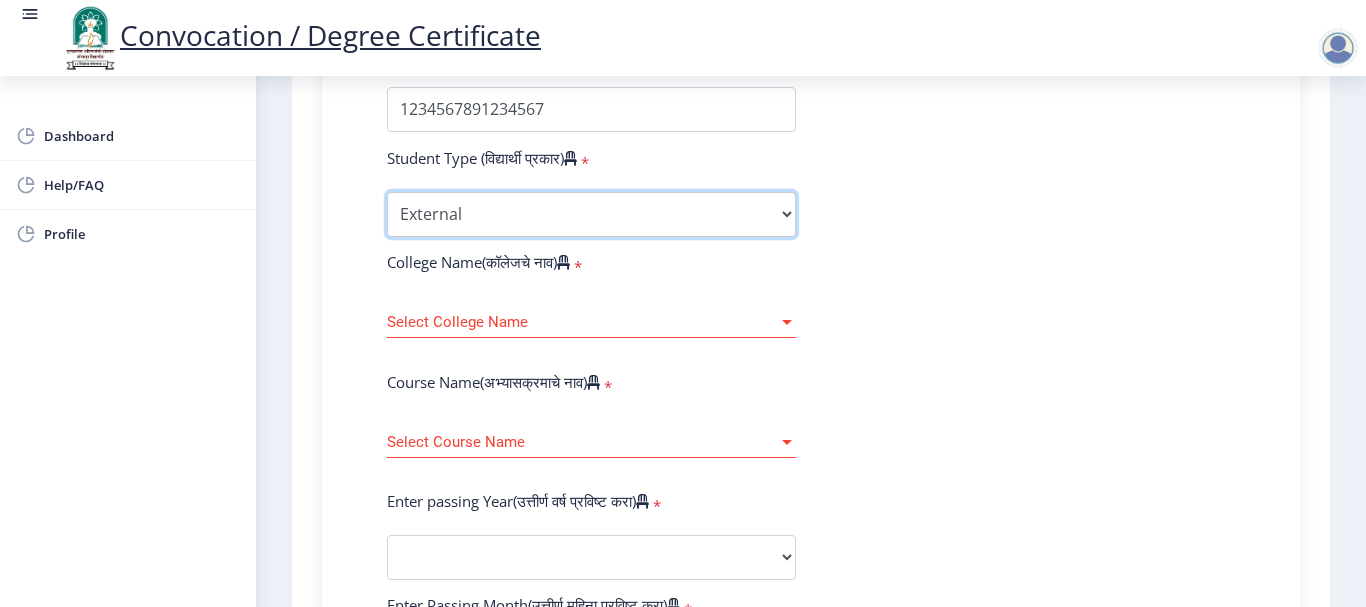 scroll, scrollTop: 600, scrollLeft: 0, axis: vertical 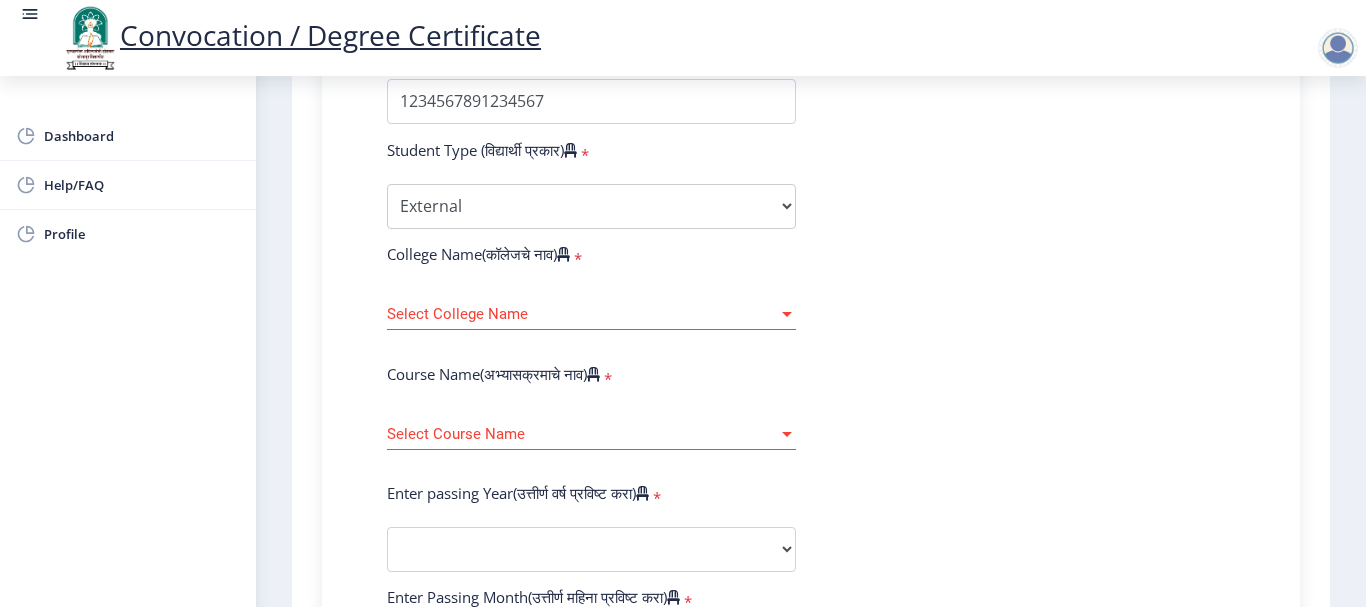 click on "Select College Name Select College Name" 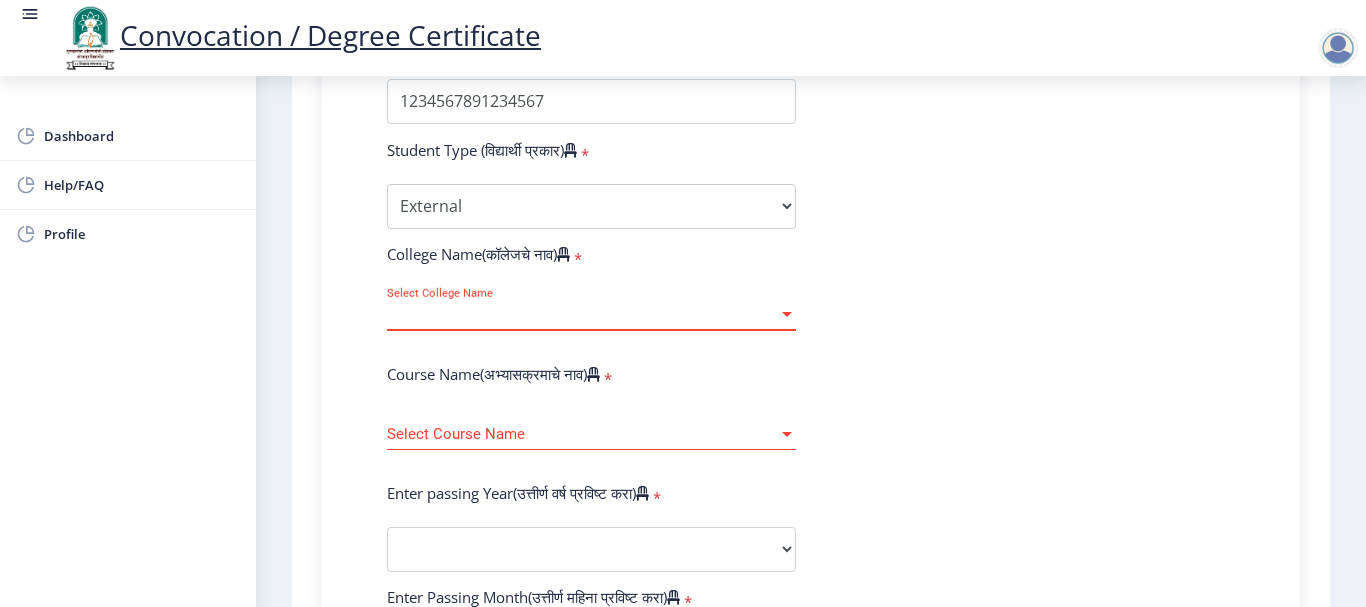 click at bounding box center [787, 314] 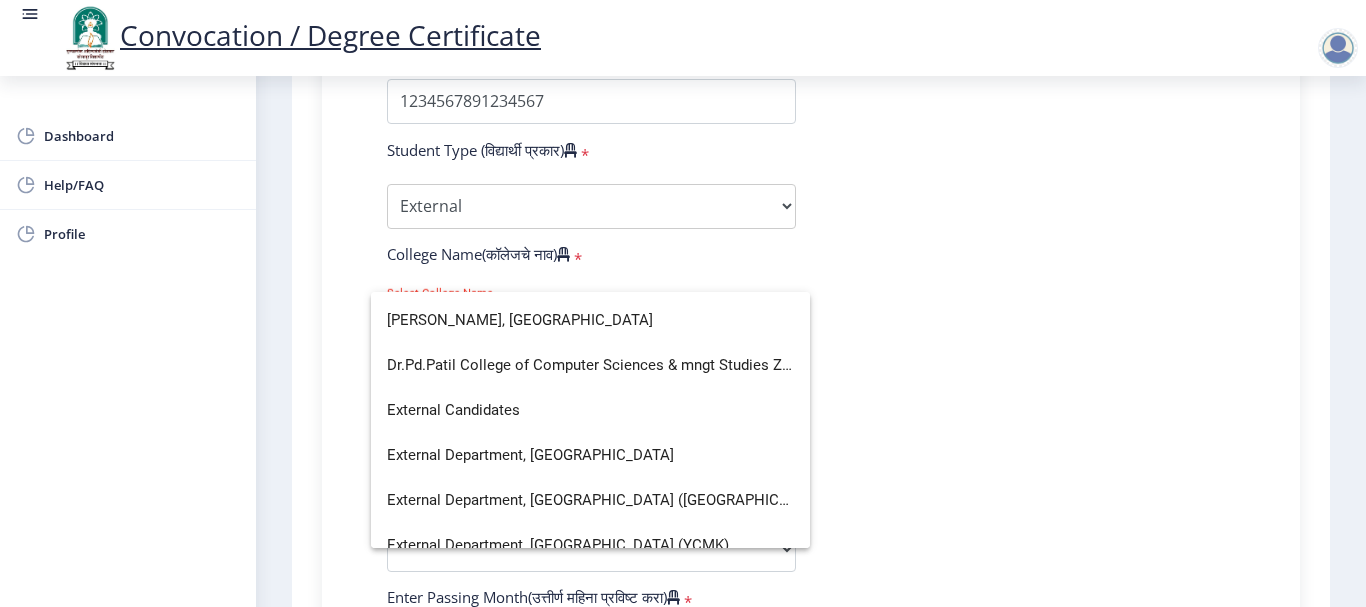 scroll, scrollTop: 2200, scrollLeft: 0, axis: vertical 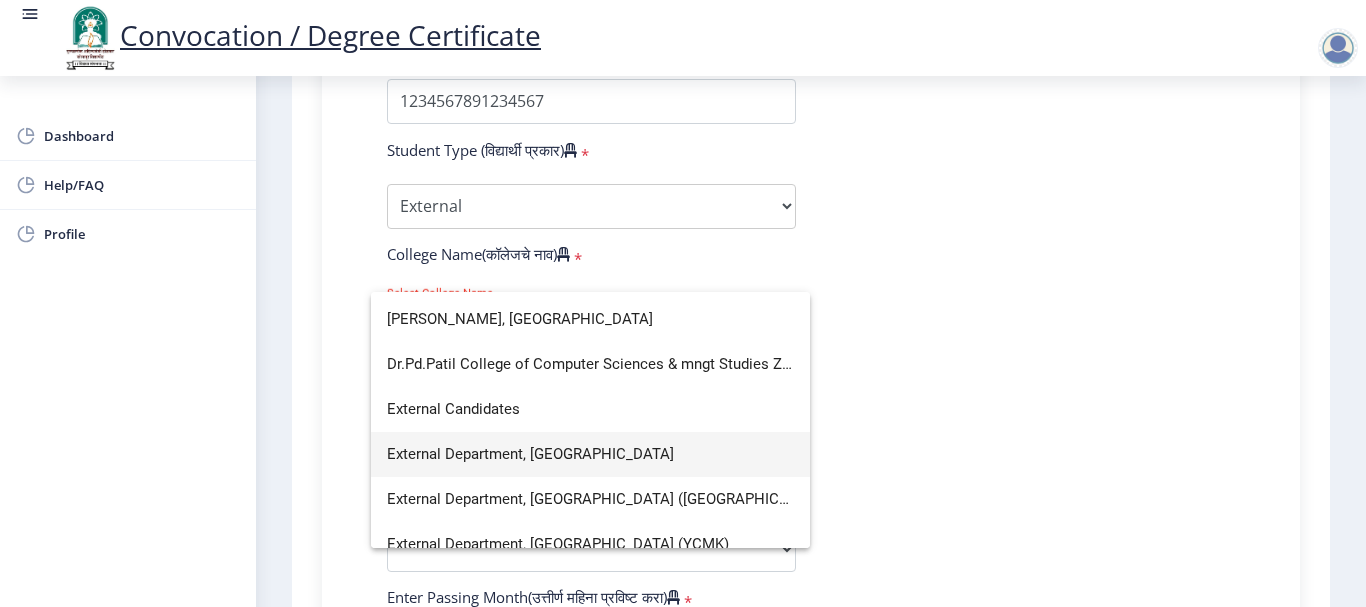 click on "External Department, [GEOGRAPHIC_DATA]" at bounding box center [590, 454] 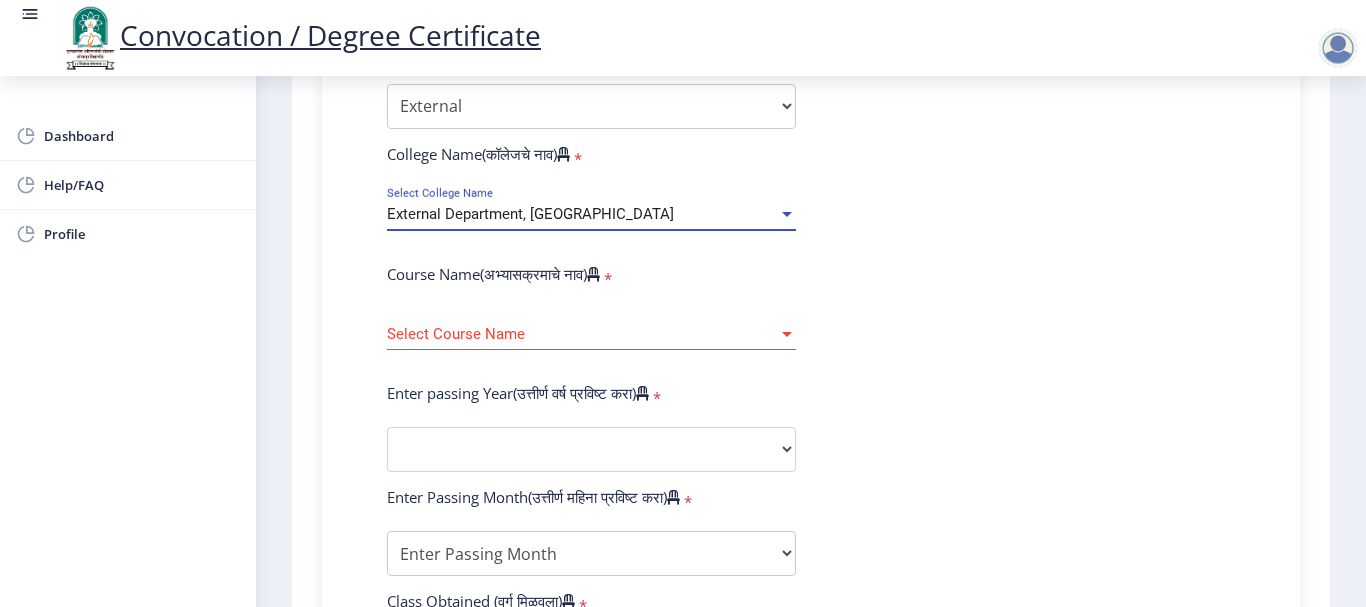 scroll, scrollTop: 900, scrollLeft: 0, axis: vertical 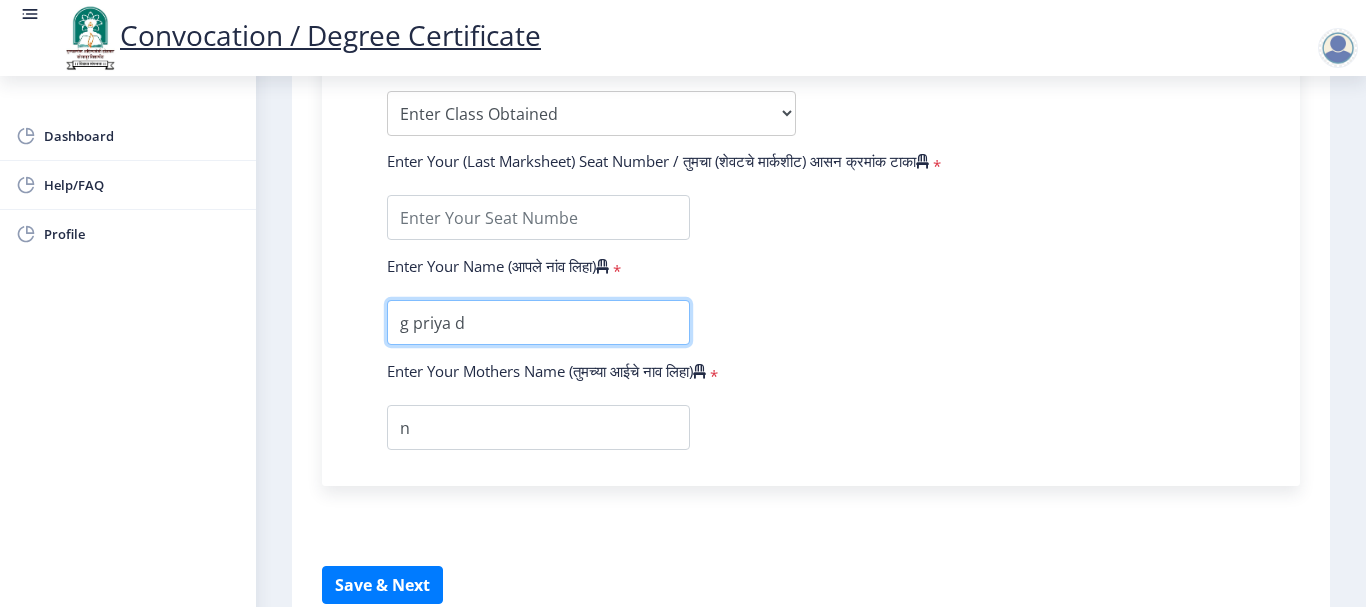 click at bounding box center [538, 322] 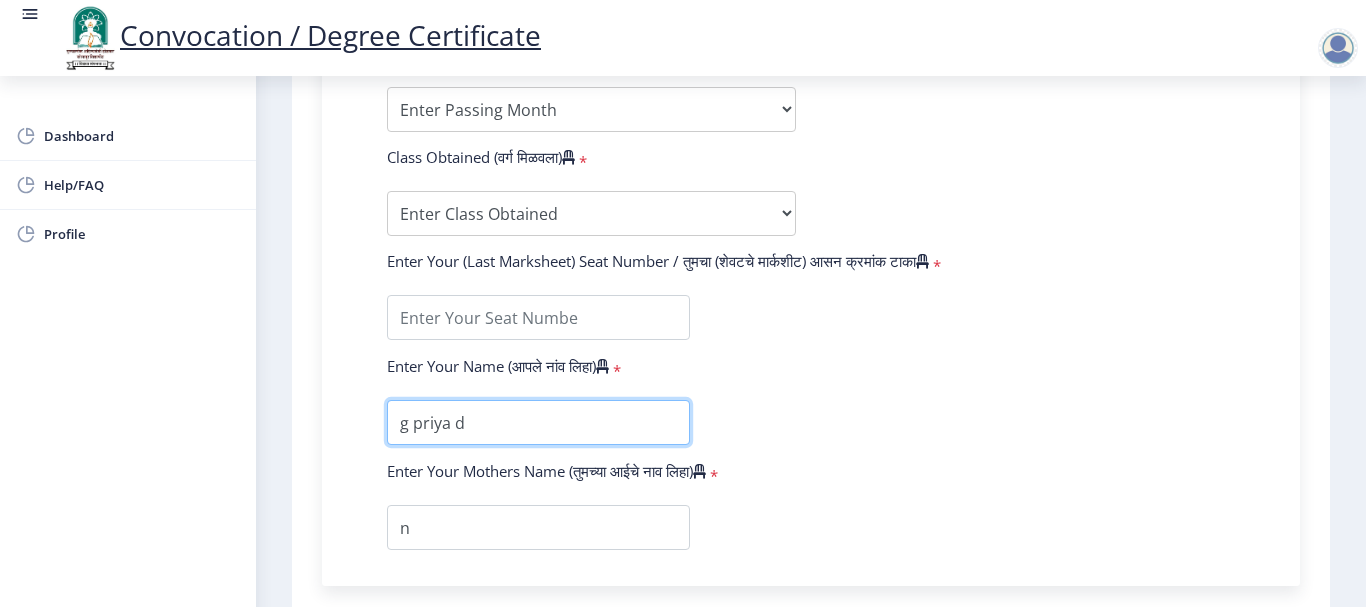 scroll, scrollTop: 1044, scrollLeft: 0, axis: vertical 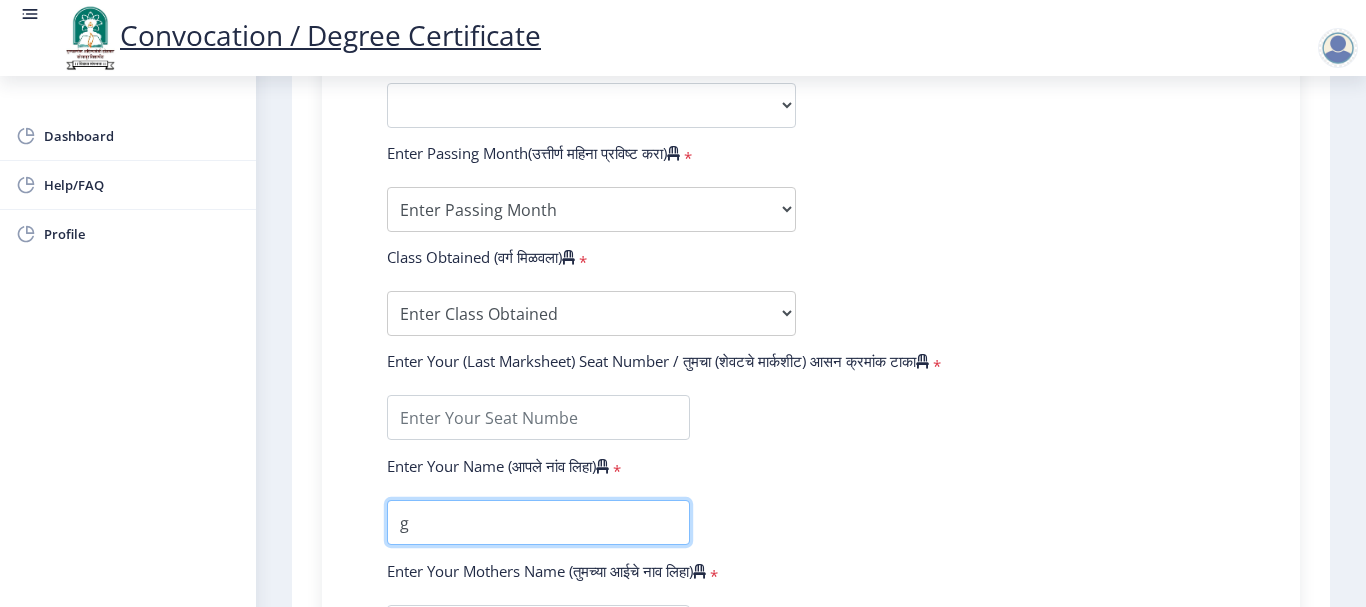 type on "g" 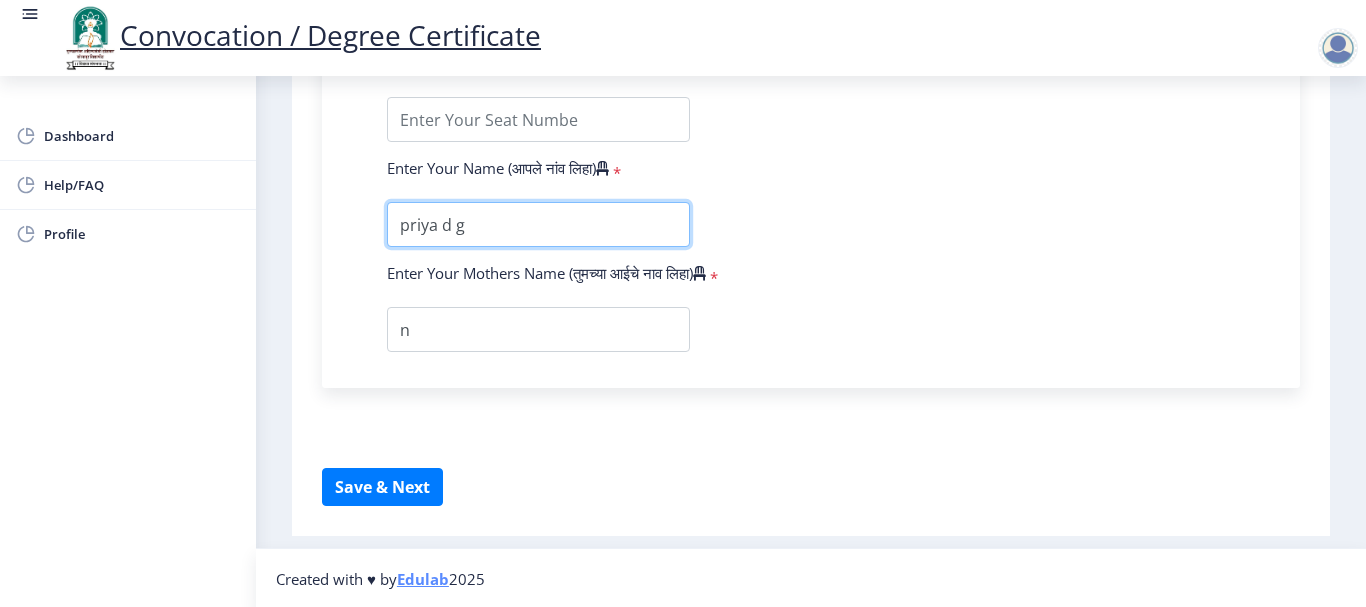 scroll, scrollTop: 1344, scrollLeft: 0, axis: vertical 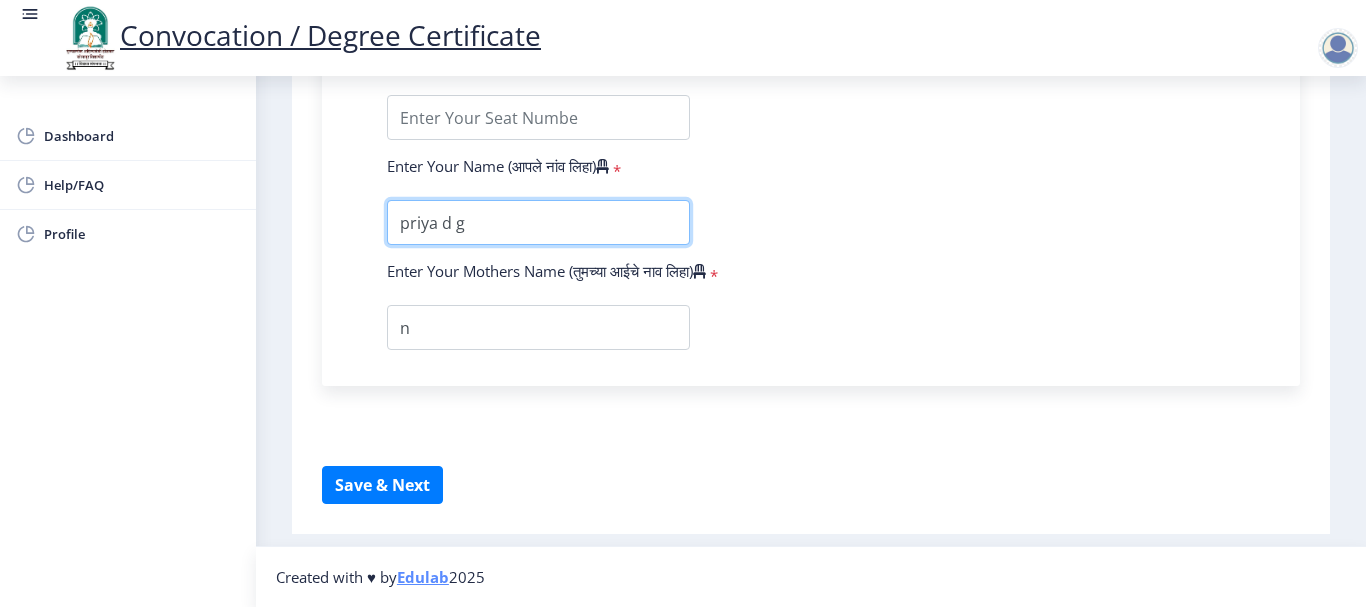 type on "priya d g" 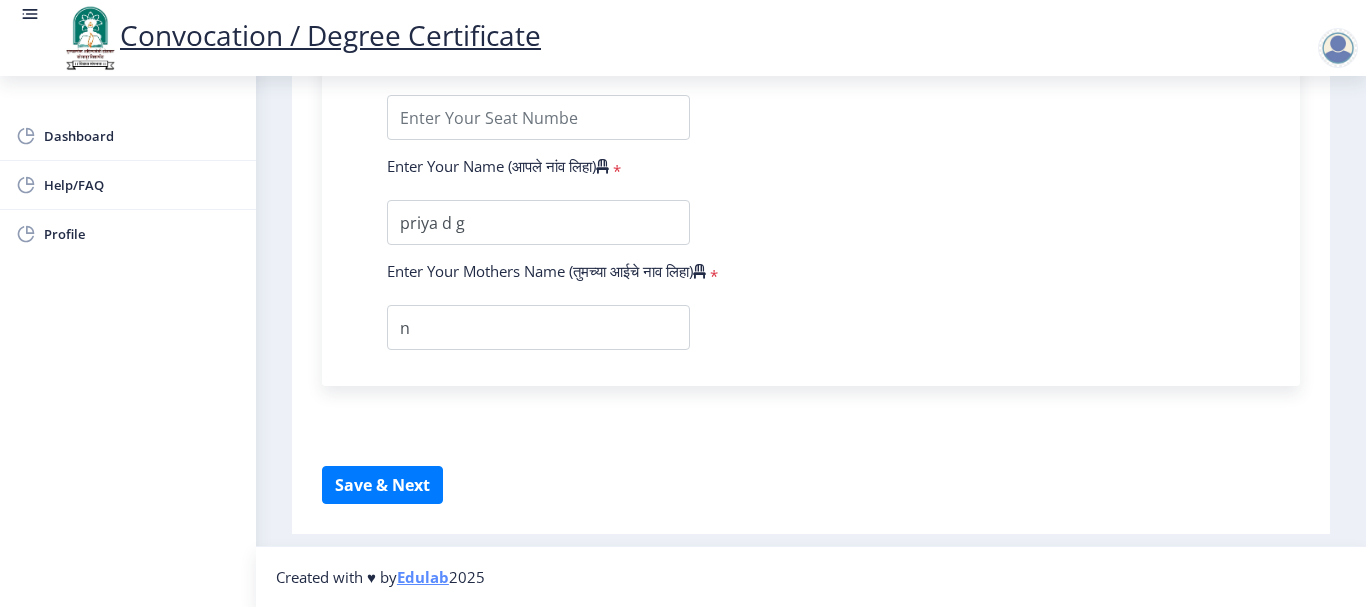 click on "Enter Your PRN Number (तुमचा पीआरएन (कायम नोंदणी क्रमांक) एंटर करा)   * Student Type (विद्यार्थी प्रकार)    * Select Student Type Regular External College Name(कॉलेजचे नाव)   * External Department, [GEOGRAPHIC_DATA] Select College Name Course Name(अभ्यासक्रमाचे नाव)   * Select Course Name Select Course Name Enter passing Year(उत्तीर्ण वर्ष प्रविष्ट करा)   *  2025   2024   2023   2022   2021   2020   2019   2018   2017   2016   2015   2014   2013   2012   2011   2010   2009   2008   2007   2006   2005   2004   2003   2002   2001   2000   1999   1998   1997   1996   1995   1994   1993   1992   1991   1990   1989   1988   1987   1986   1985   1984   1983   1982   1981   1980   1979   1978   1977   1976  Enter Passing Month(उत्तीर्ण महिना प्रविष्ट करा)   *" 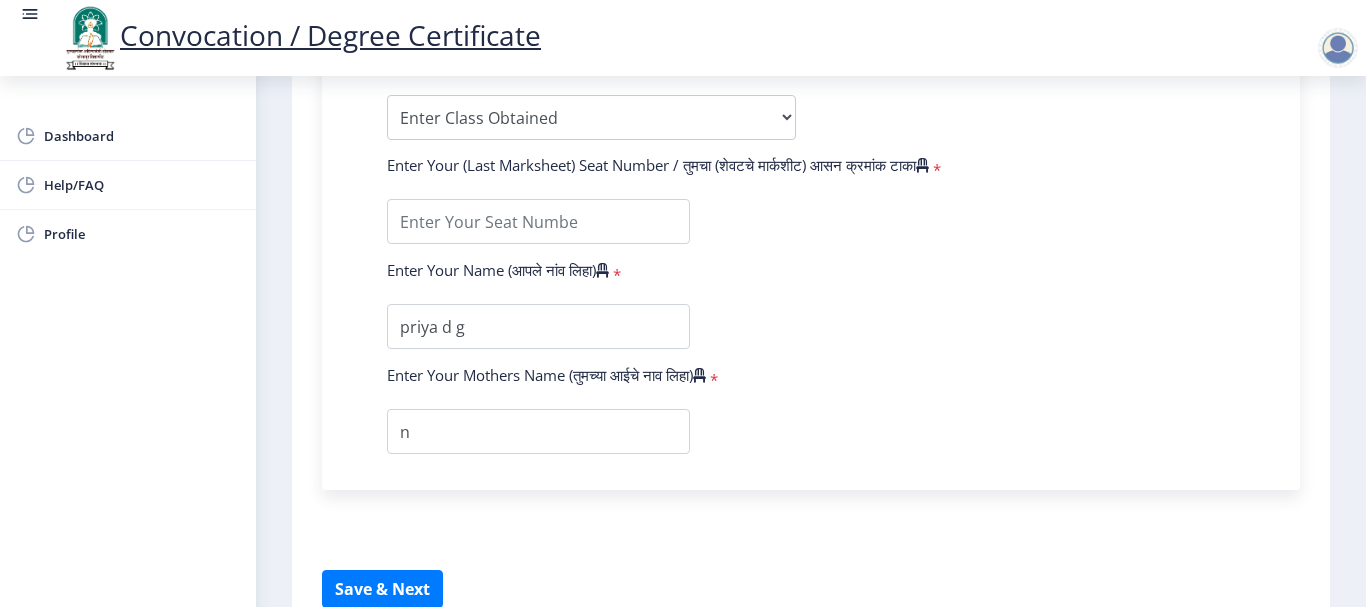 scroll, scrollTop: 1144, scrollLeft: 0, axis: vertical 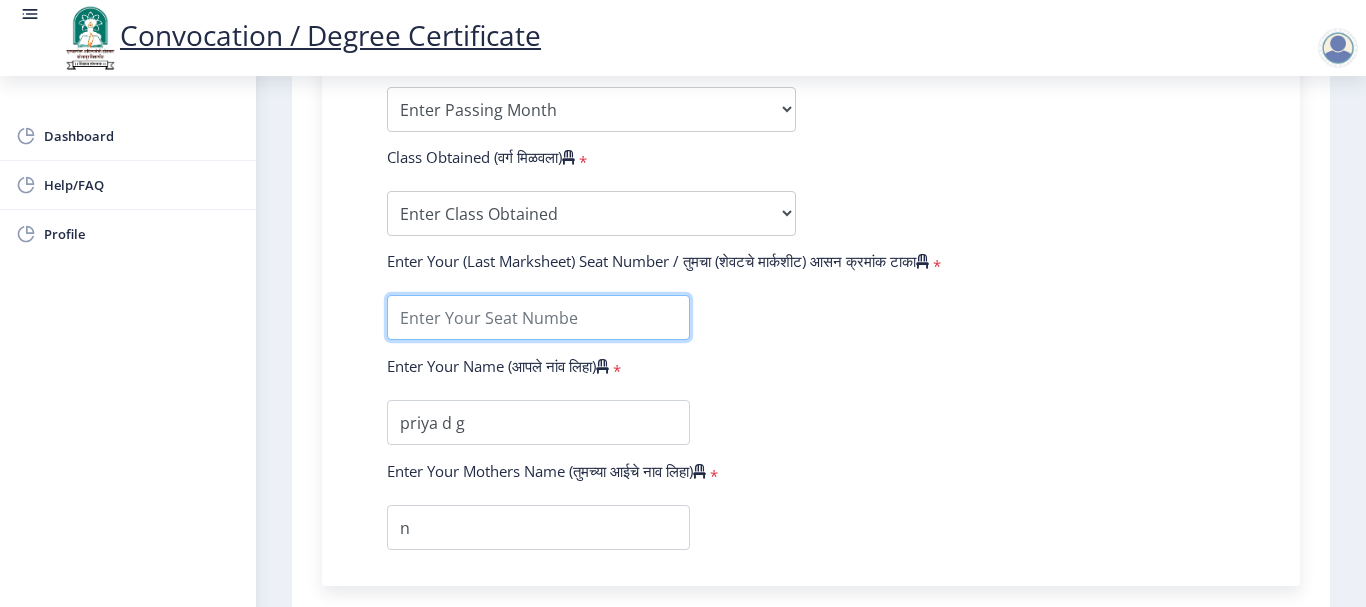 click at bounding box center (538, 317) 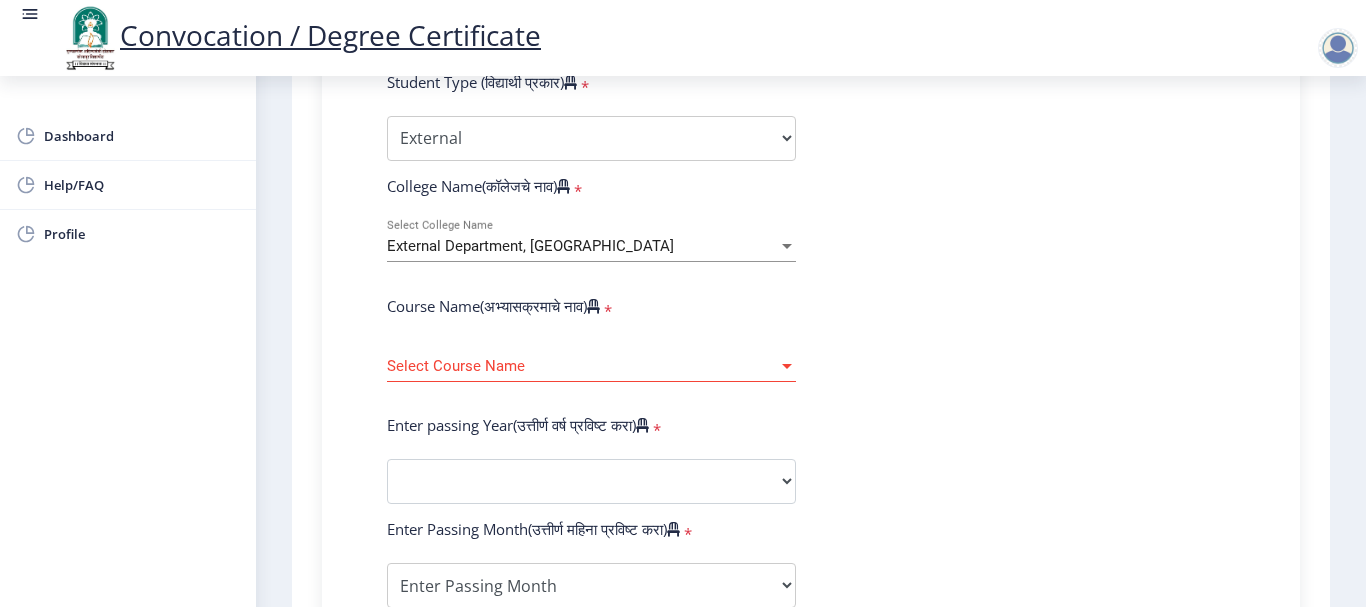 scroll, scrollTop: 744, scrollLeft: 0, axis: vertical 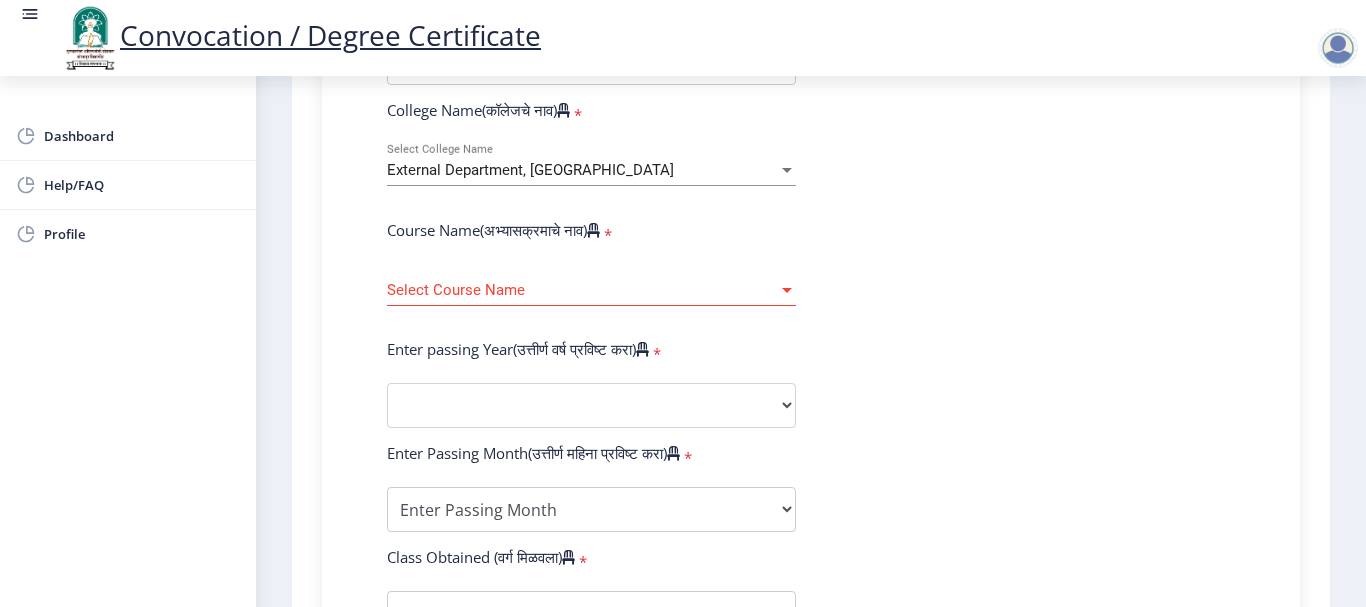 type on "000000" 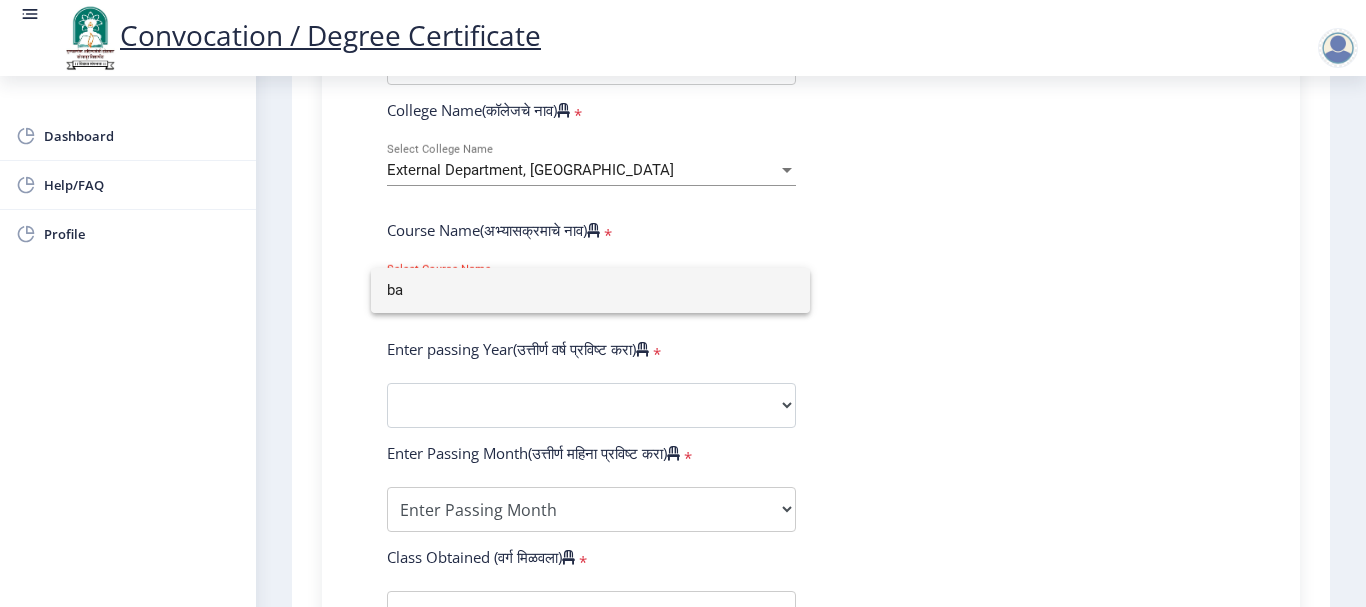 type on "b" 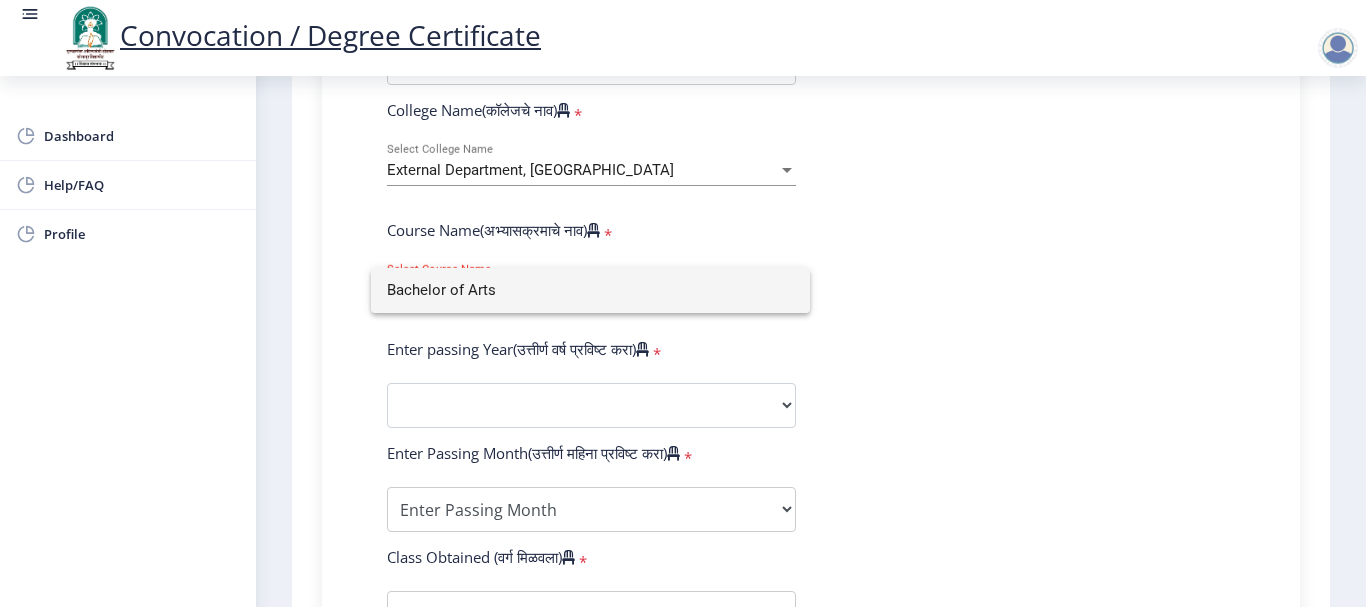 type on "Bachelor of Arts" 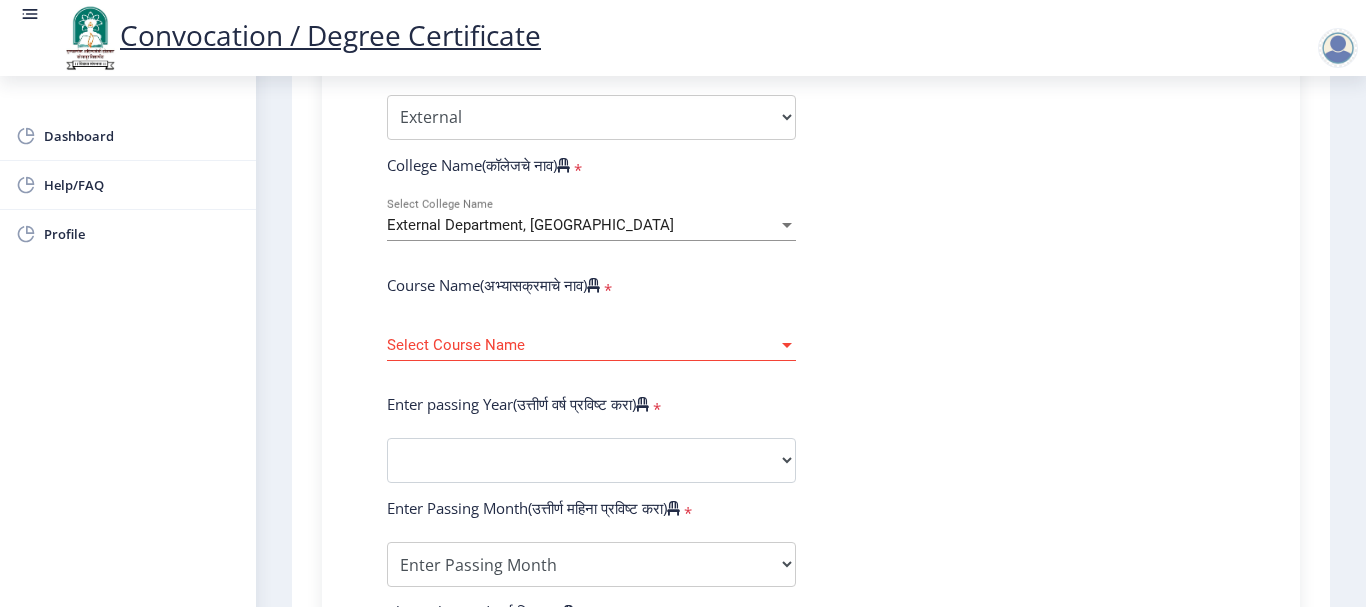 scroll, scrollTop: 644, scrollLeft: 0, axis: vertical 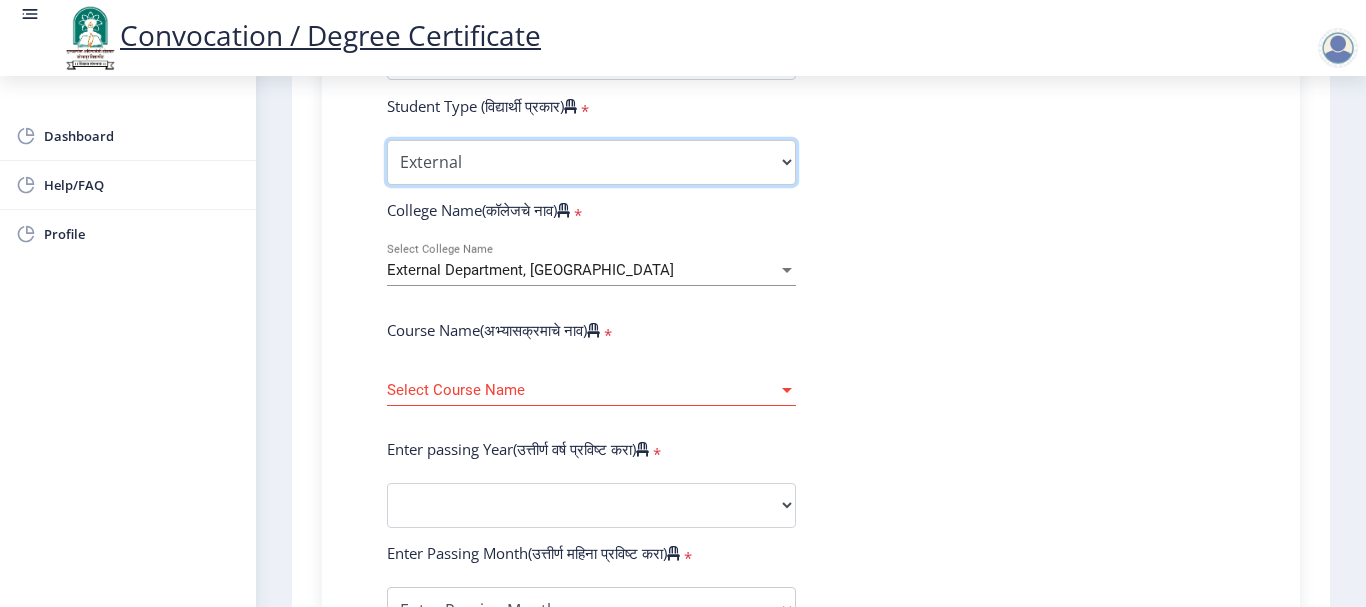 click on "Select Student Type Regular External" at bounding box center (591, 162) 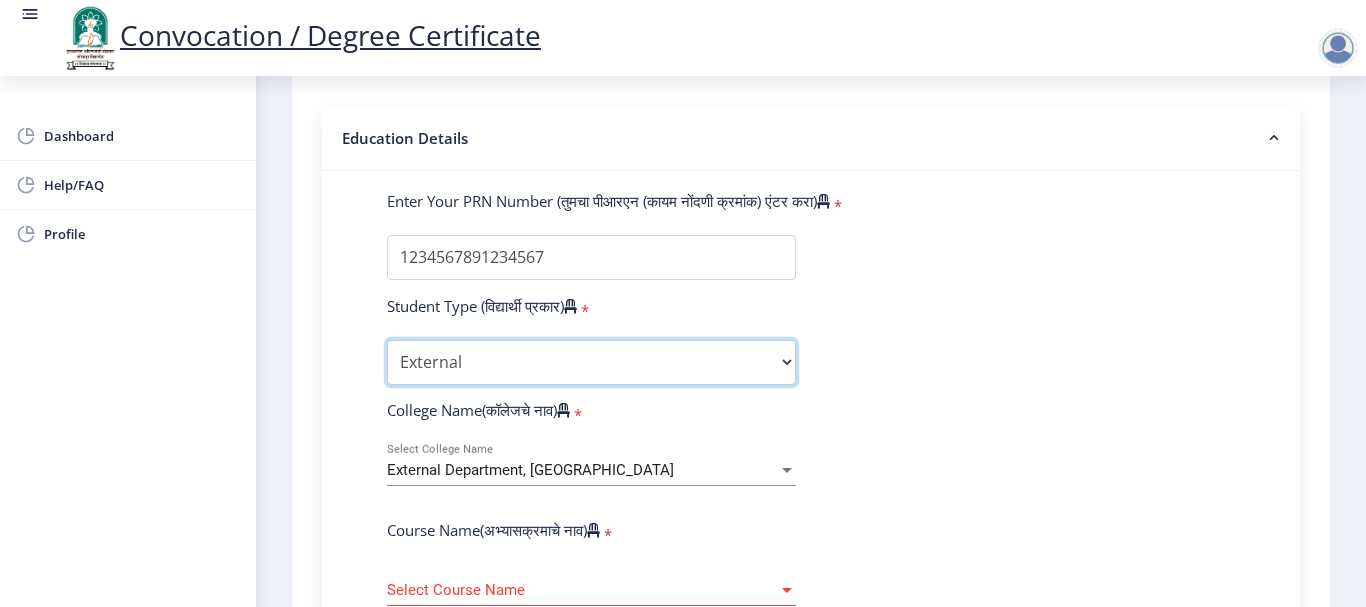 scroll, scrollTop: 744, scrollLeft: 0, axis: vertical 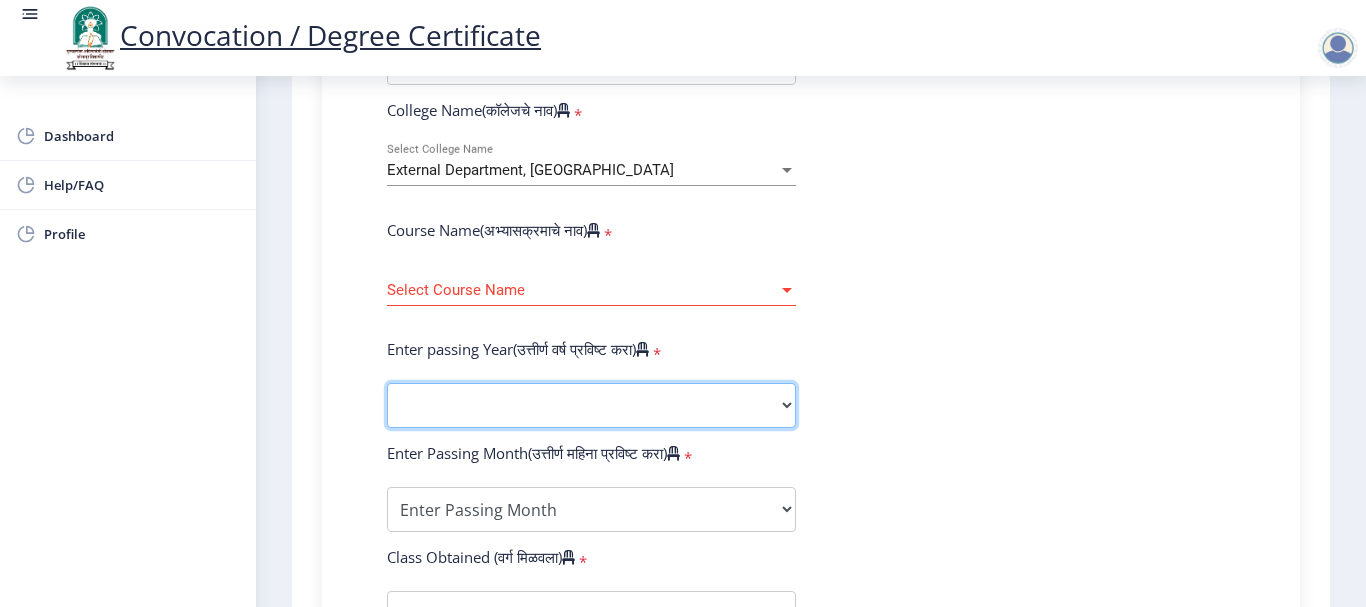 click on "2025   2024   2023   2022   2021   2020   2019   2018   2017   2016   2015   2014   2013   2012   2011   2010   2009   2008   2007   2006   2005   2004   2003   2002   2001   2000   1999   1998   1997   1996   1995   1994   1993   1992   1991   1990   1989   1988   1987   1986   1985   1984   1983   1982   1981   1980   1979   1978   1977   1976" 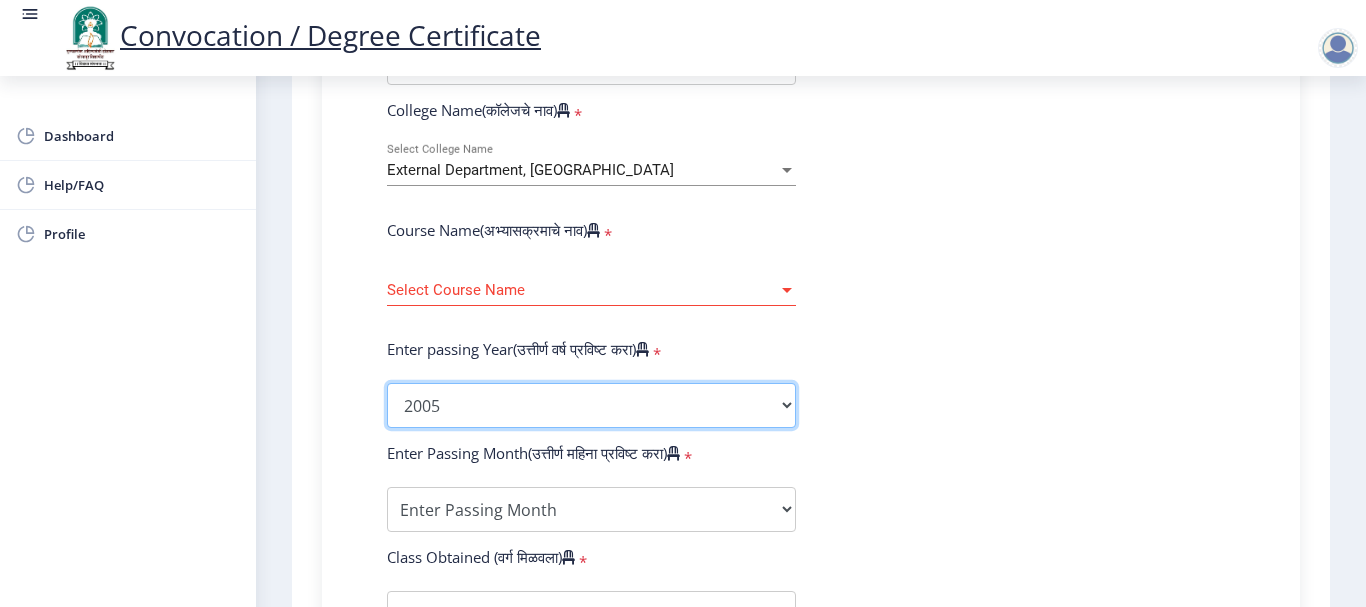 click on "2025   2024   2023   2022   2021   2020   2019   2018   2017   2016   2015   2014   2013   2012   2011   2010   2009   2008   2007   2006   2005   2004   2003   2002   2001   2000   1999   1998   1997   1996   1995   1994   1993   1992   1991   1990   1989   1988   1987   1986   1985   1984   1983   1982   1981   1980   1979   1978   1977   1976" 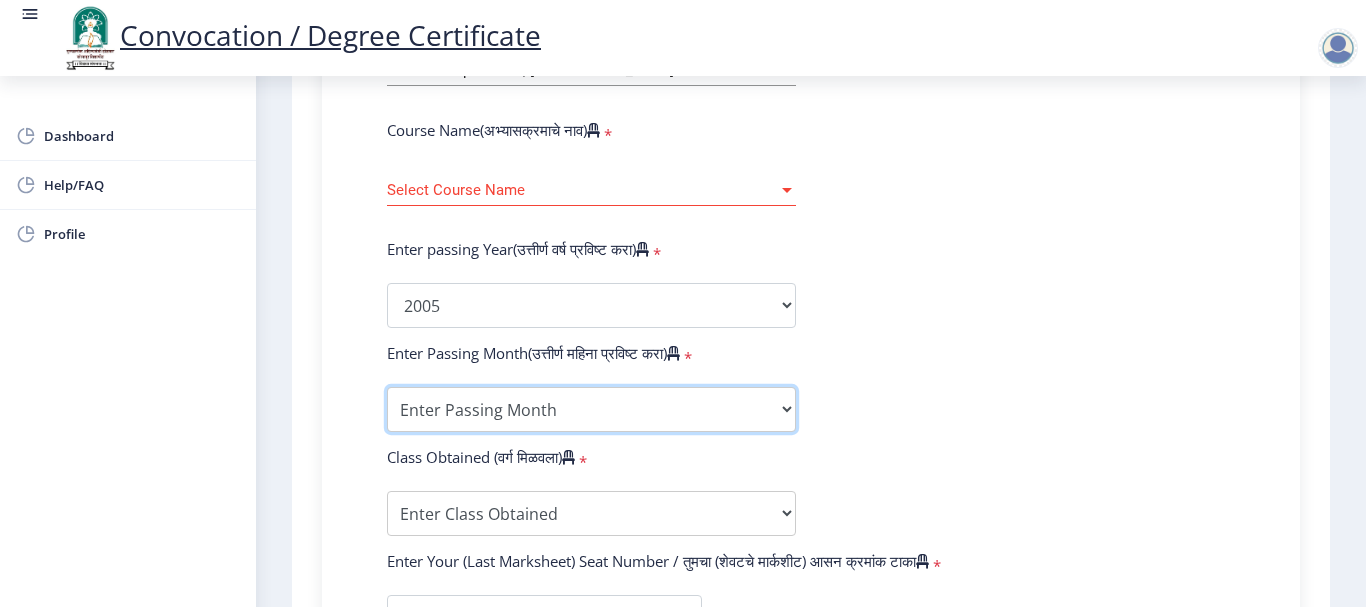 click on "Enter Passing Month (01) January (02) February (03) March (04) April (05) May (06) June (07) July (08) August (09) September (10) October (11) November (12) December" at bounding box center [591, 409] 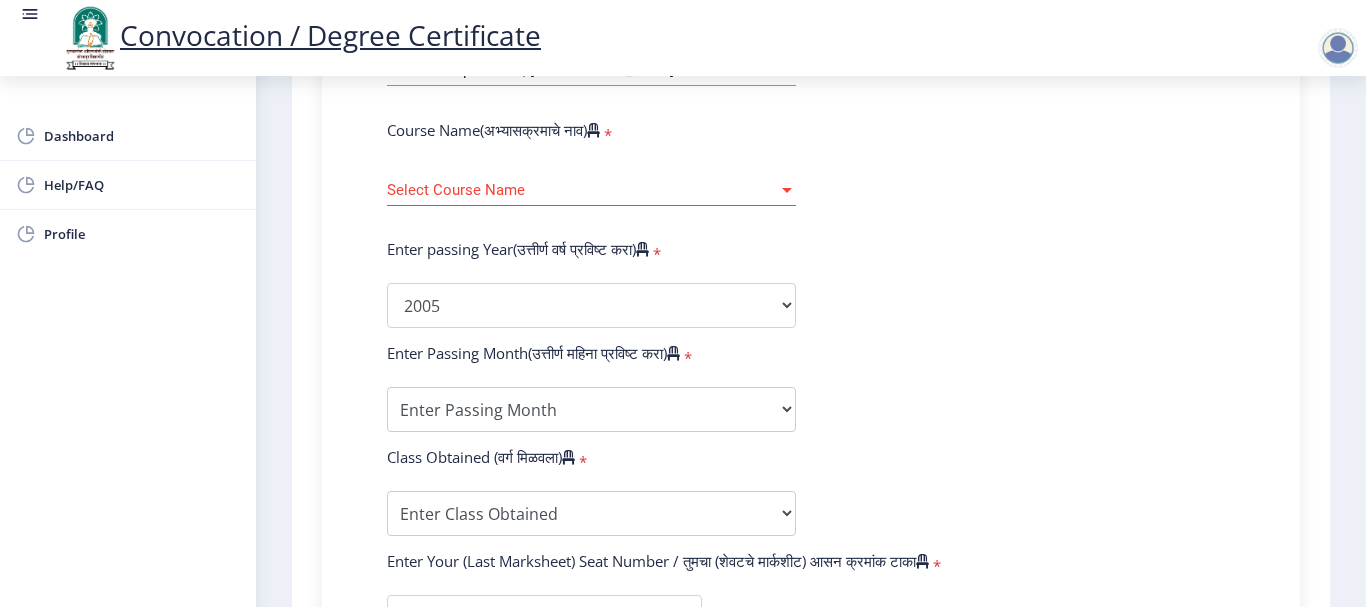 click on "Enter Your PRN Number (तुमचा पीआरएन (कायम नोंदणी क्रमांक) एंटर करा)   * Student Type (विद्यार्थी प्रकार)    * Select Student Type Regular External College Name(कॉलेजचे नाव)   * External Department, [GEOGRAPHIC_DATA] Select College Name Course Name(अभ्यासक्रमाचे नाव)   * Select Course Name Select Course Name Enter passing Year(उत्तीर्ण वर्ष प्रविष्ट करा)   *  2025   2024   2023   2022   2021   2020   2019   2018   2017   2016   2015   2014   2013   2012   2011   2010   2009   2008   2007   2006   2005   2004   2003   2002   2001   2000   1999   1998   1997   1996   1995   1994   1993   1992   1991   1990   1989   1988   1987   1986   1985   1984   1983   1982   1981   1980   1979   1978   1977   1976  Enter Passing Month(उत्तीर्ण महिना प्रविष्ट करा)   *" 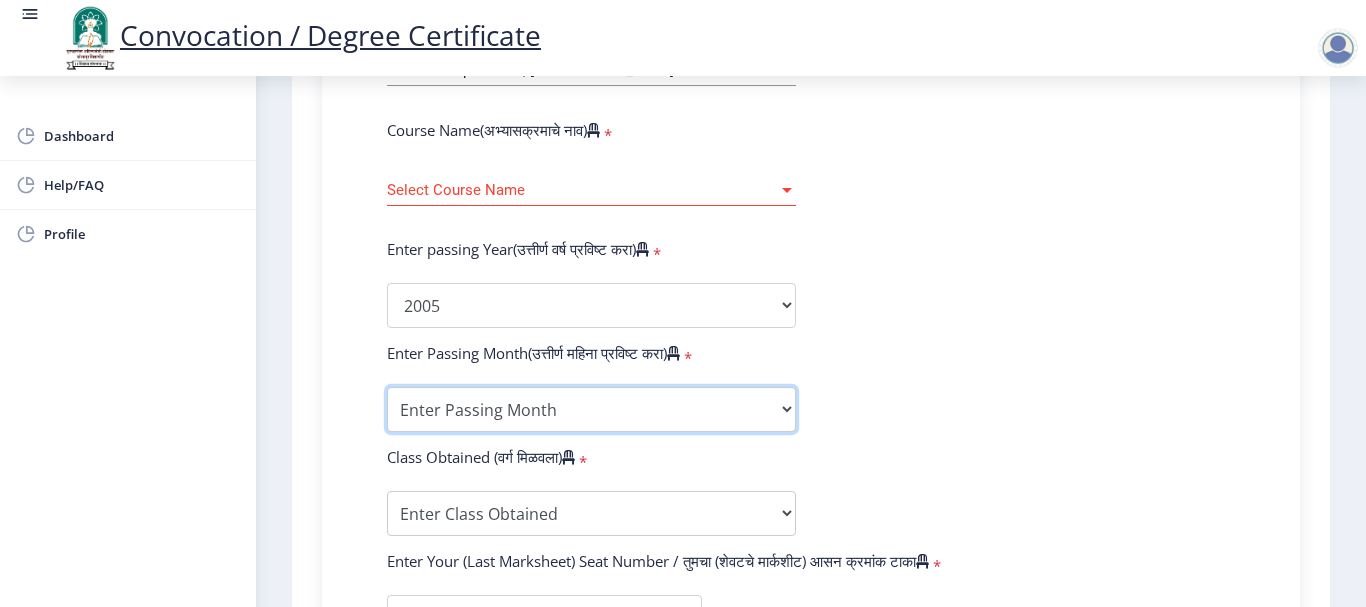 click on "Enter Passing Month (01) January (02) February (03) March (04) April (05) May (06) June (07) July (08) August (09) September (10) October (11) November (12) December" at bounding box center (591, 409) 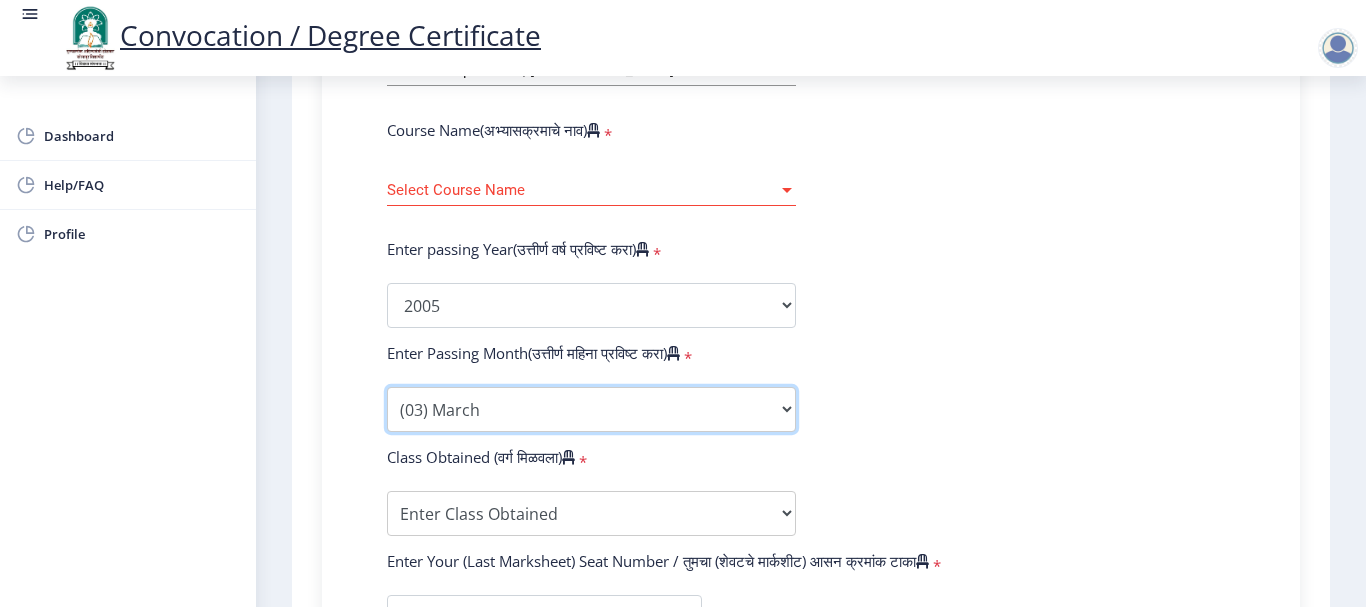 click on "Enter Passing Month (01) January (02) February (03) March (04) April (05) May (06) June (07) July (08) August (09) September (10) October (11) November (12) December" at bounding box center (591, 409) 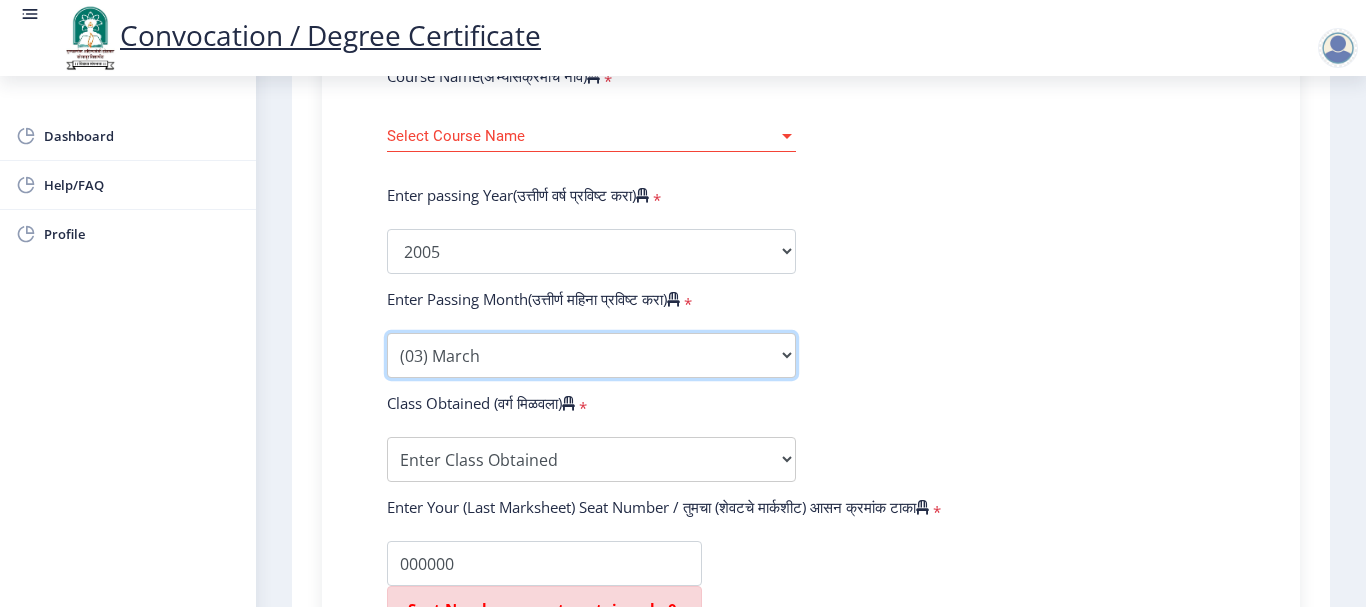scroll, scrollTop: 944, scrollLeft: 0, axis: vertical 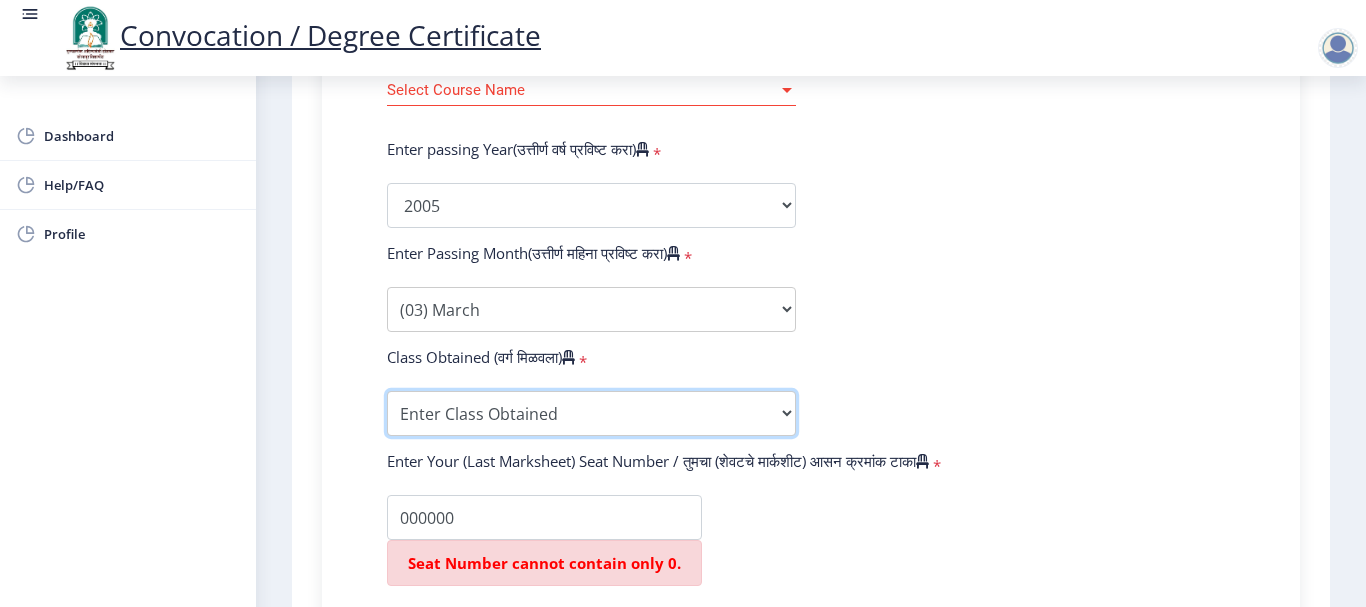 click on "Enter Class Obtained DISTINCTION FIRST CLASS HIGHER SECOND CLASS SECOND CLASS PASS CLASS OUTSTANDING - EXEMPLARY FIRST CLASS WITH DISTINCTION Grade O Grade A+ Grade A Grade B+ Grade B Grade C+ Grade C Grade F/FC Grade F Grade D Grade E" at bounding box center [591, 413] 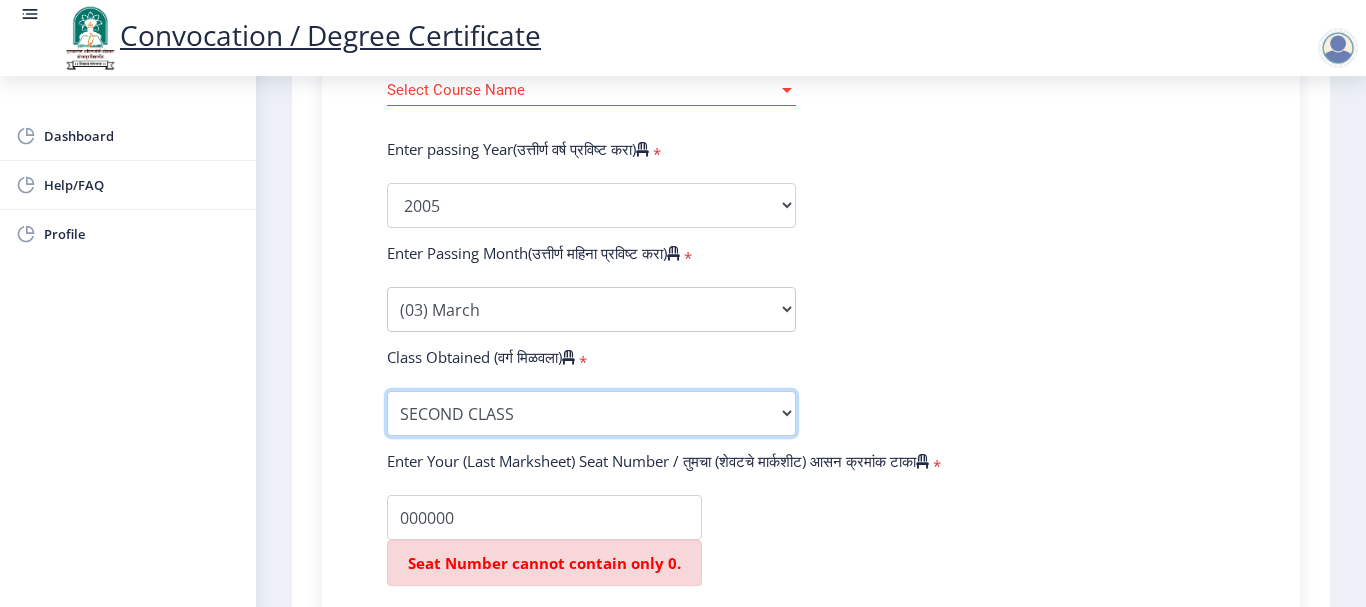 click on "Enter Class Obtained DISTINCTION FIRST CLASS HIGHER SECOND CLASS SECOND CLASS PASS CLASS OUTSTANDING - EXEMPLARY FIRST CLASS WITH DISTINCTION Grade O Grade A+ Grade A Grade B+ Grade B Grade C+ Grade C Grade F/FC Grade F Grade D Grade E" at bounding box center (591, 413) 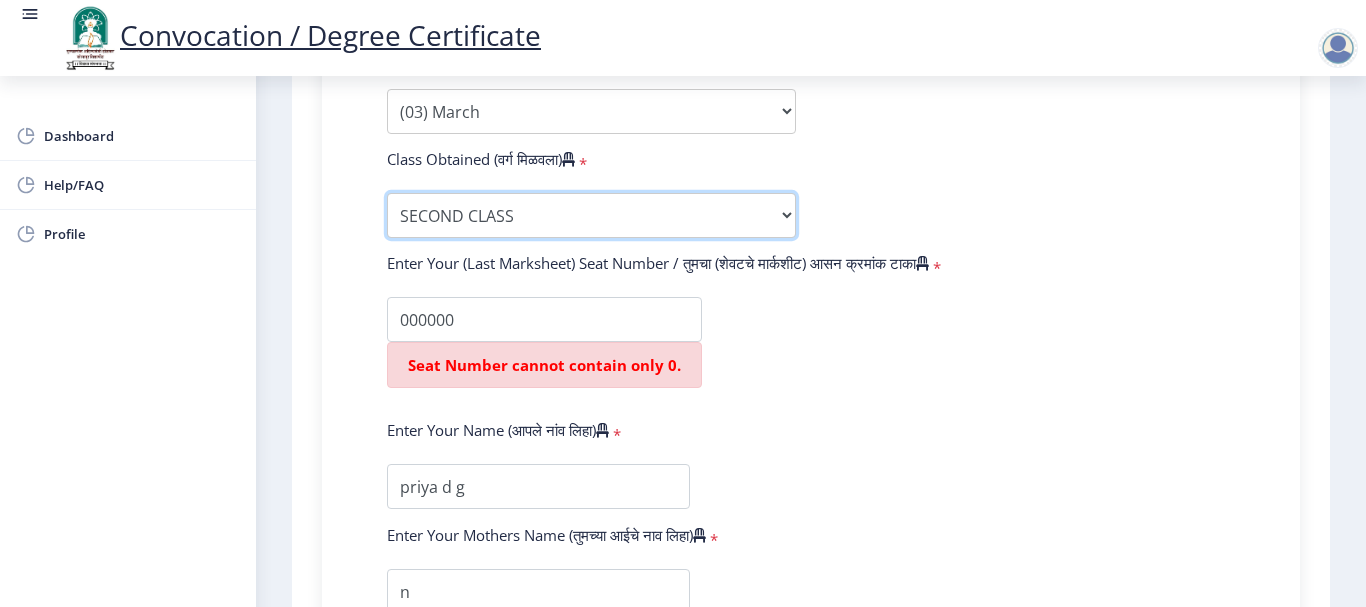 scroll, scrollTop: 1144, scrollLeft: 0, axis: vertical 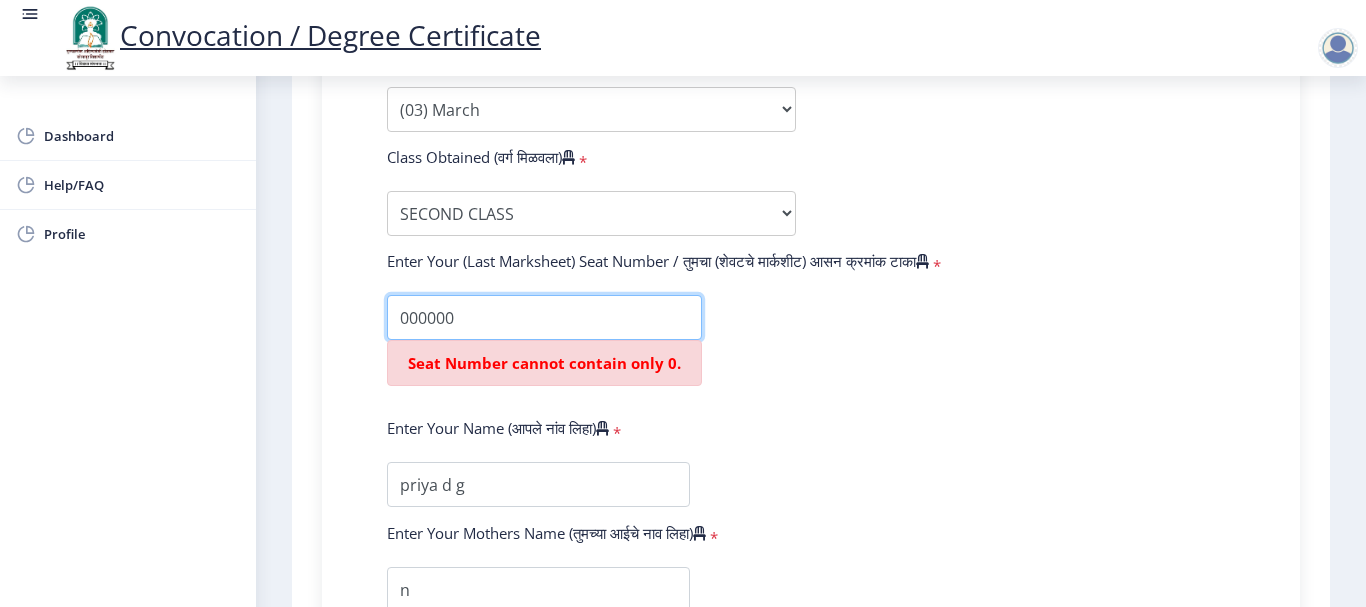 click at bounding box center [544, 317] 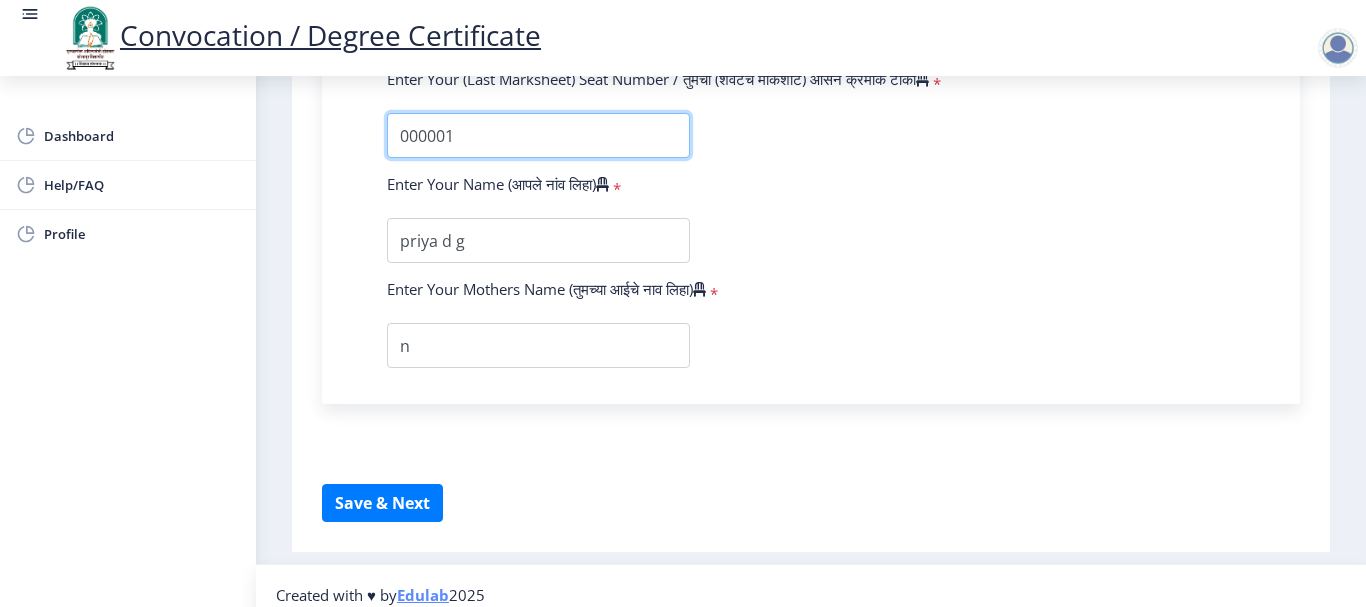 scroll, scrollTop: 1344, scrollLeft: 0, axis: vertical 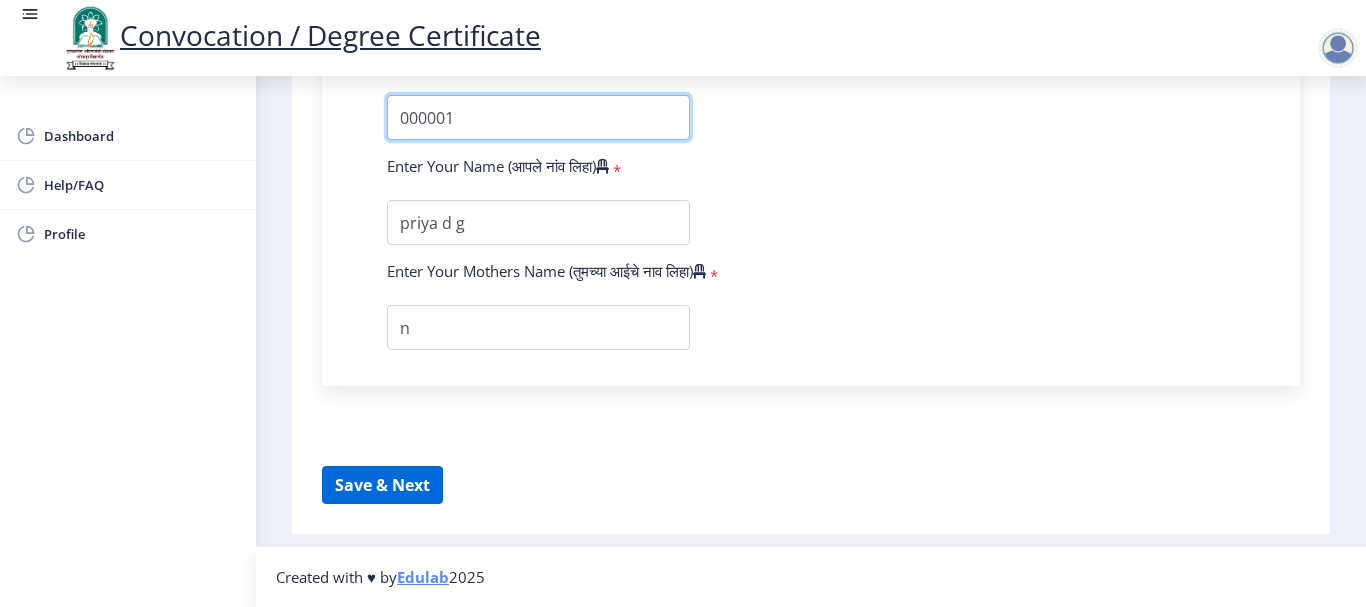 type on "000001" 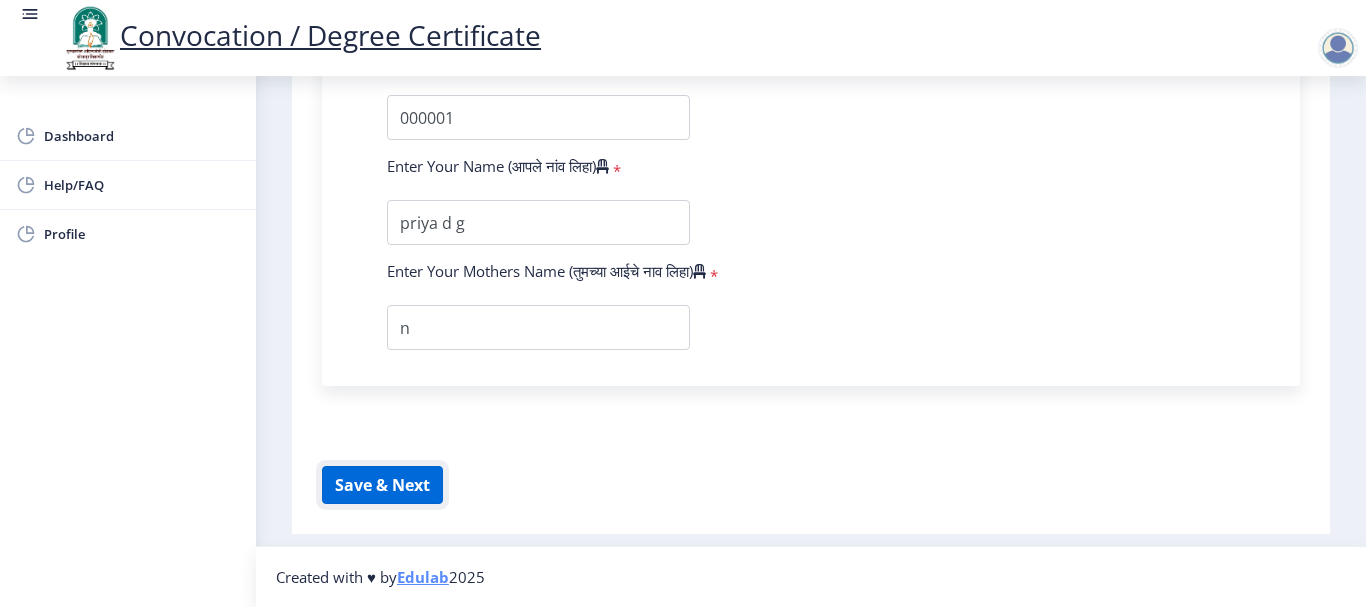 click on "Save & Next" 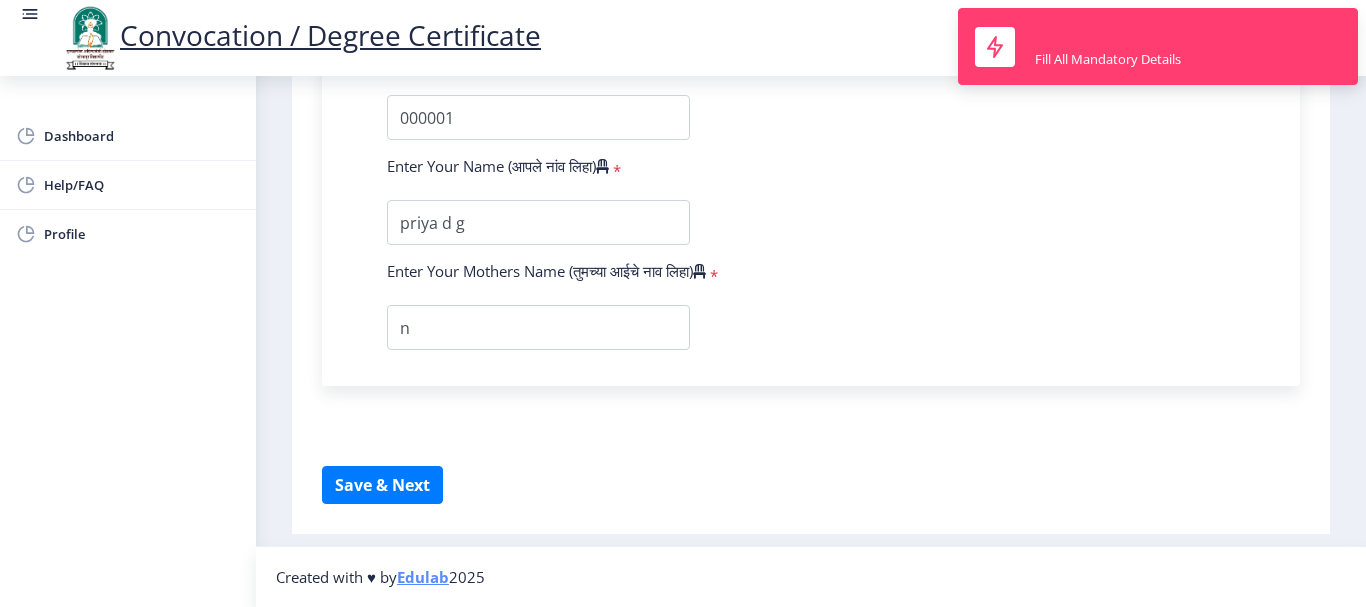 click on "Enter Your PRN Number (तुमचा पीआरएन (कायम नोंदणी क्रमांक) एंटर करा)   * Student Type (विद्यार्थी प्रकार)    * Select Student Type Regular External College Name(कॉलेजचे नाव)   * External Department, [GEOGRAPHIC_DATA] Select College Name Course Name(अभ्यासक्रमाचे नाव)   * Select Course Name Select Course Name Enter passing Year(उत्तीर्ण वर्ष प्रविष्ट करा)   *  2025   2024   2023   2022   2021   2020   2019   2018   2017   2016   2015   2014   2013   2012   2011   2010   2009   2008   2007   2006   2005   2004   2003   2002   2001   2000   1999   1998   1997   1996   1995   1994   1993   1992   1991   1990   1989   1988   1987   1986   1985   1984   1983   1982   1981   1980   1979   1978   1977   1976  Enter Passing Month(उत्तीर्ण महिना प्रविष्ट करा)   *" 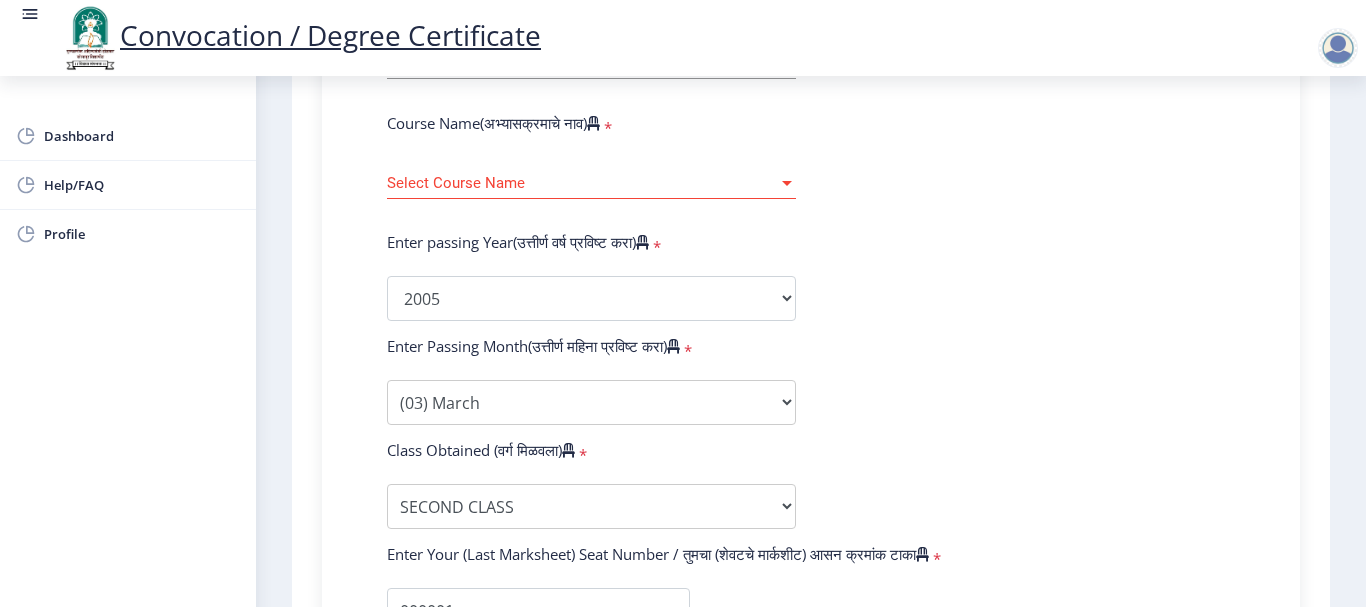 scroll, scrollTop: 744, scrollLeft: 0, axis: vertical 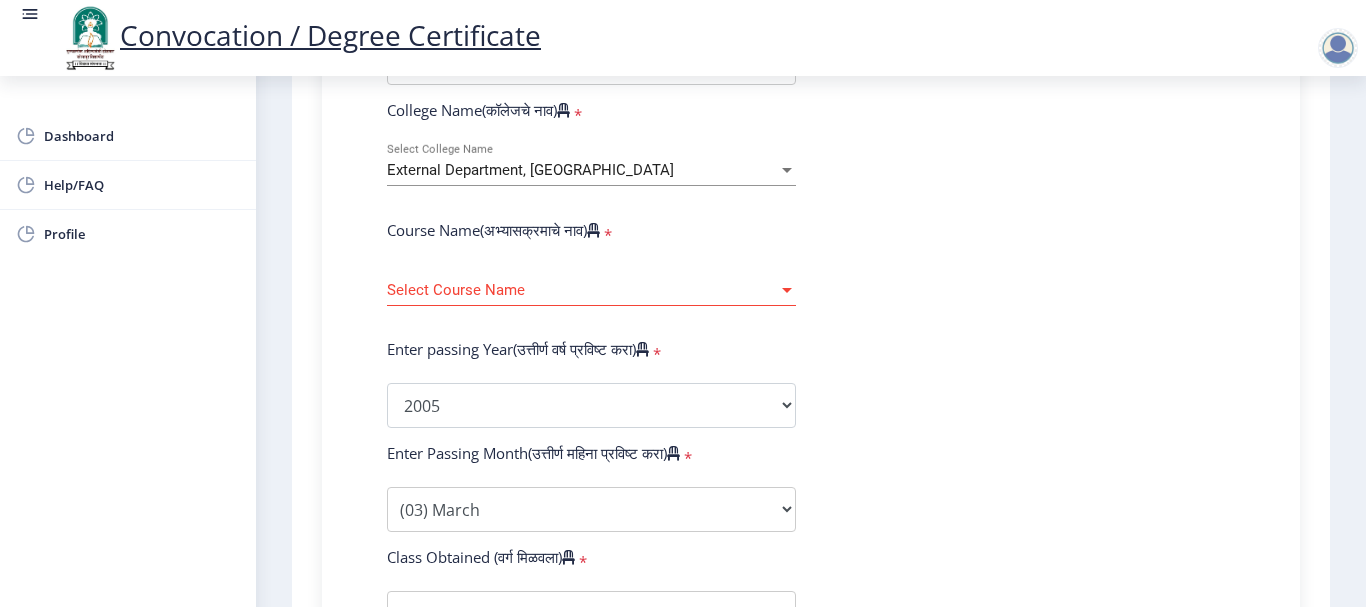 click on "Select Course Name" at bounding box center [582, 290] 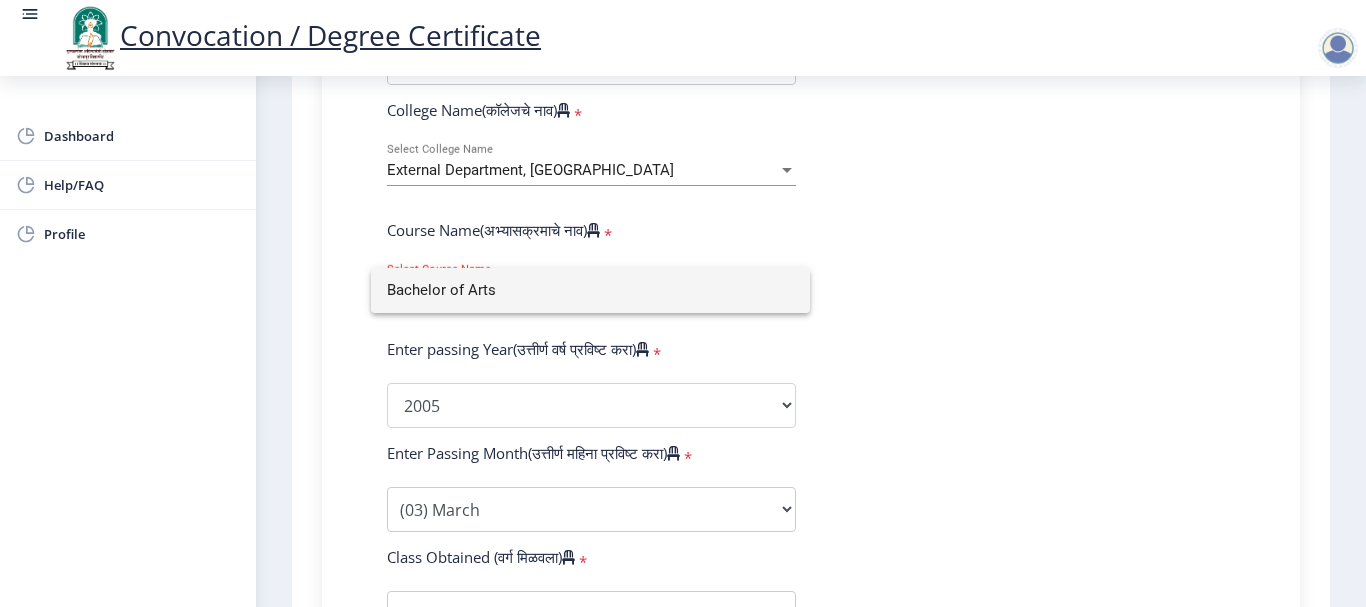click on "Bachelor of Arts" at bounding box center (590, 290) 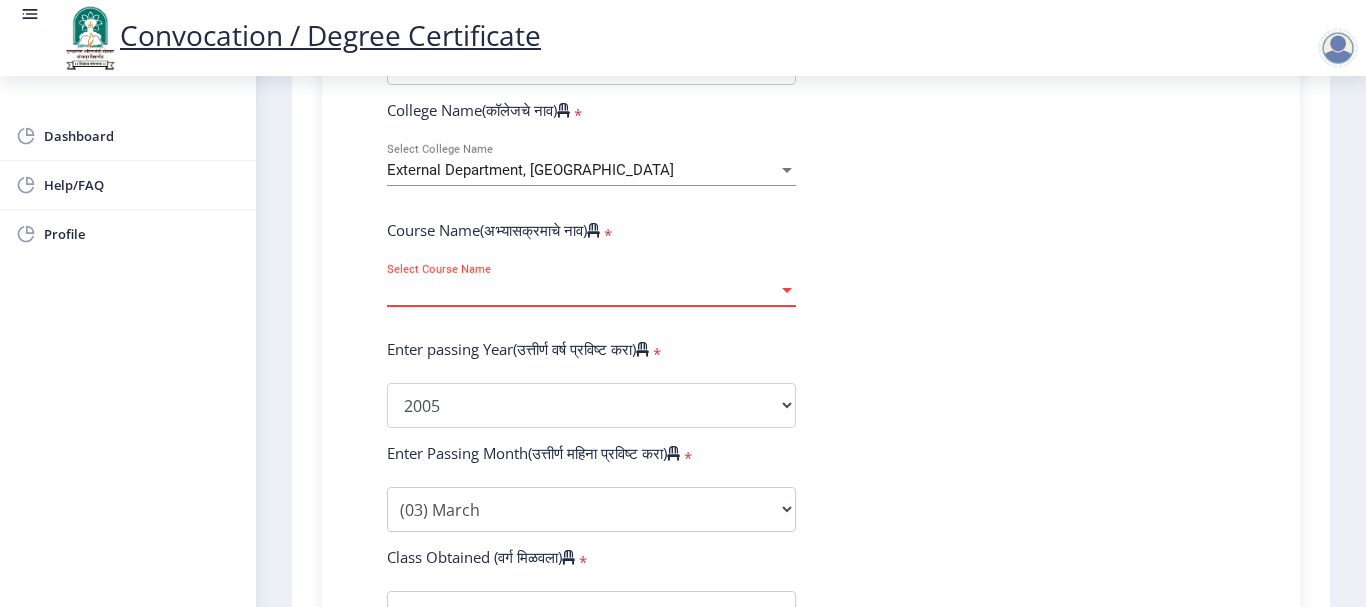 click on "Select Course Name" at bounding box center (582, 290) 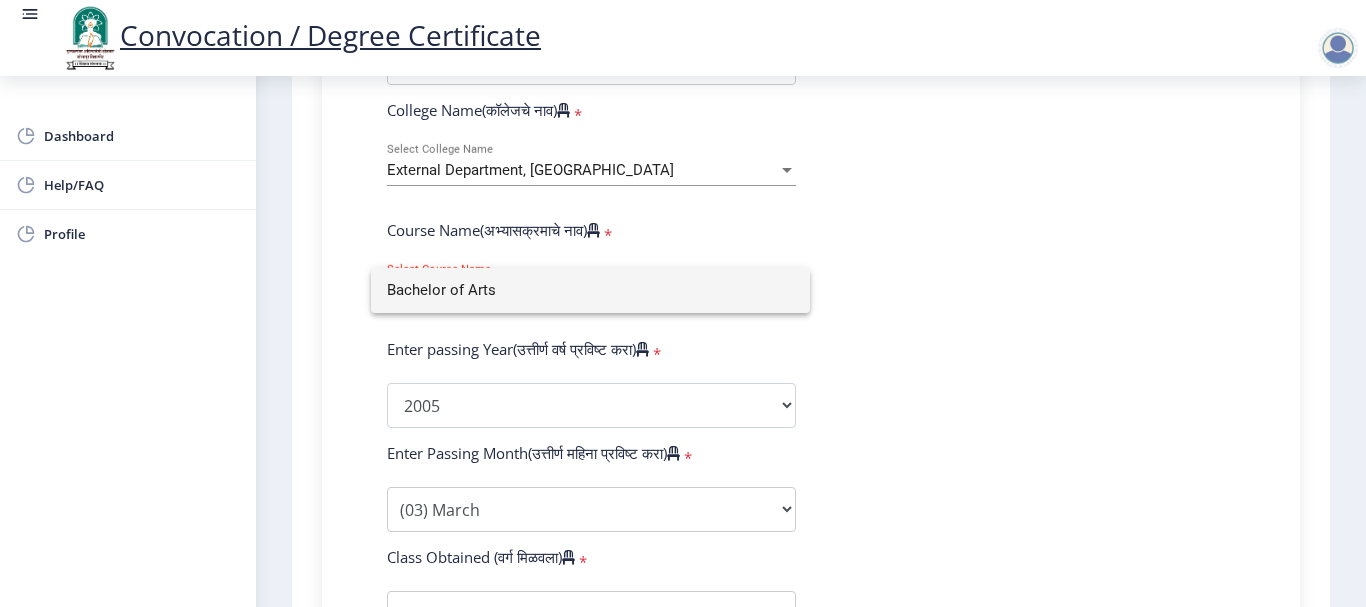 click 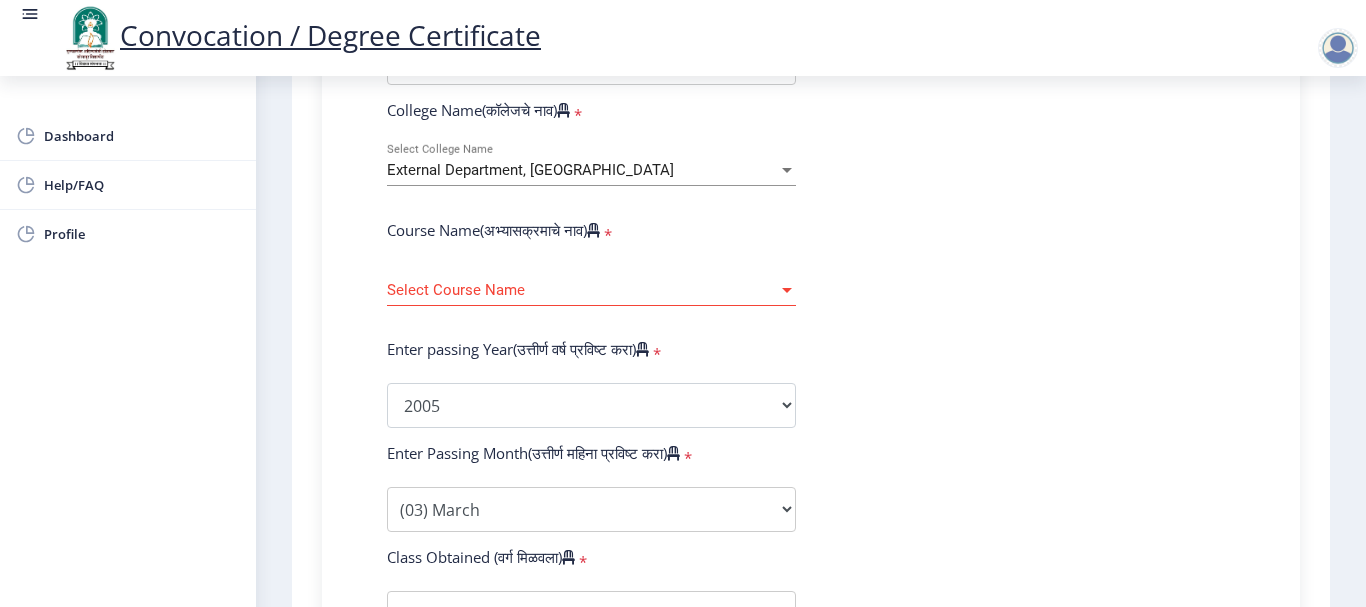 click on "Select Course Name" at bounding box center (582, 290) 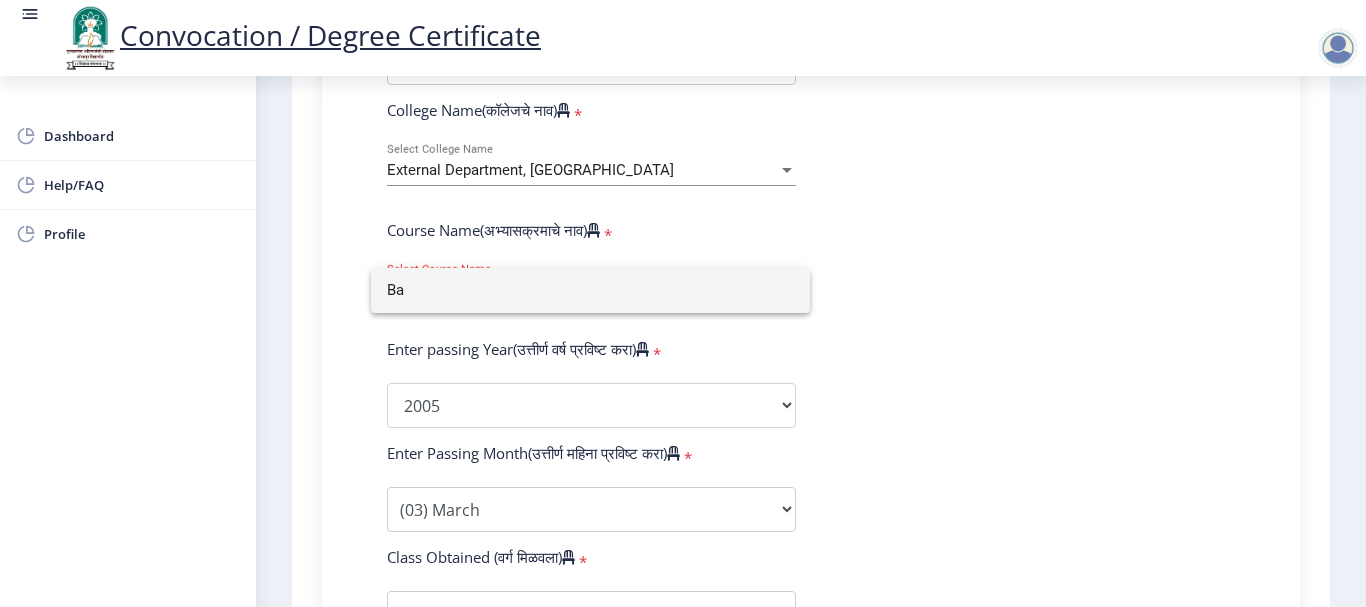 type on "B" 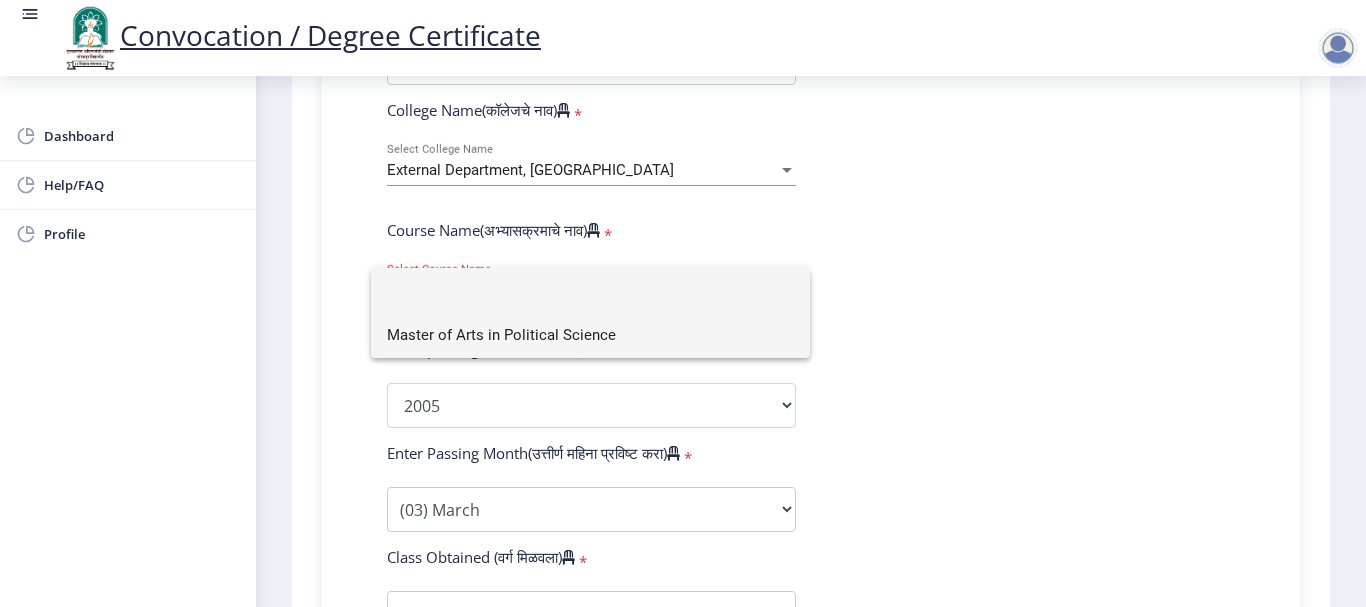 type 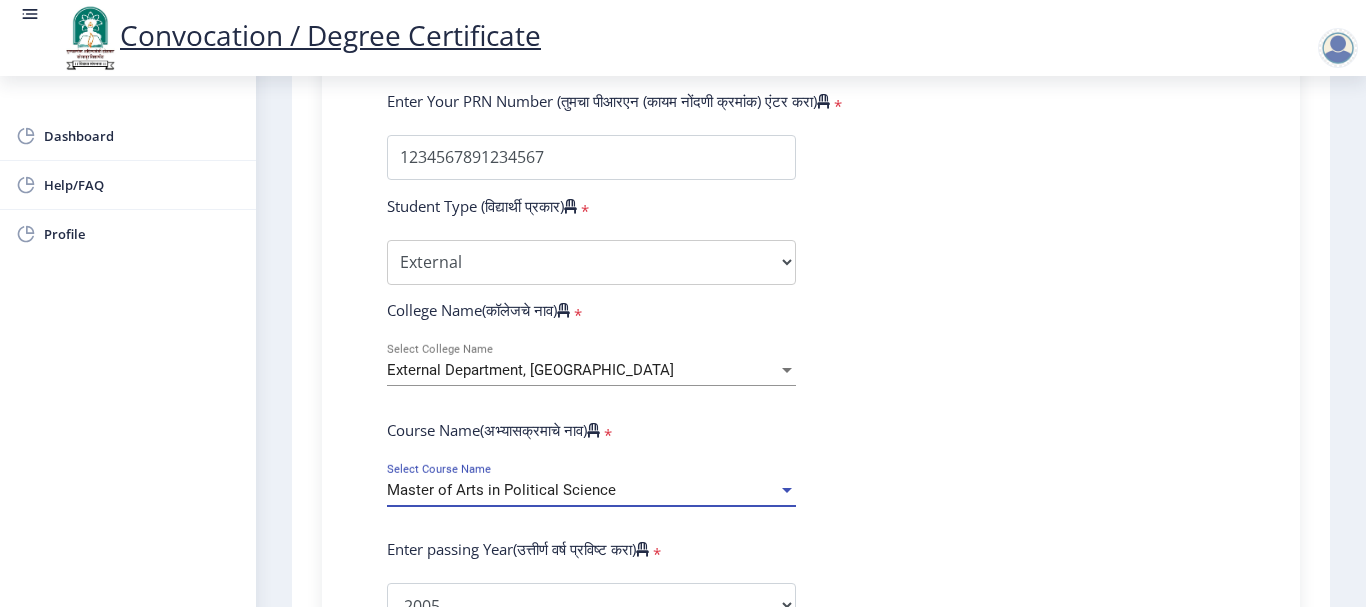 scroll, scrollTop: 644, scrollLeft: 0, axis: vertical 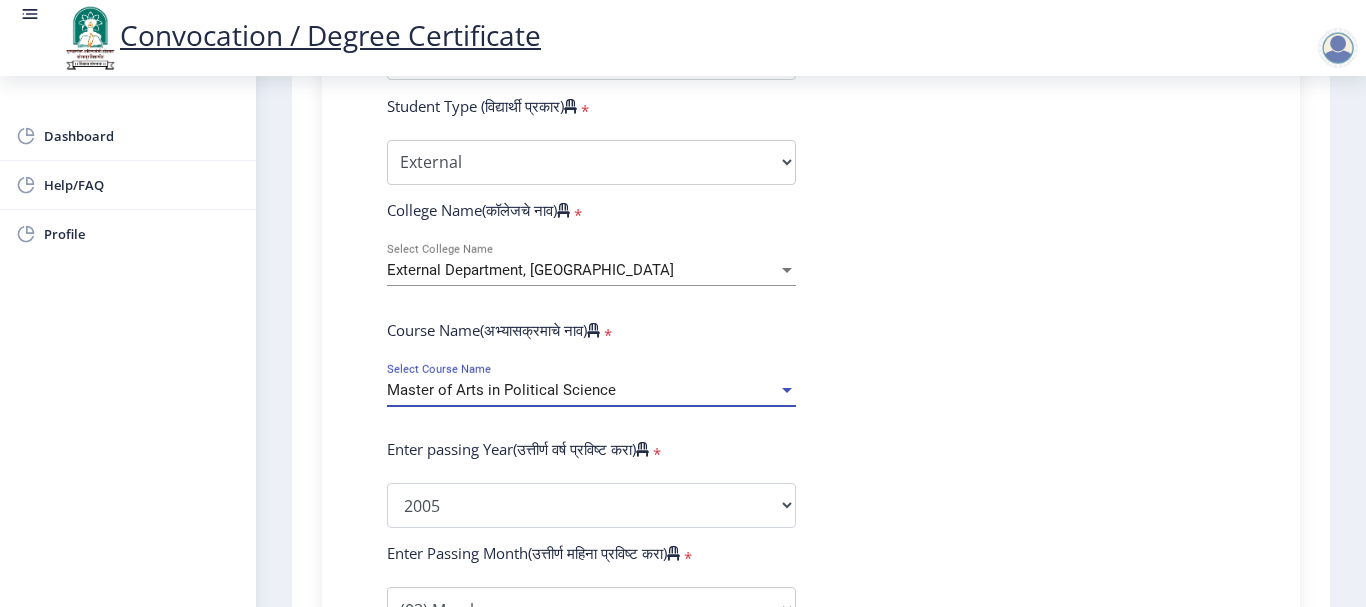 click at bounding box center (787, 390) 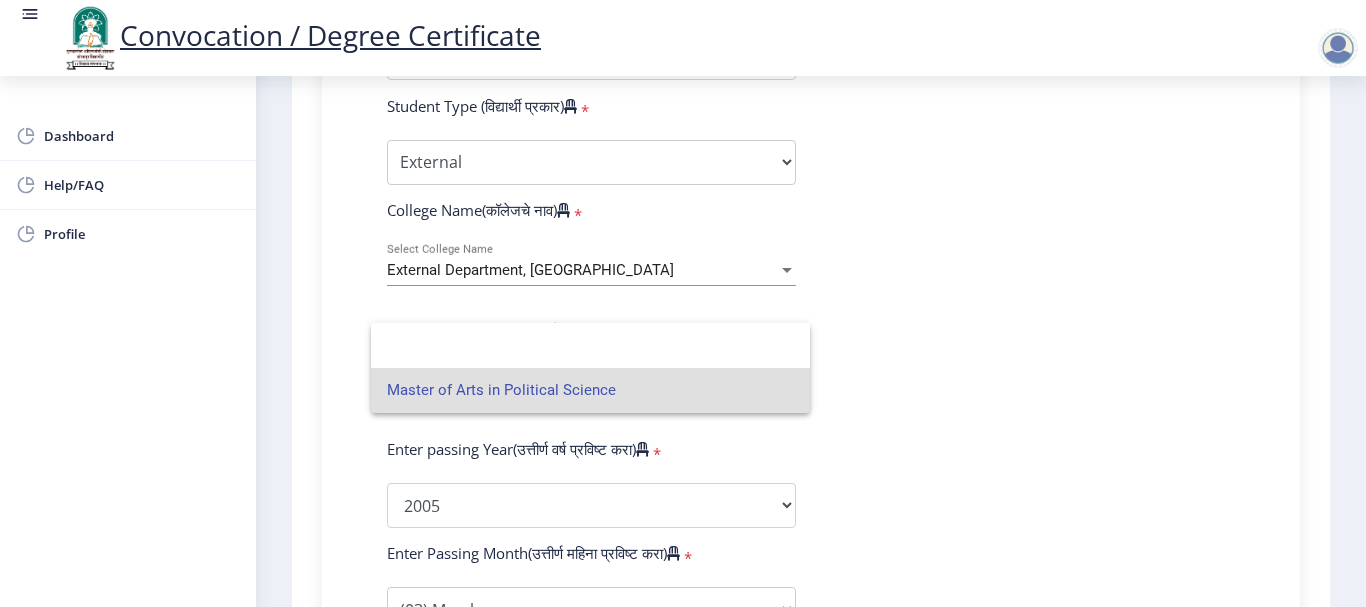 click 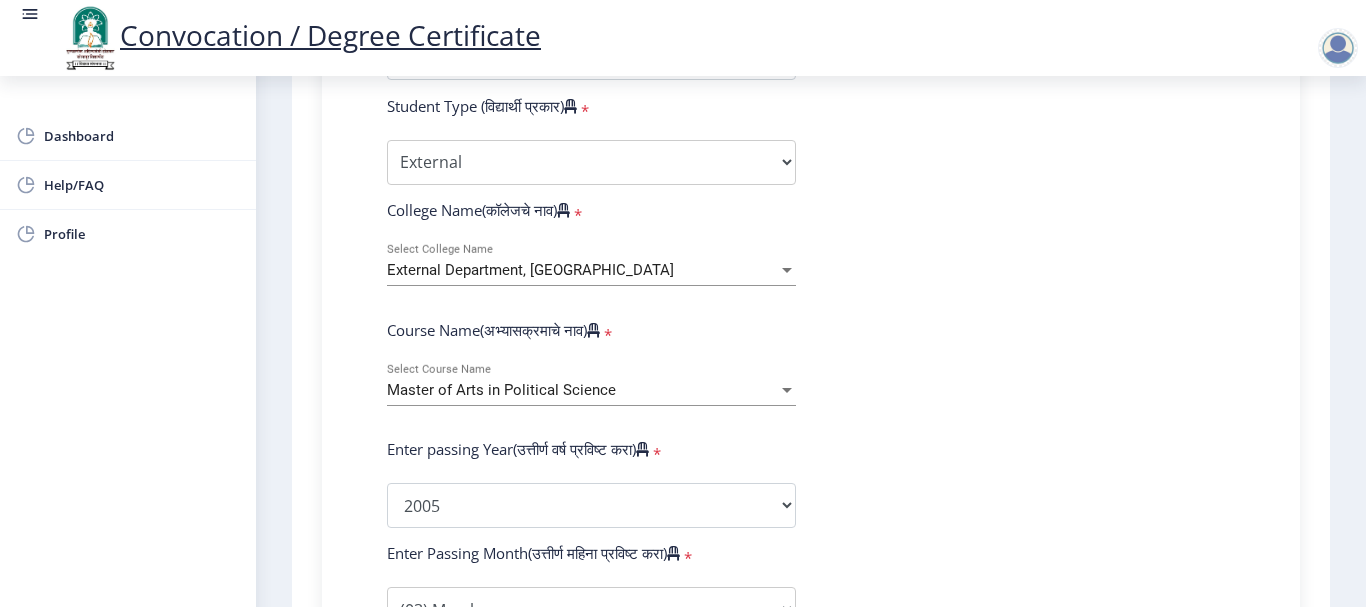 click on "External Department, [GEOGRAPHIC_DATA]" at bounding box center [582, 270] 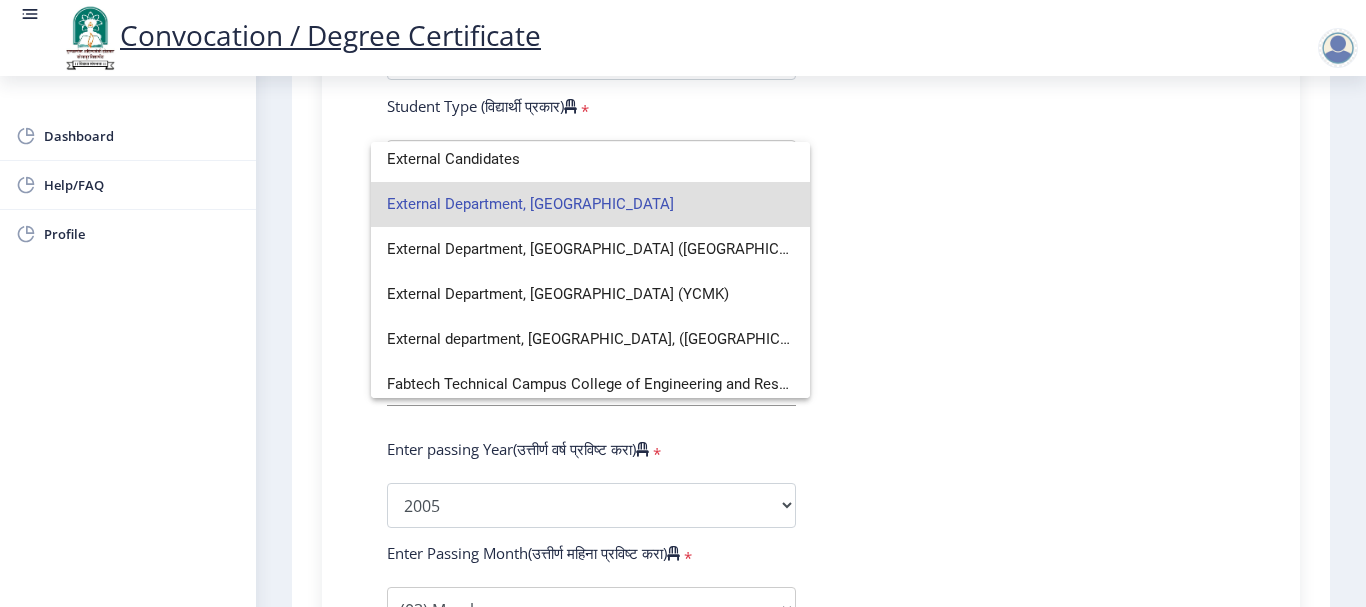 scroll, scrollTop: 2400, scrollLeft: 0, axis: vertical 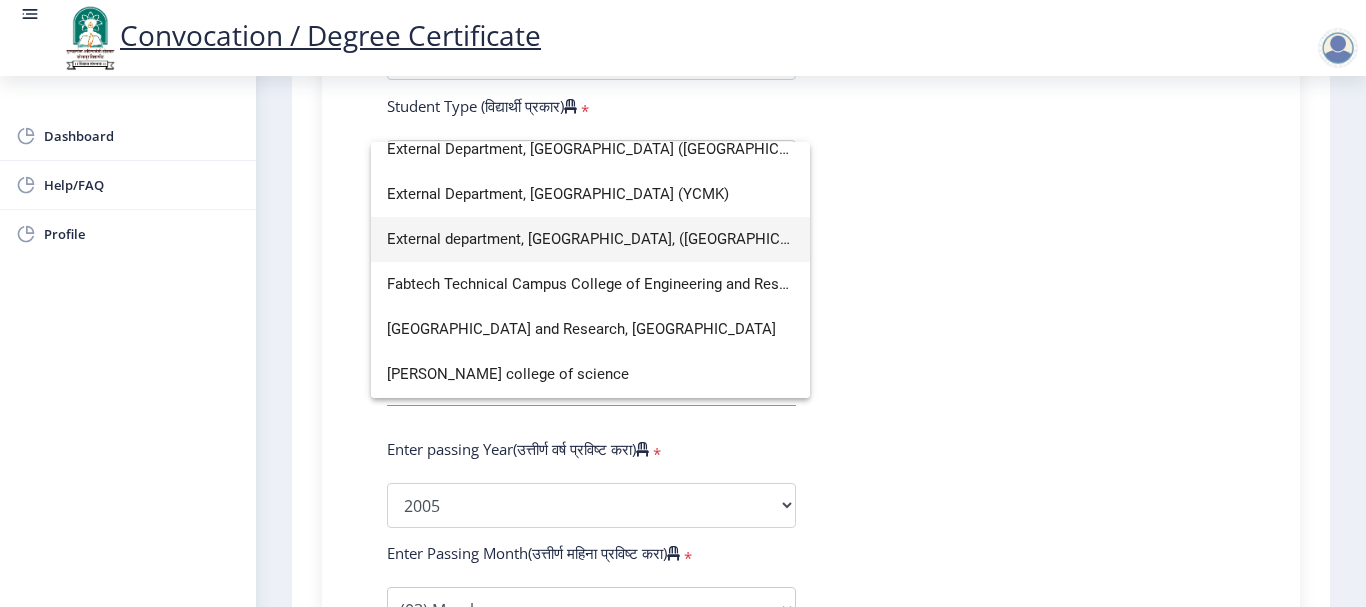 click on "External department, [GEOGRAPHIC_DATA], ([GEOGRAPHIC_DATA]), [GEOGRAPHIC_DATA]" at bounding box center [590, 239] 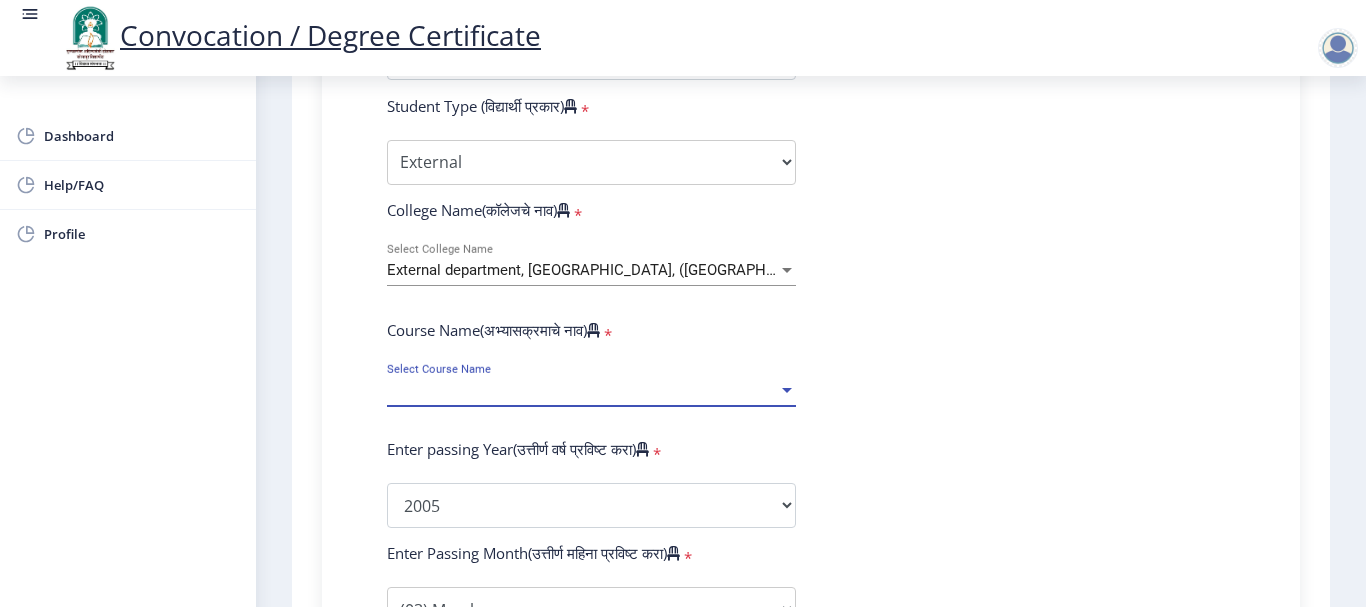 click on "Select Course Name" at bounding box center [582, 390] 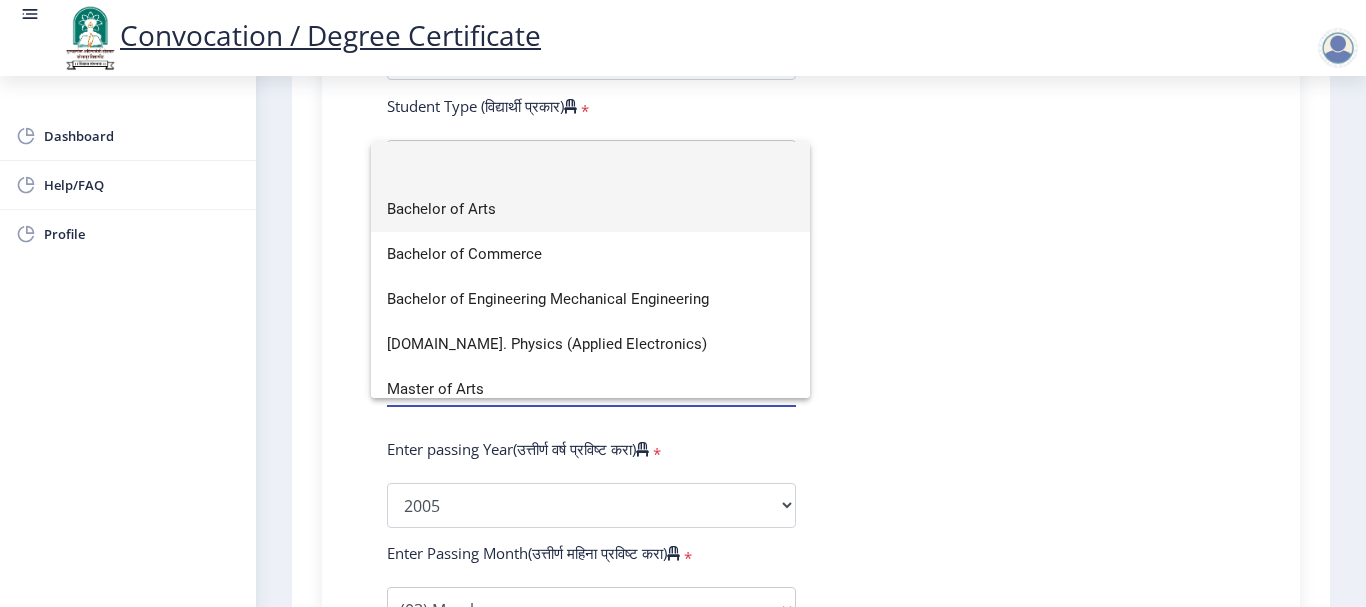 click on "Bachelor of Arts" at bounding box center (590, 209) 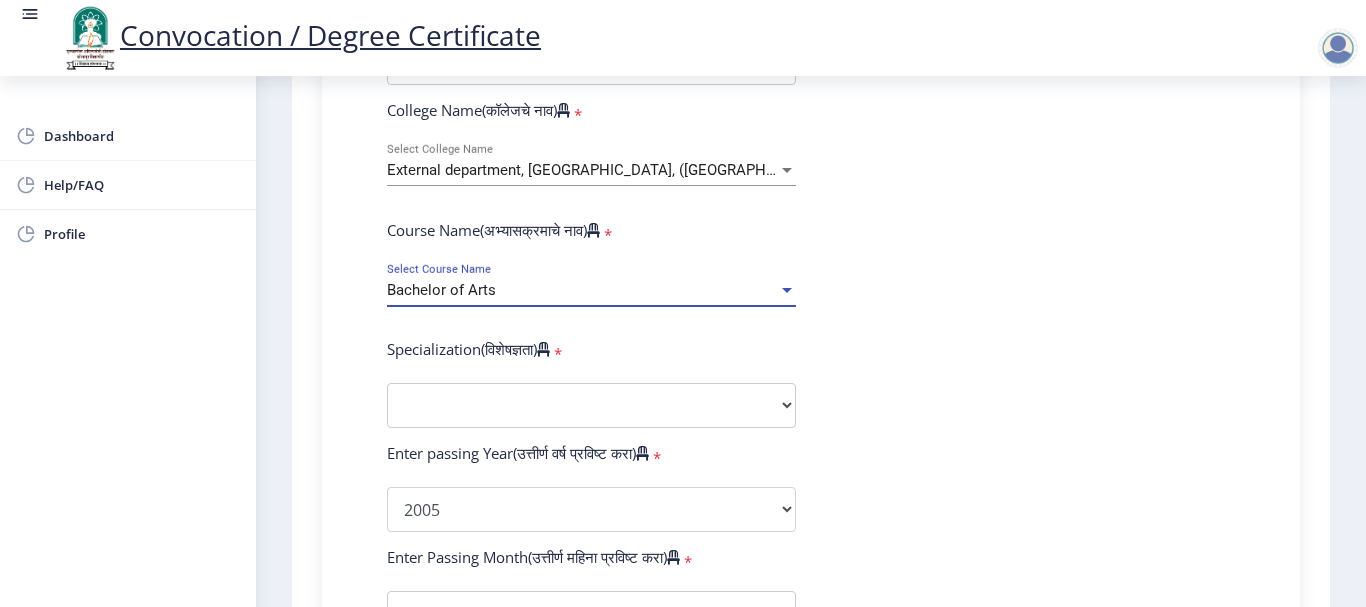 scroll, scrollTop: 844, scrollLeft: 0, axis: vertical 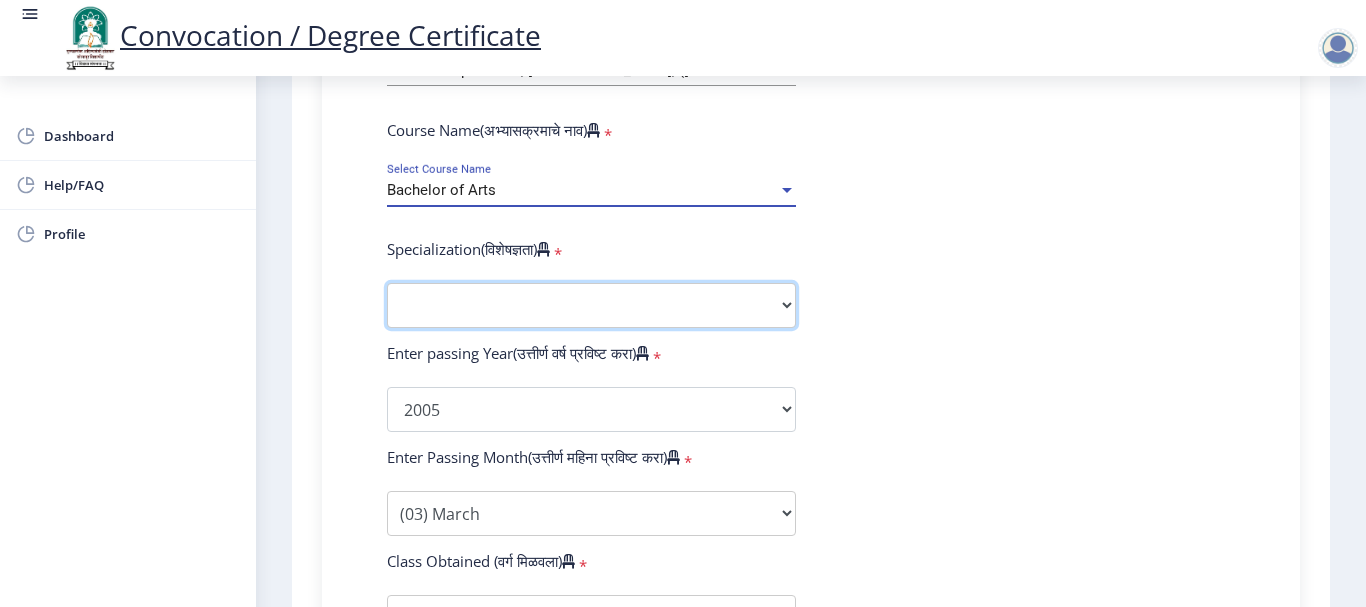 click on "Specialization English Geography Hindi Marathi Music Sanskrit Urdu Ancient Indian History Culture & Archaeology Economics History Physical Education Political Science Psychology Sociology Kannada Philosophy Other" at bounding box center (591, 305) 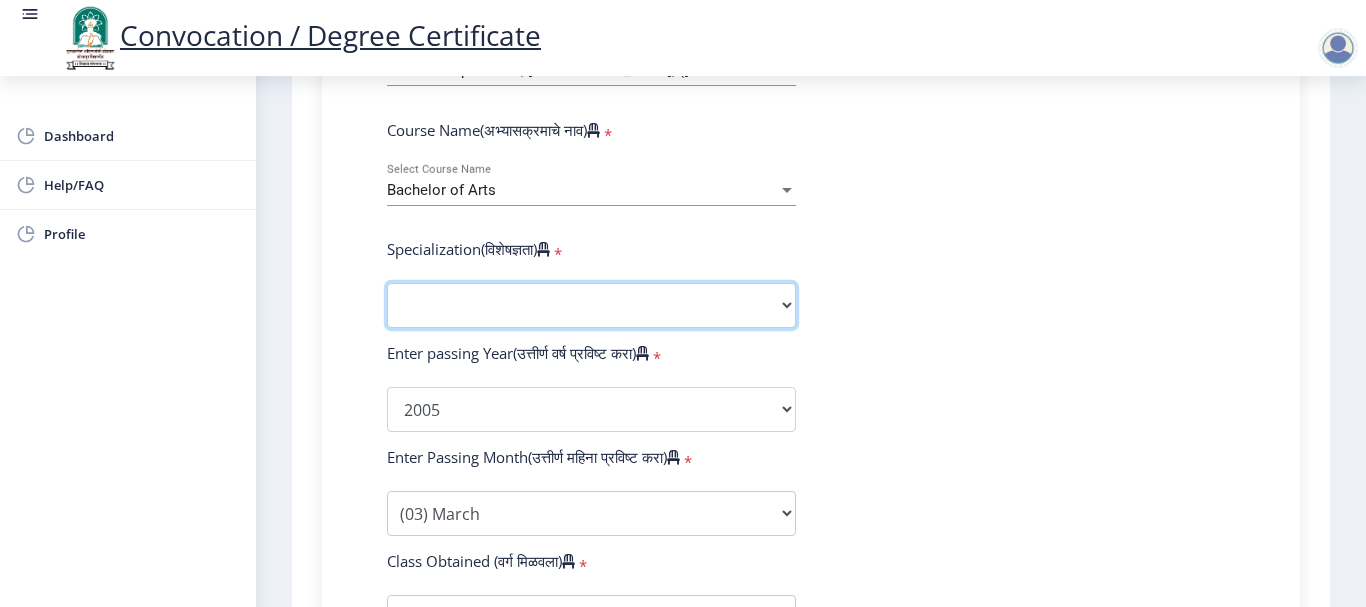 select on "English" 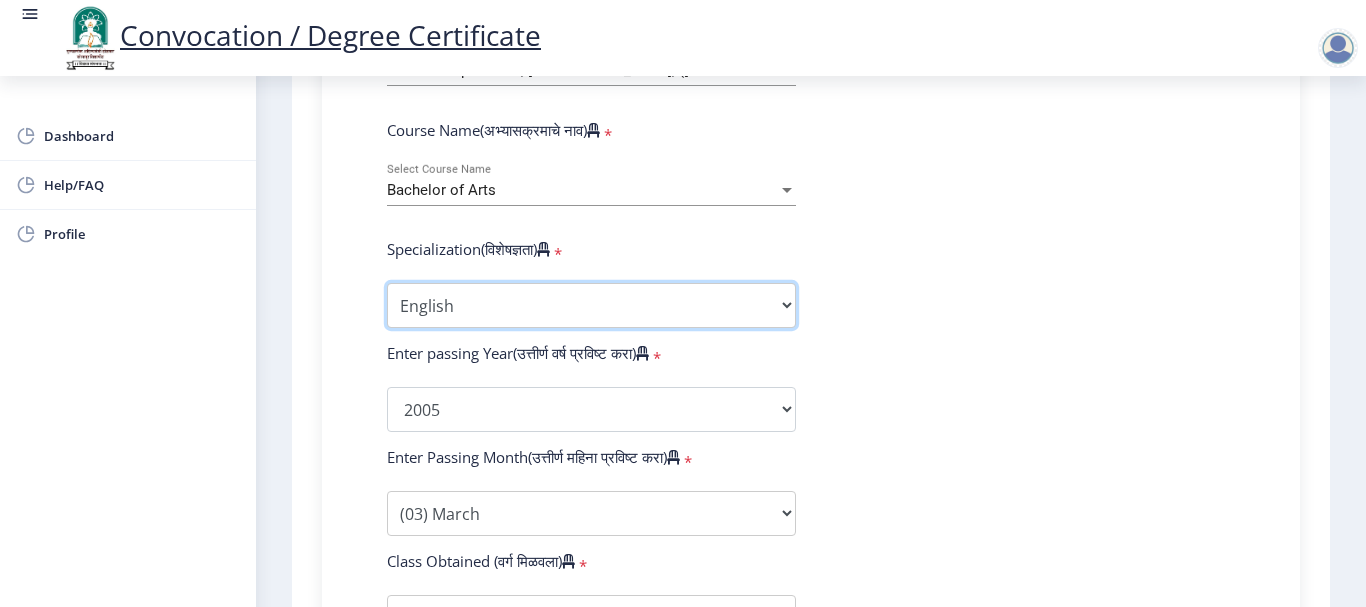 click on "Specialization English Geography Hindi Marathi Music Sanskrit Urdu Ancient Indian History Culture & Archaeology Economics History Physical Education Political Science Psychology Sociology Kannada Philosophy Other" at bounding box center [591, 305] 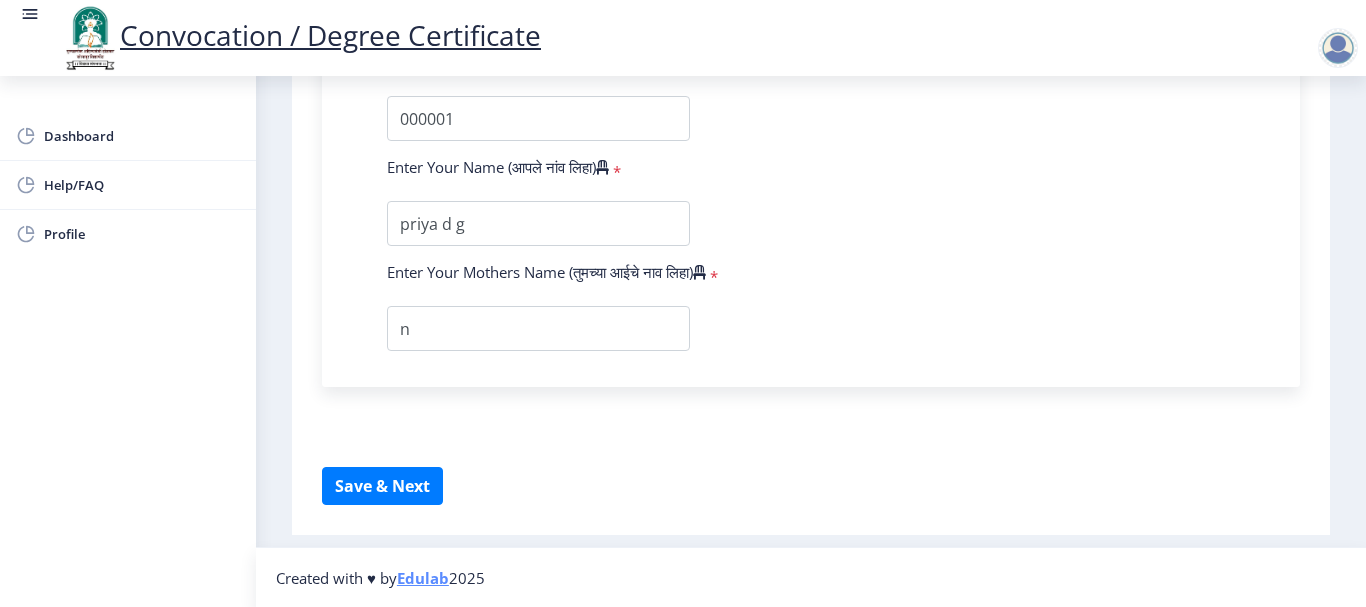 scroll, scrollTop: 1448, scrollLeft: 0, axis: vertical 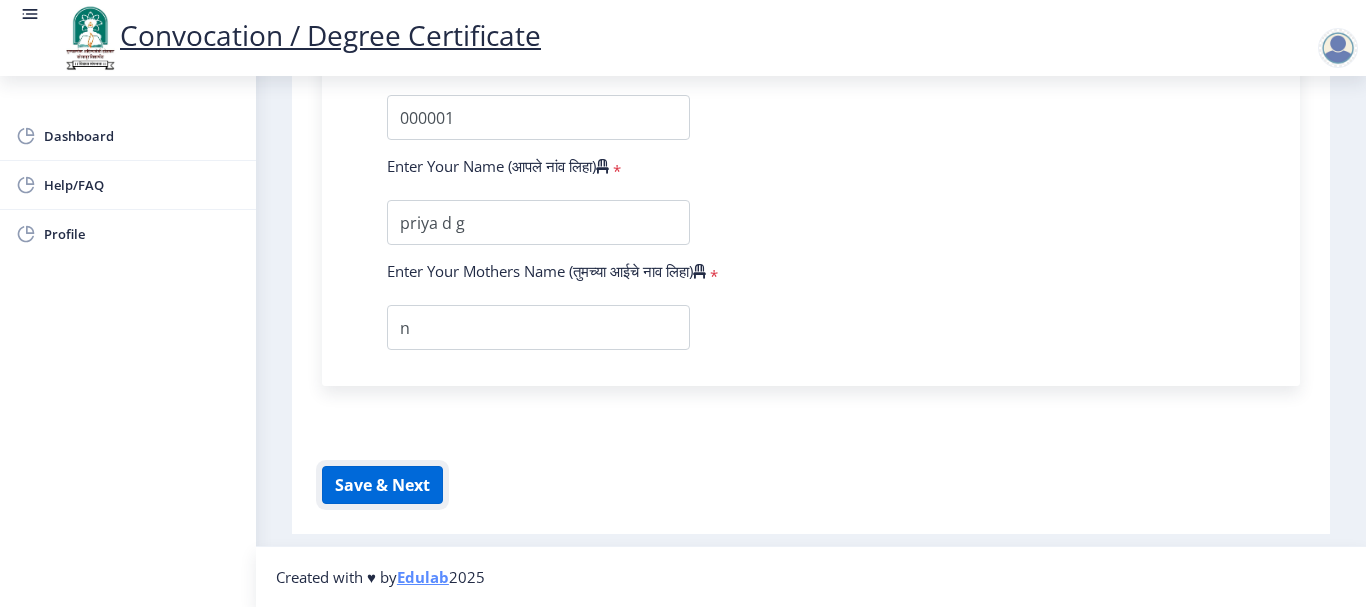 click on "Save & Next" 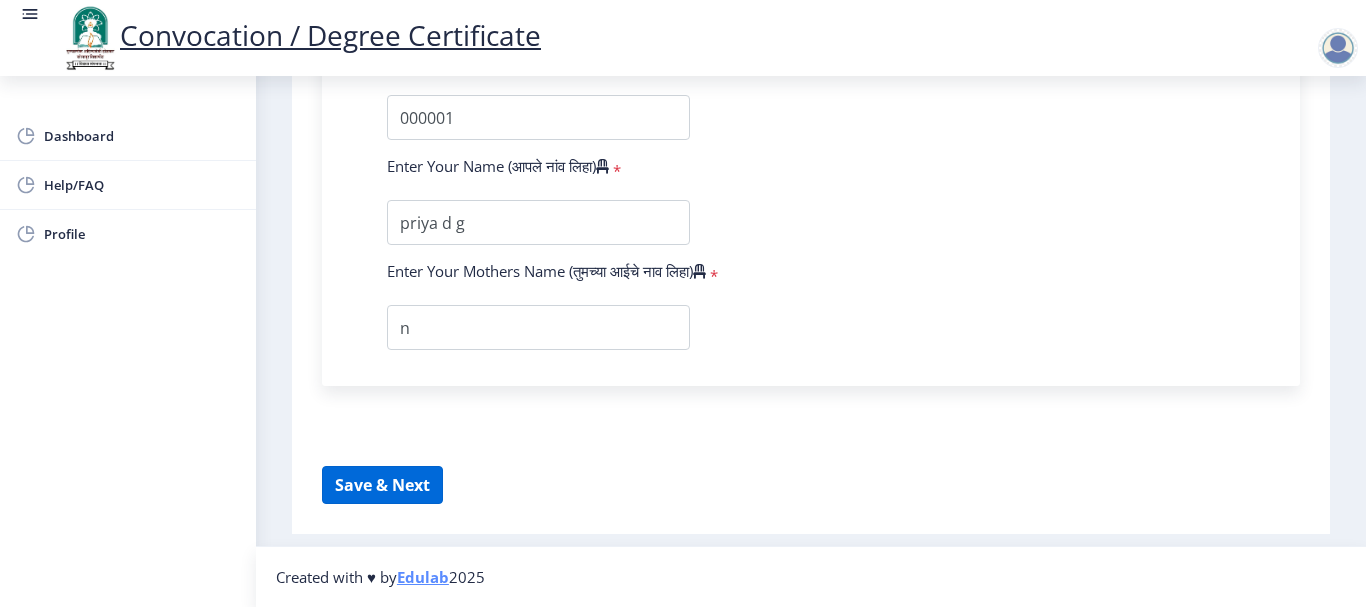 select 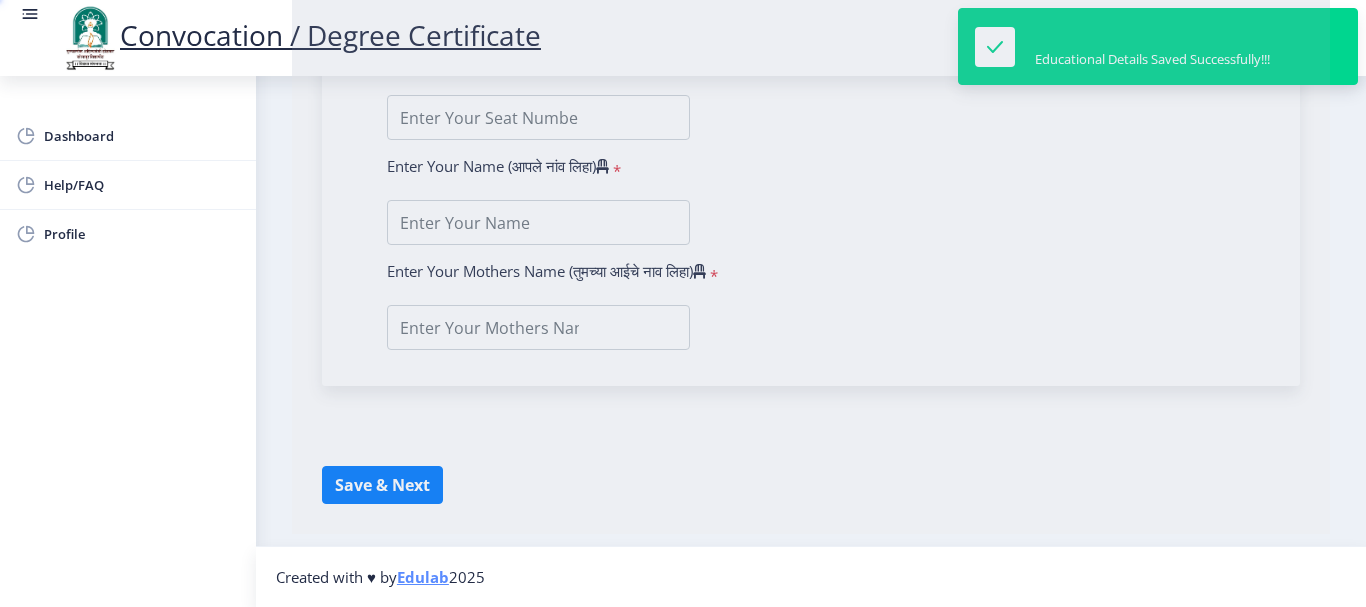 type on "g priya d" 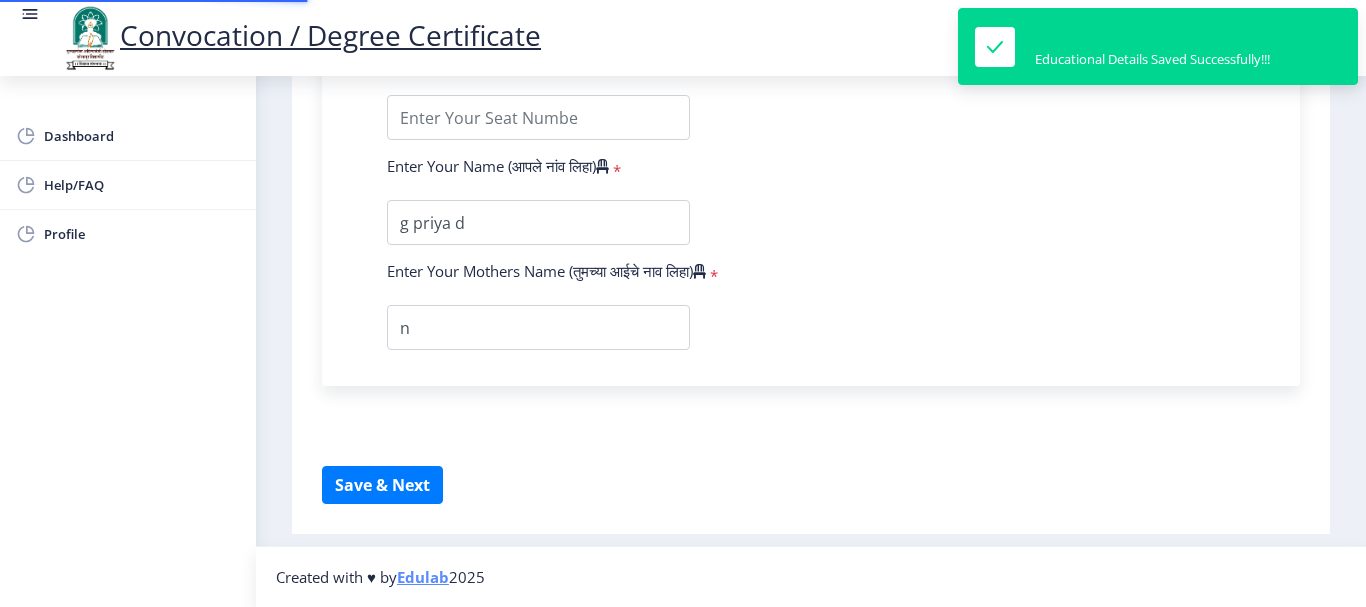 scroll, scrollTop: 0, scrollLeft: 0, axis: both 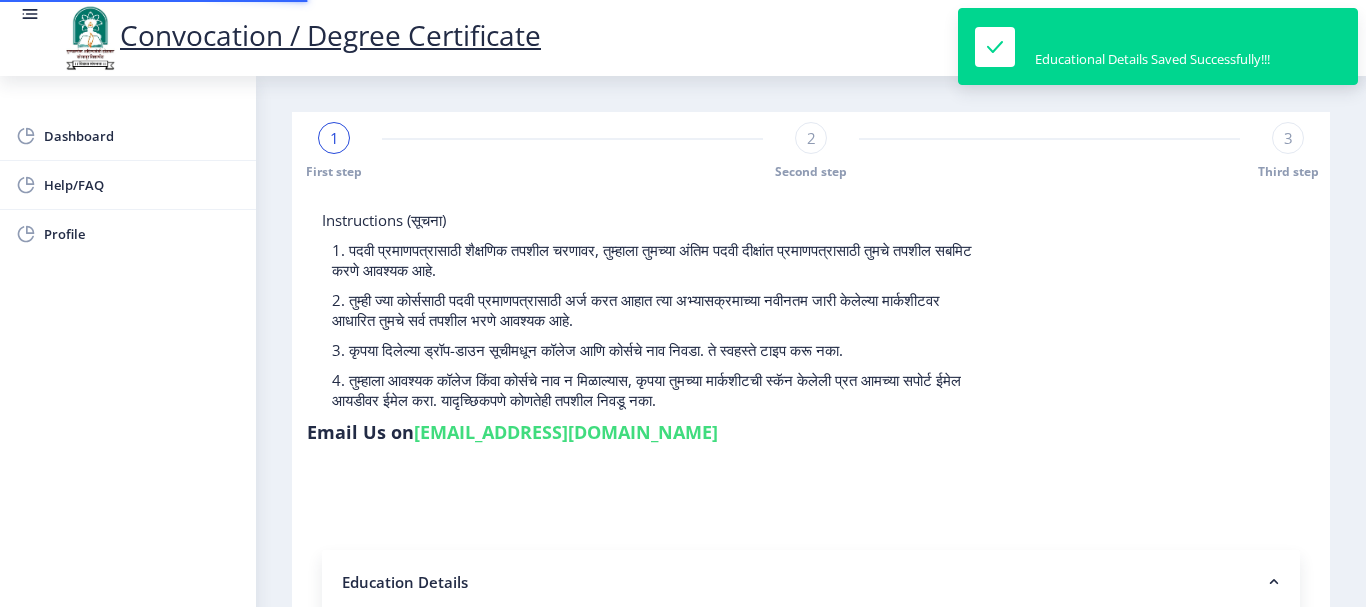 type on "1234567891234567" 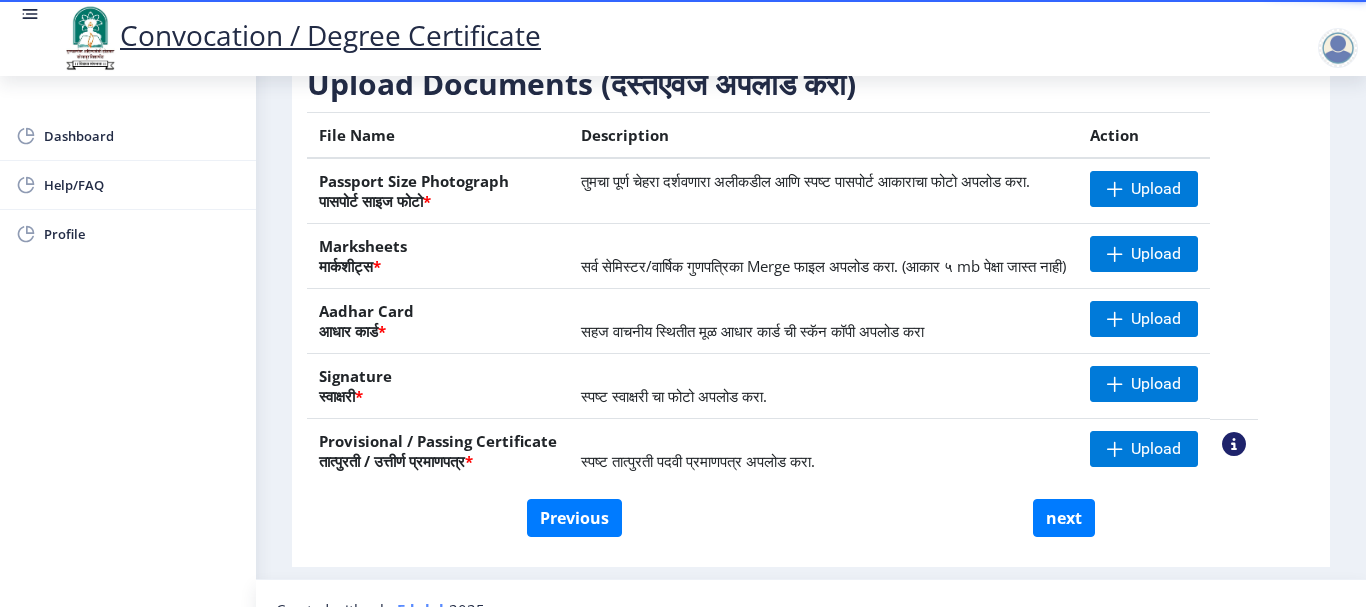 scroll, scrollTop: 283, scrollLeft: 0, axis: vertical 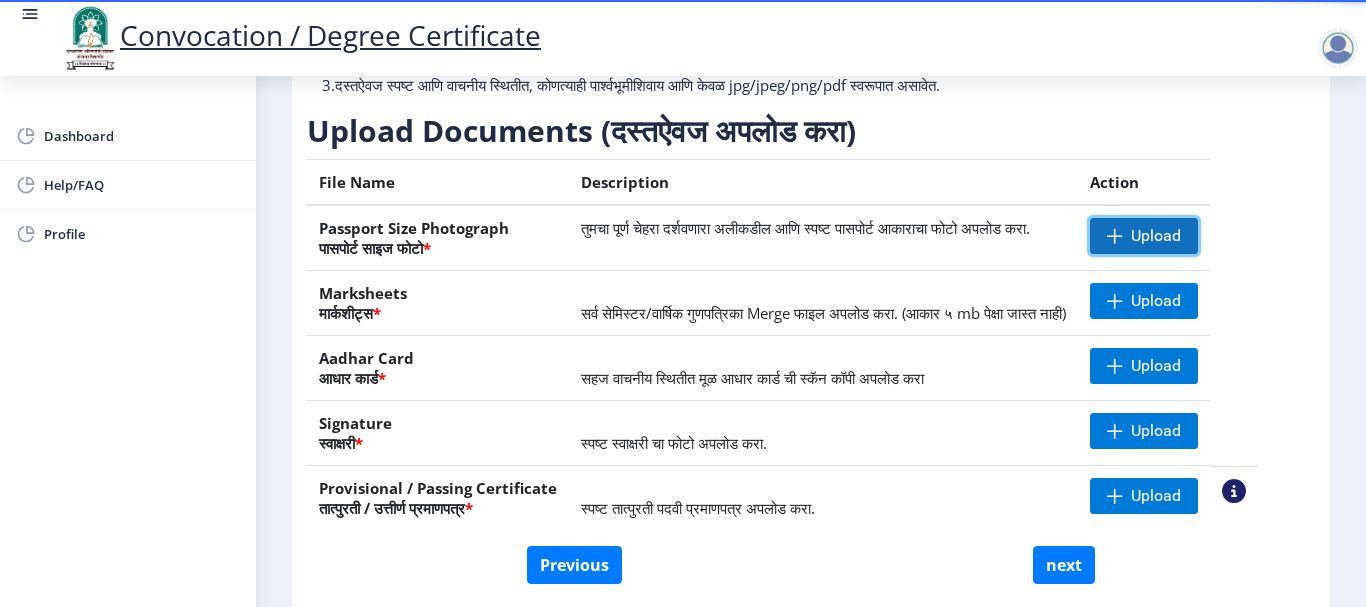click on "Upload" 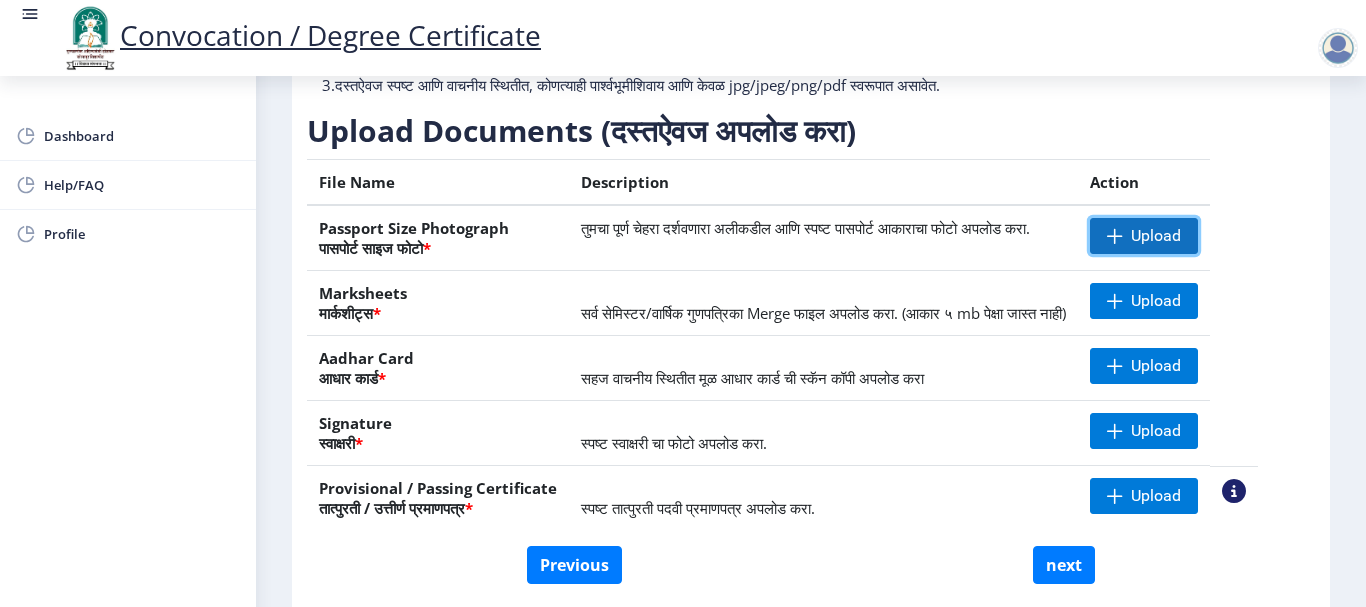 click on "Upload" 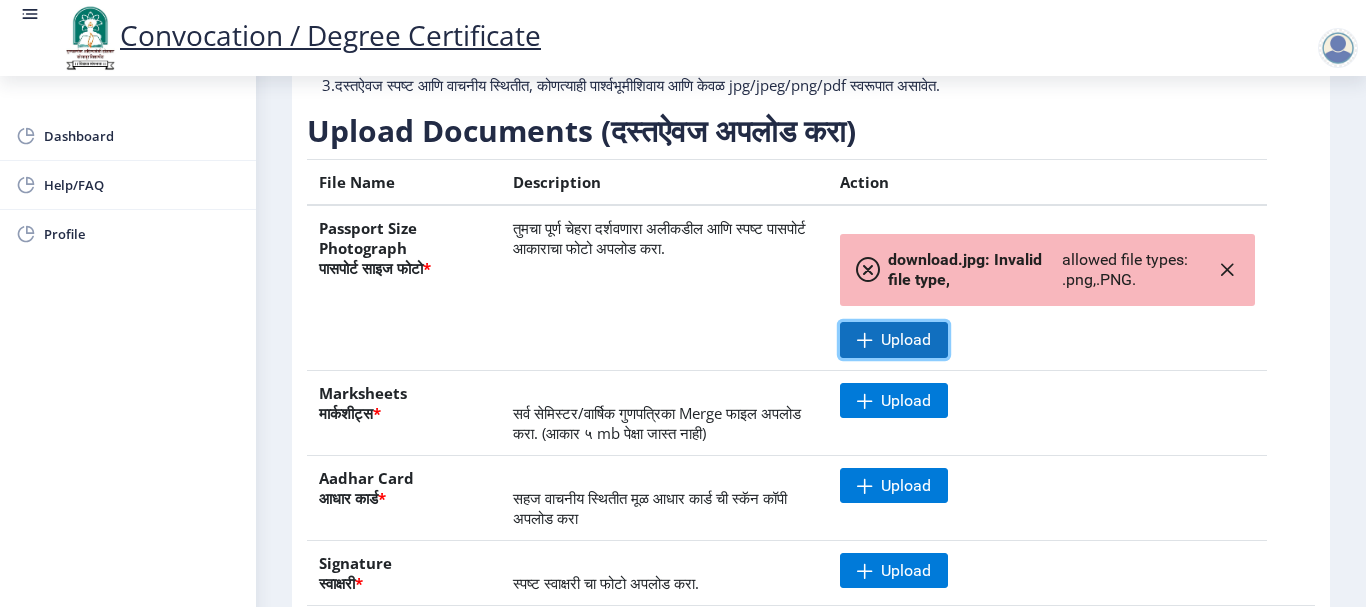 click on "Upload" 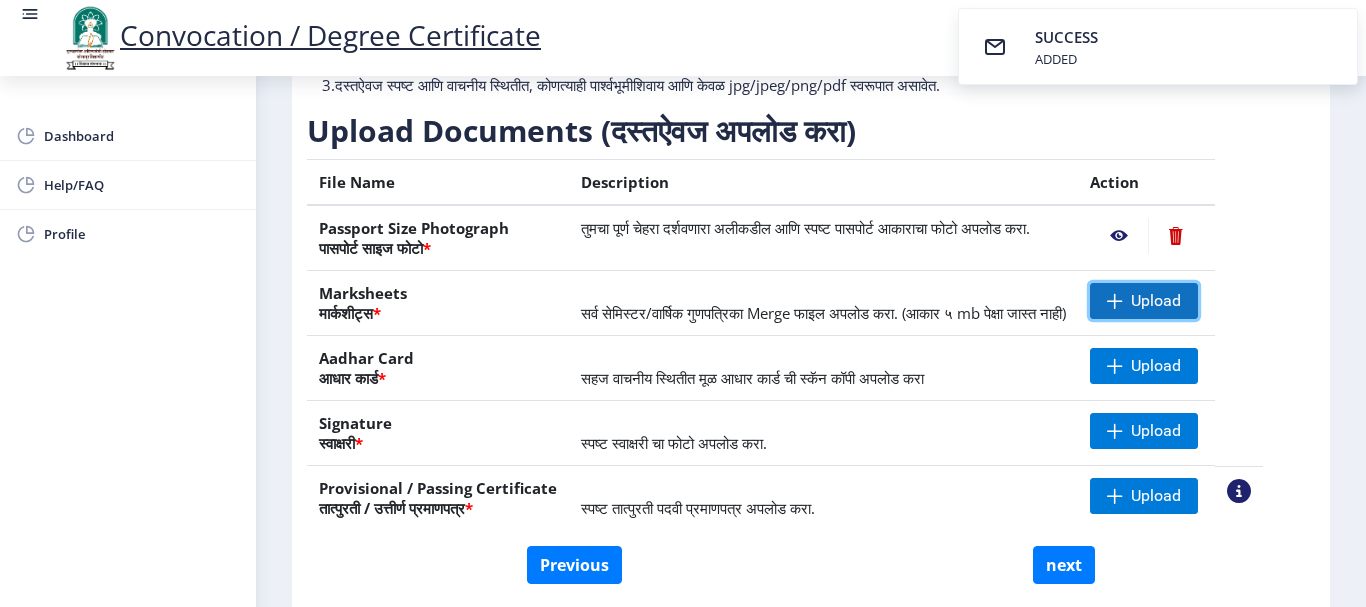 click 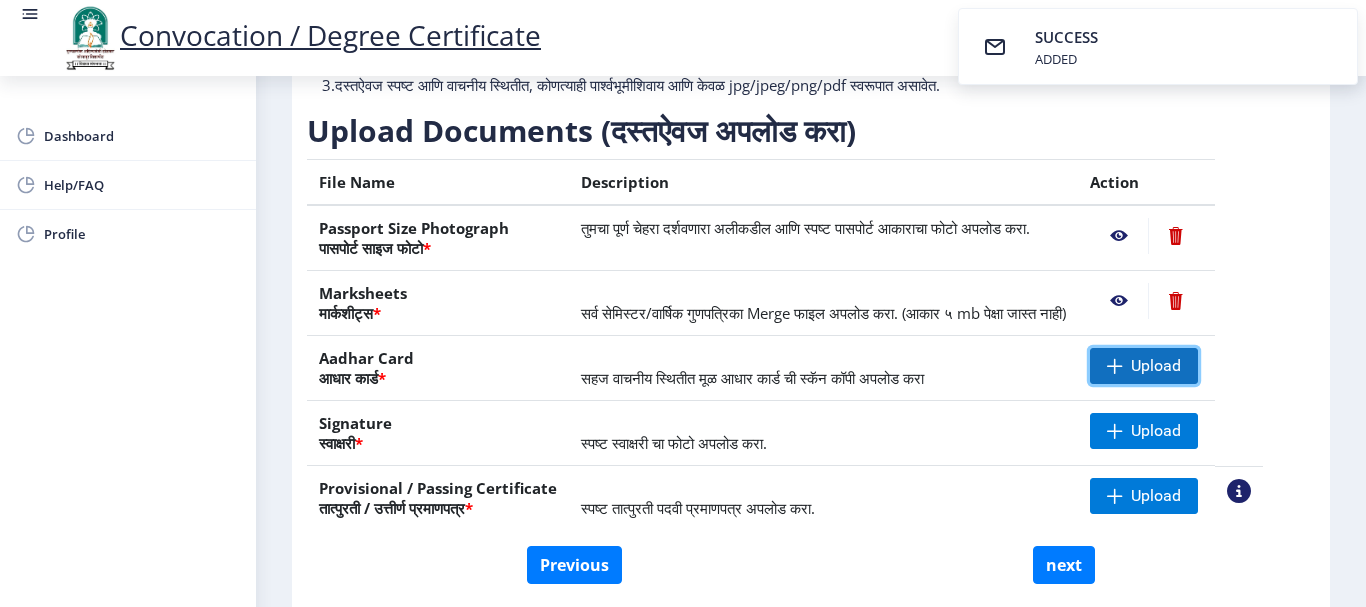 click on "Upload" 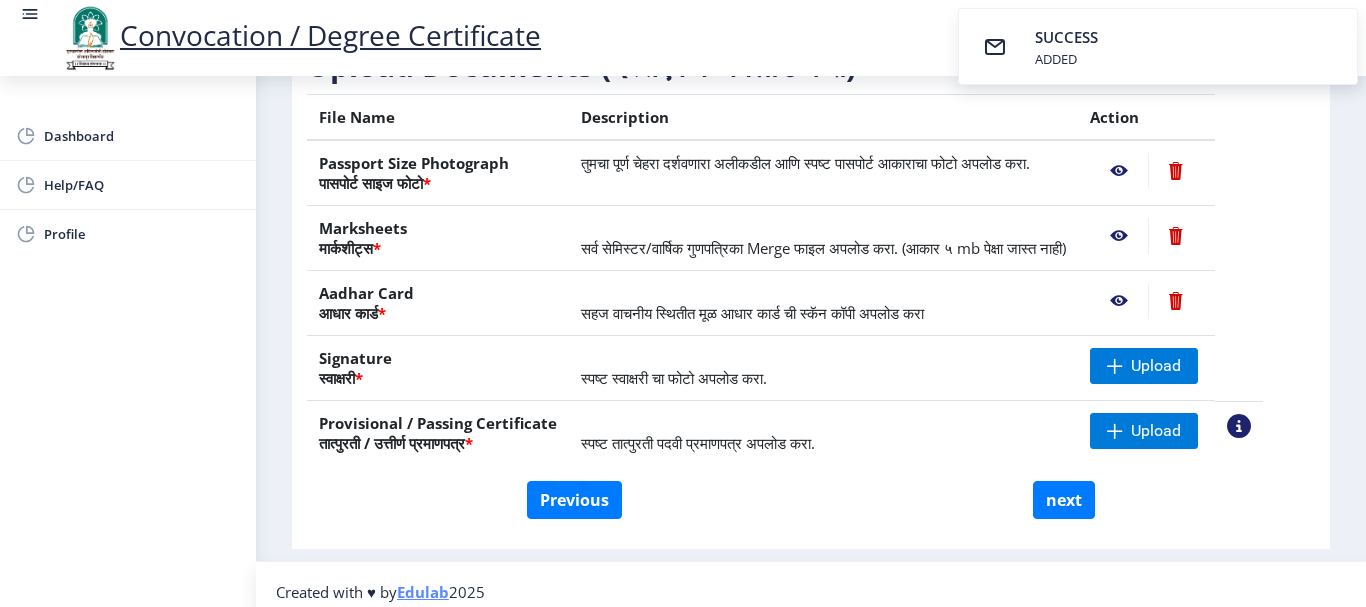 scroll, scrollTop: 383, scrollLeft: 0, axis: vertical 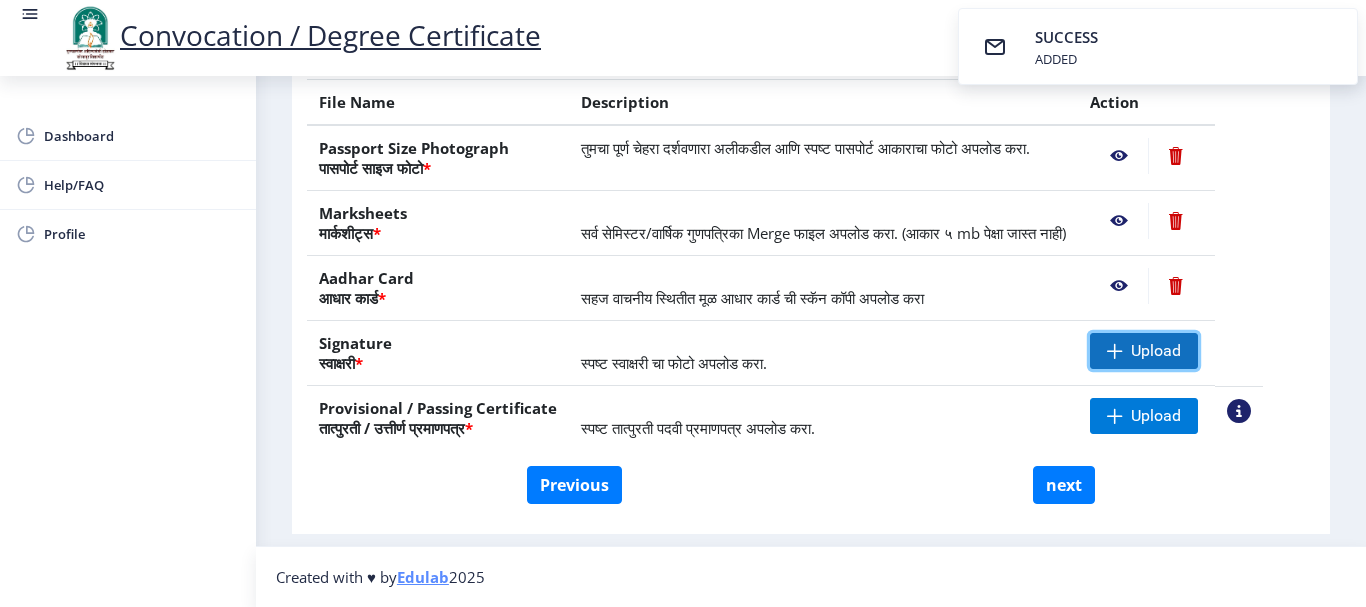 click on "Upload" 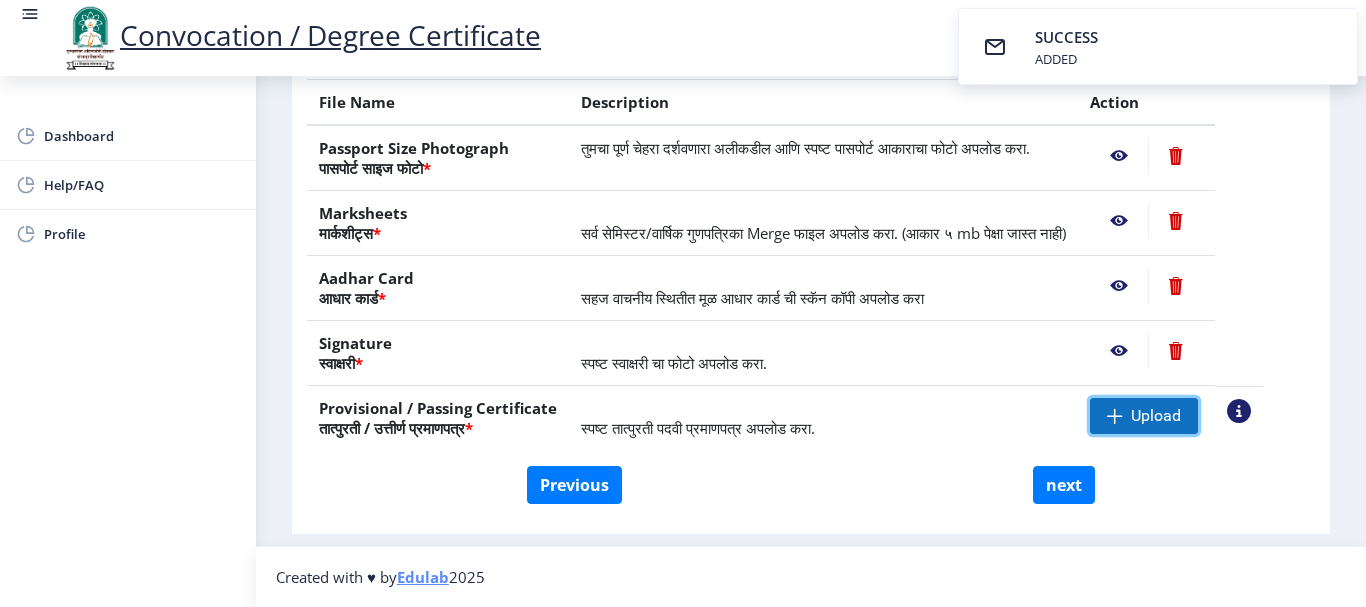 click on "Upload" 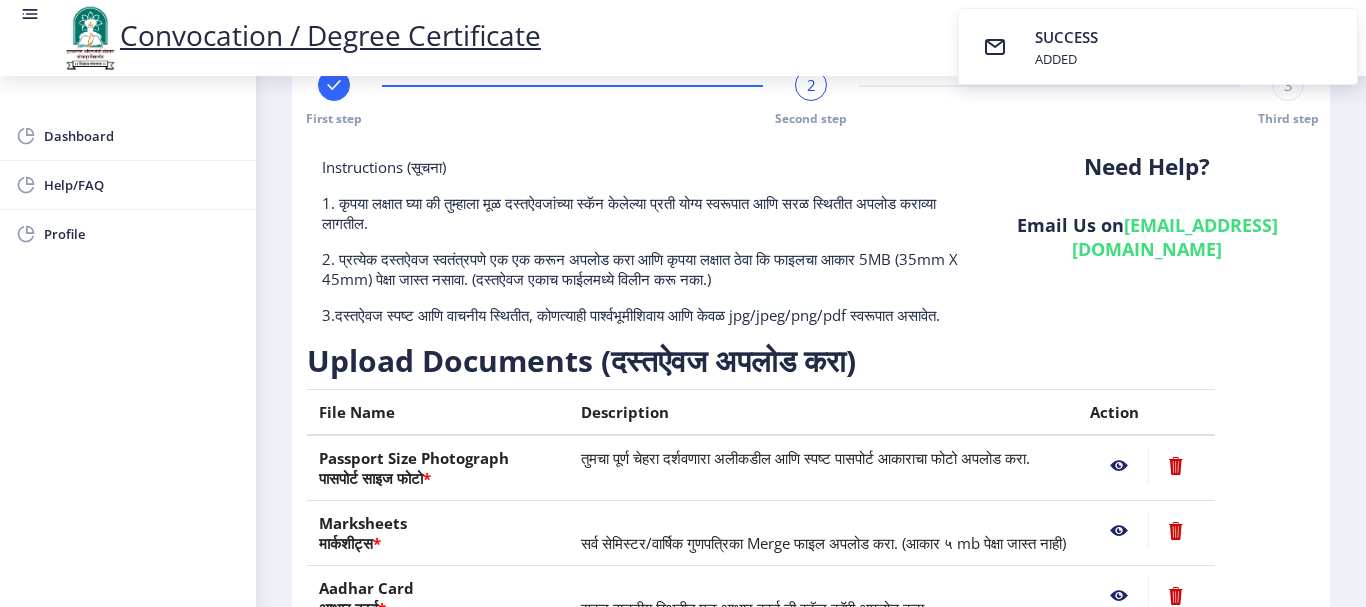 scroll, scrollTop: 0, scrollLeft: 0, axis: both 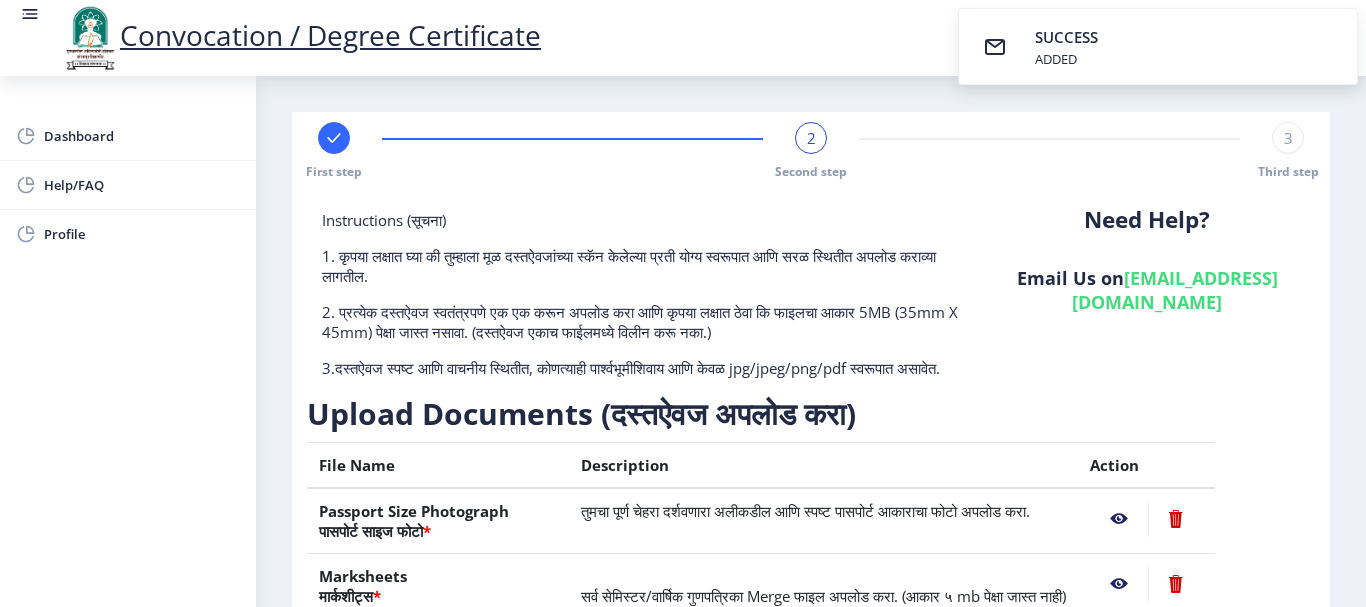 click 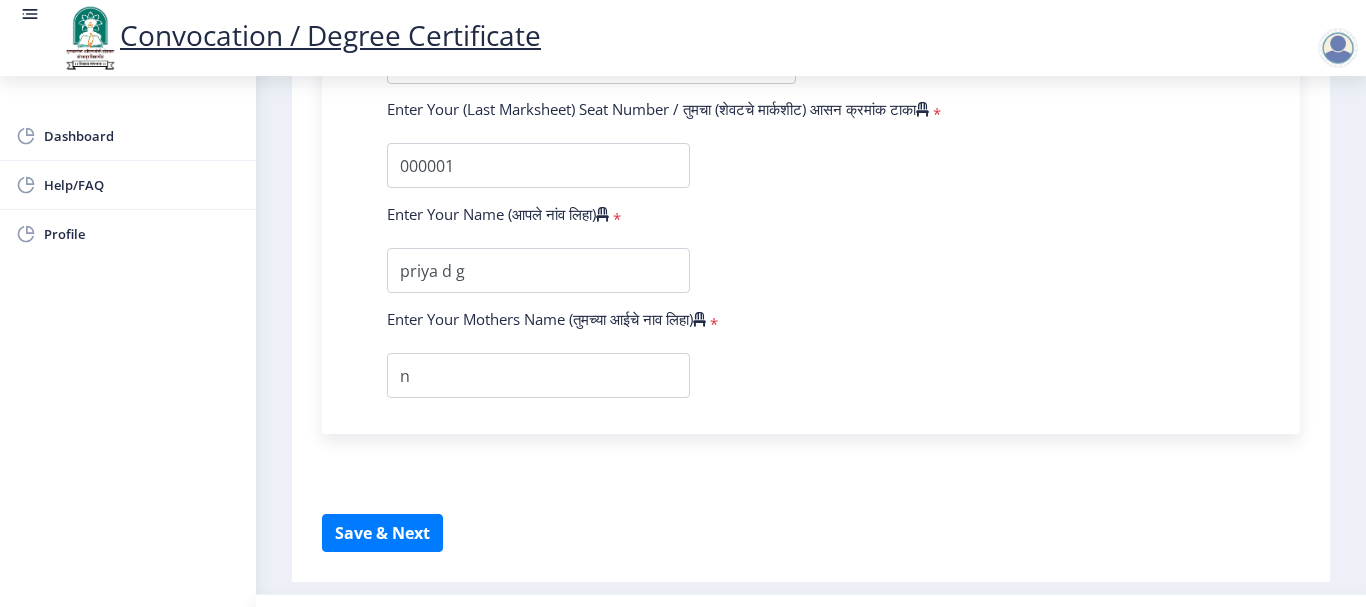 scroll, scrollTop: 1448, scrollLeft: 0, axis: vertical 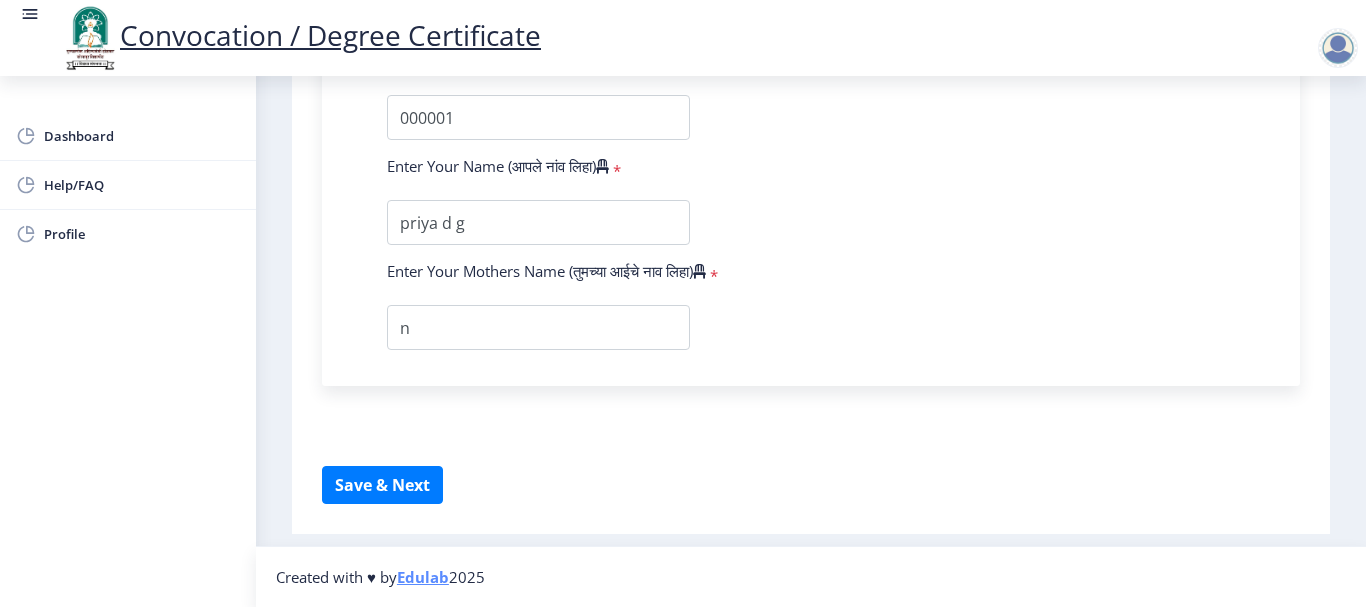 select 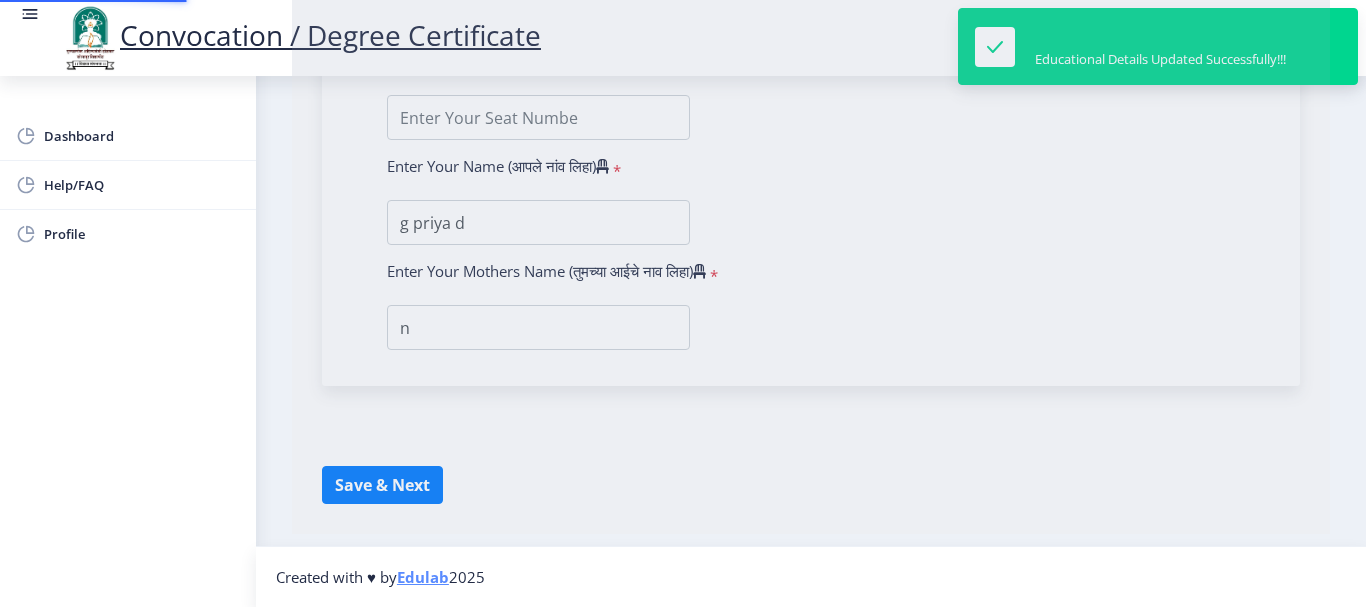 scroll, scrollTop: 0, scrollLeft: 0, axis: both 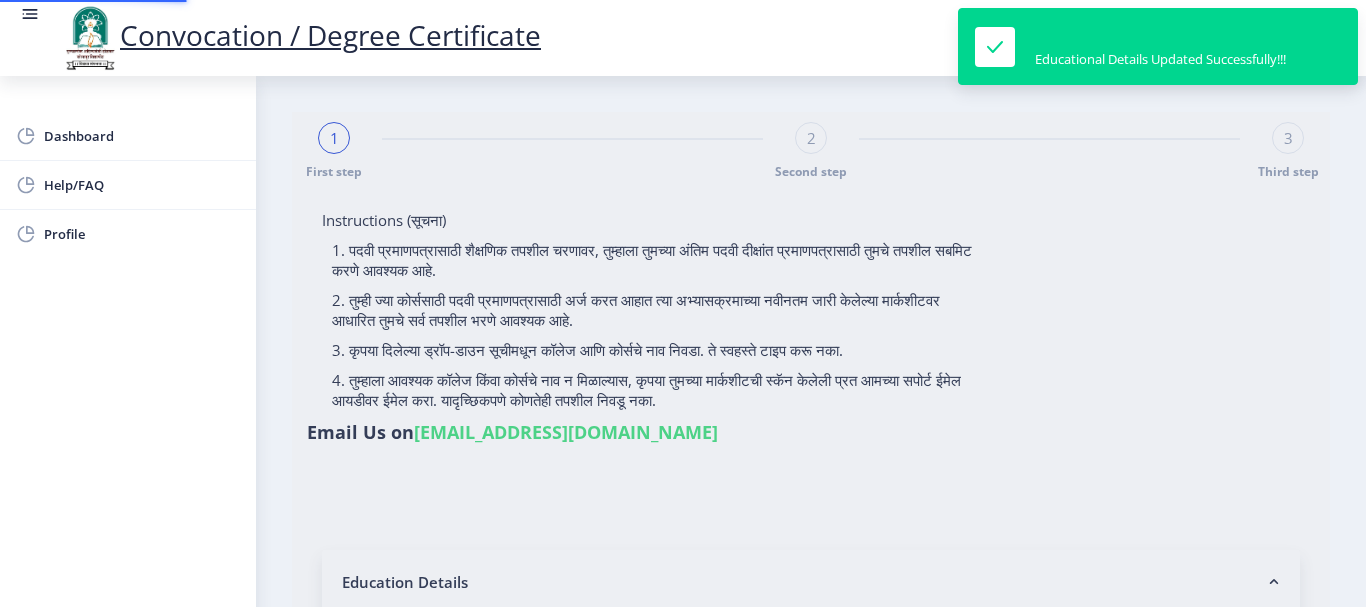 type on "1234567891234567" 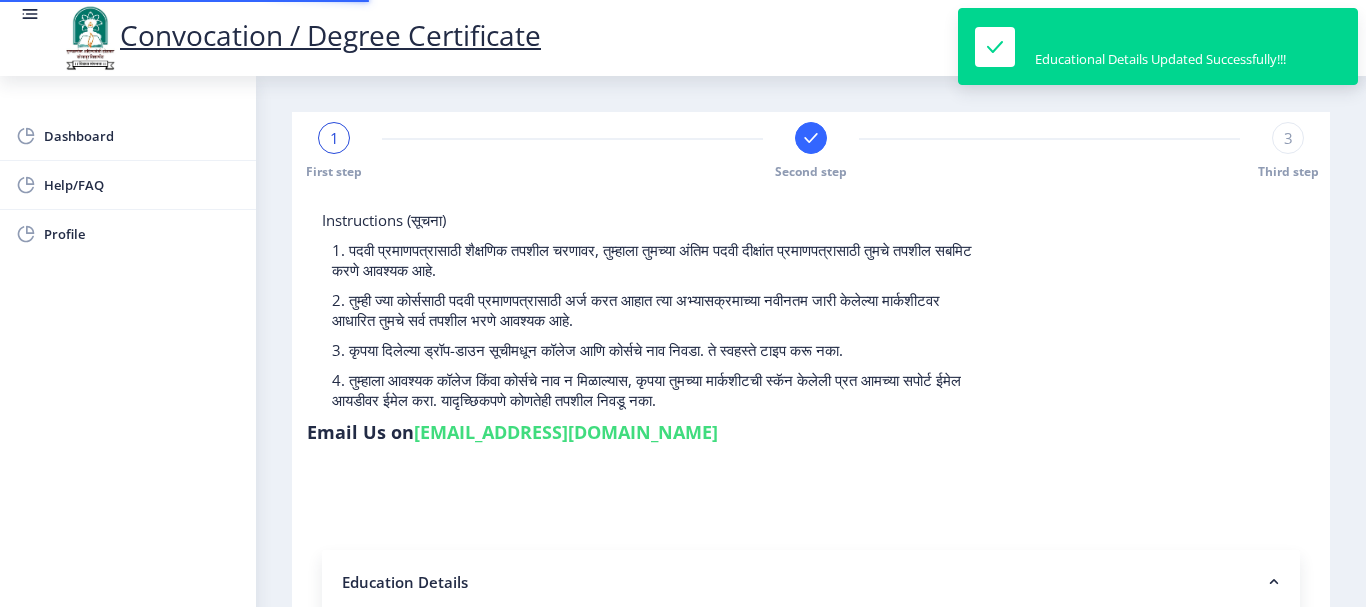 select 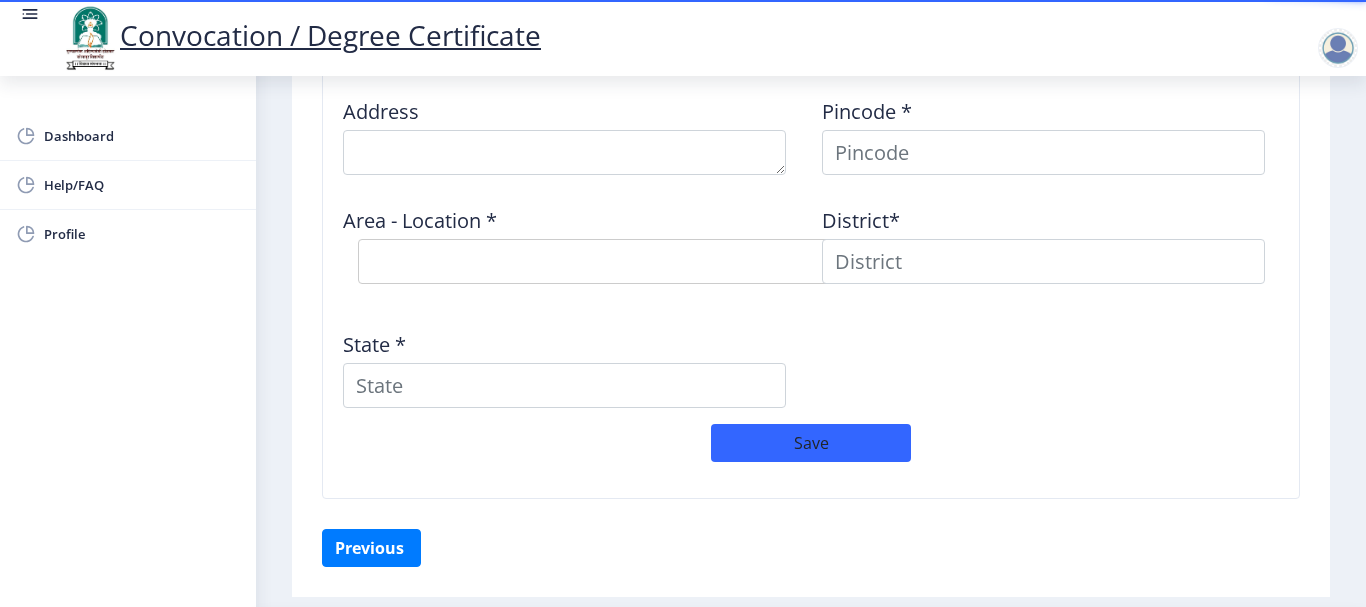 scroll, scrollTop: 1743, scrollLeft: 0, axis: vertical 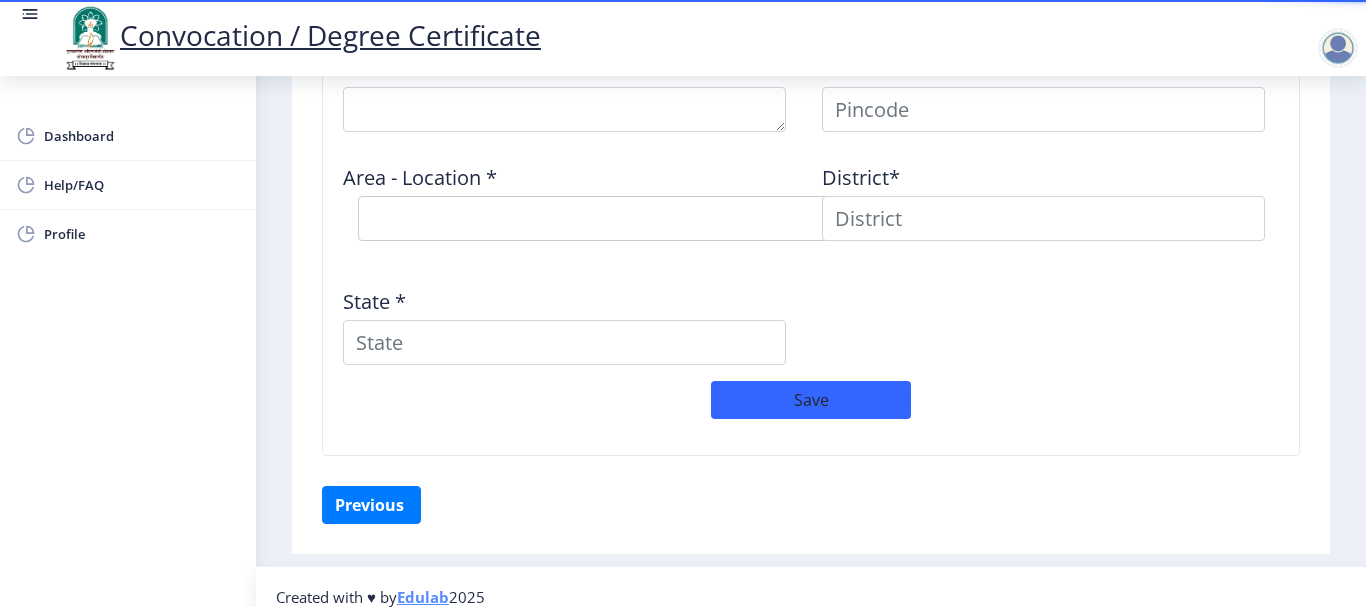 click on "Delivery Details Address    Pincode *  Area - Location *  Select Area Location District*  State *   Save" 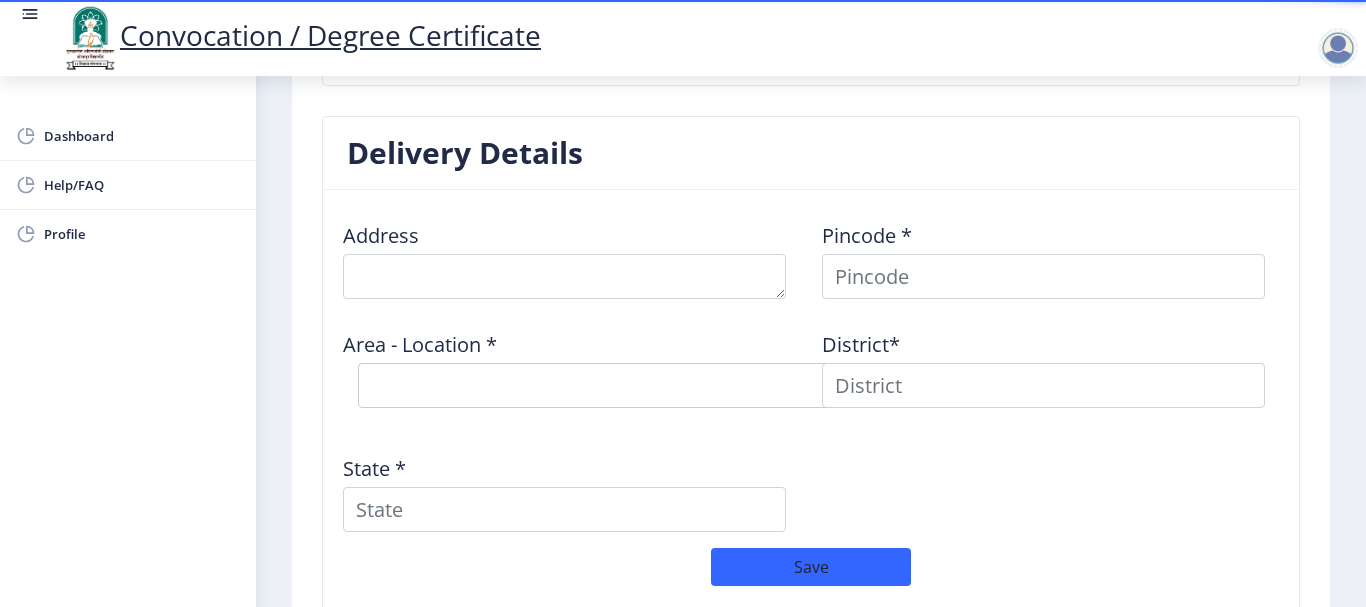 scroll, scrollTop: 1543, scrollLeft: 0, axis: vertical 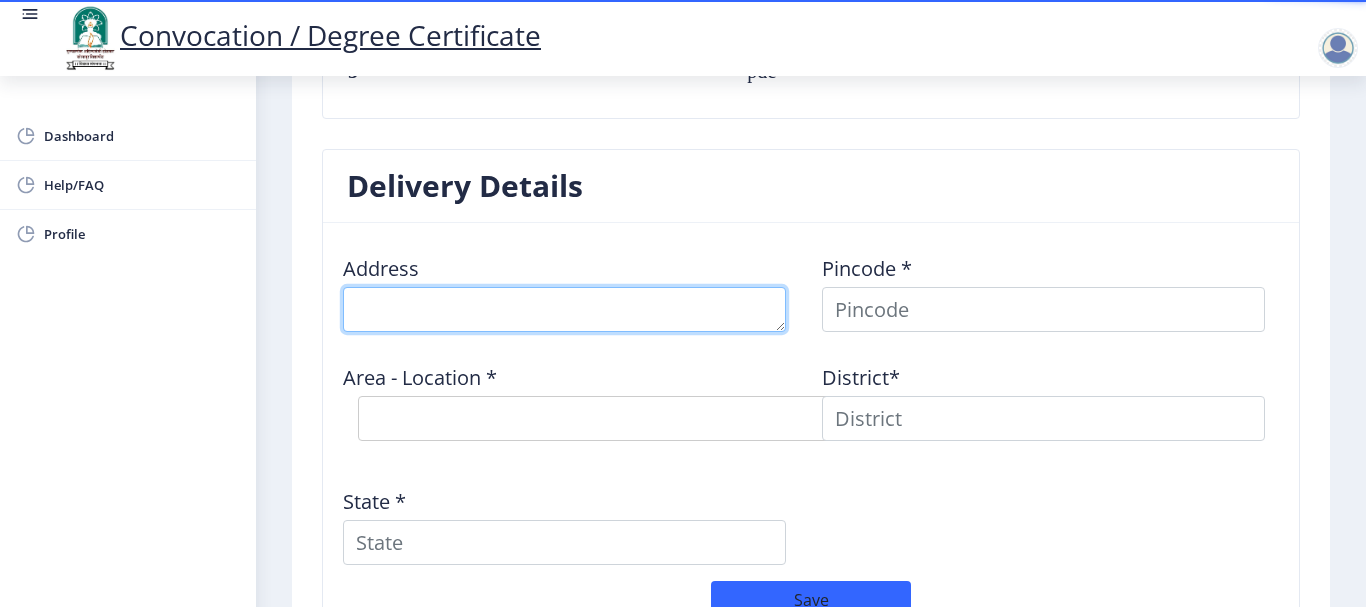 click at bounding box center [564, 309] 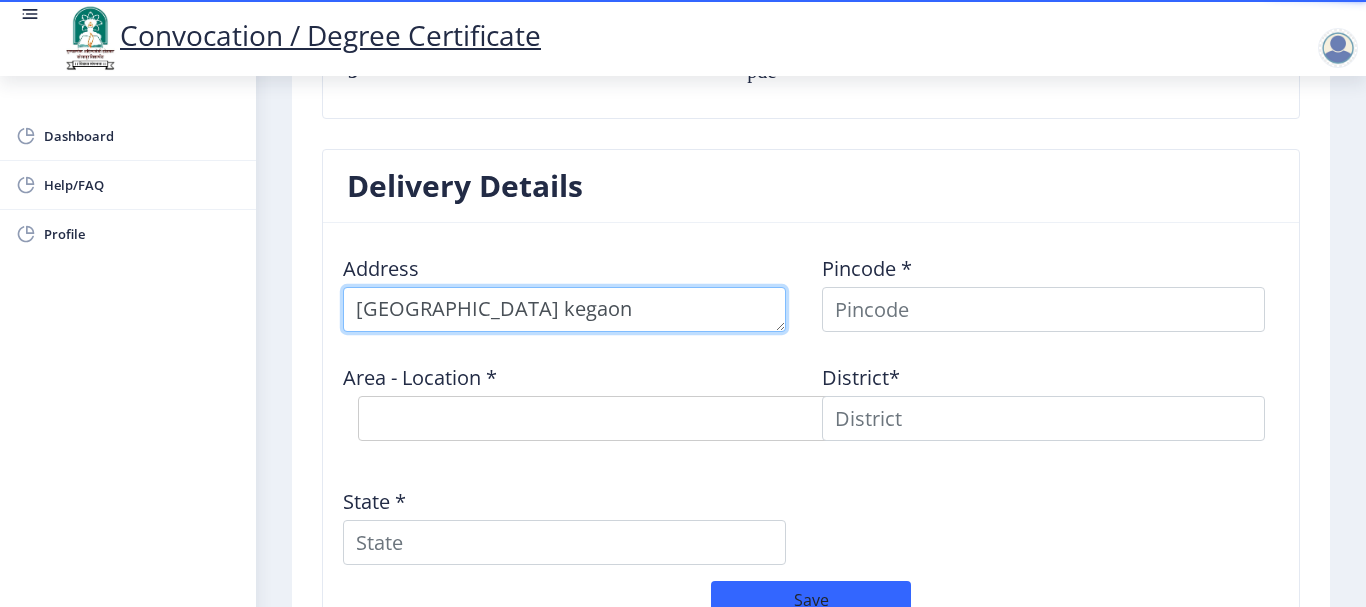 type on "[GEOGRAPHIC_DATA] kegaon" 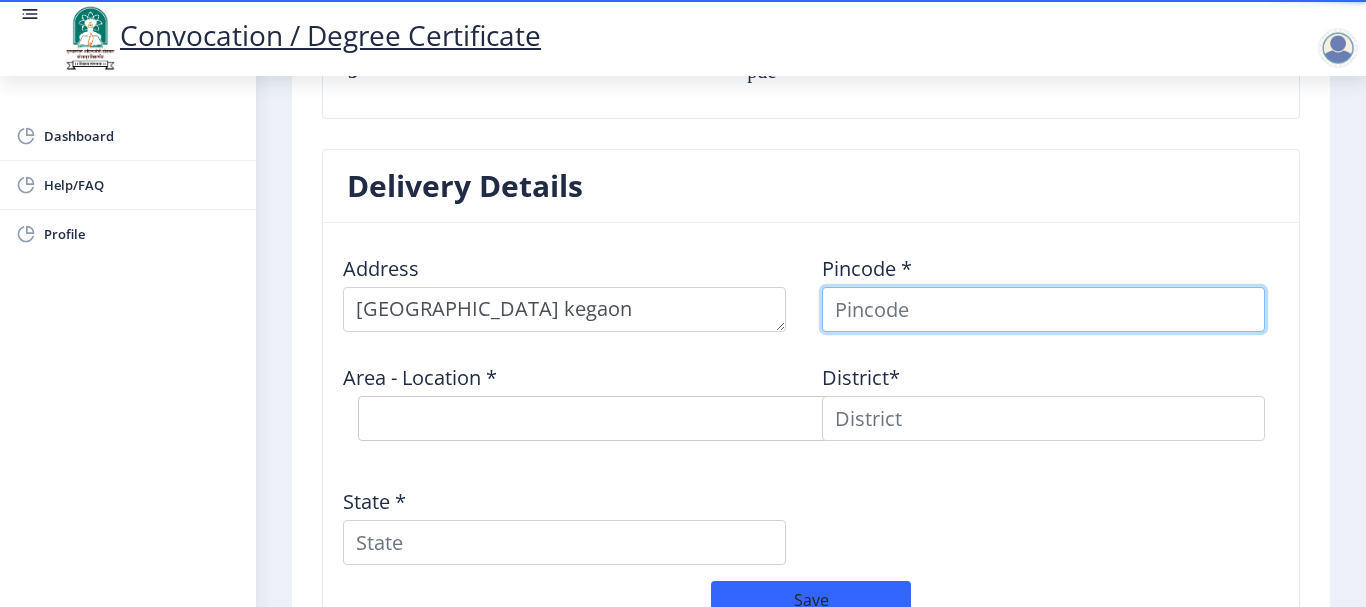 click at bounding box center (1043, 309) 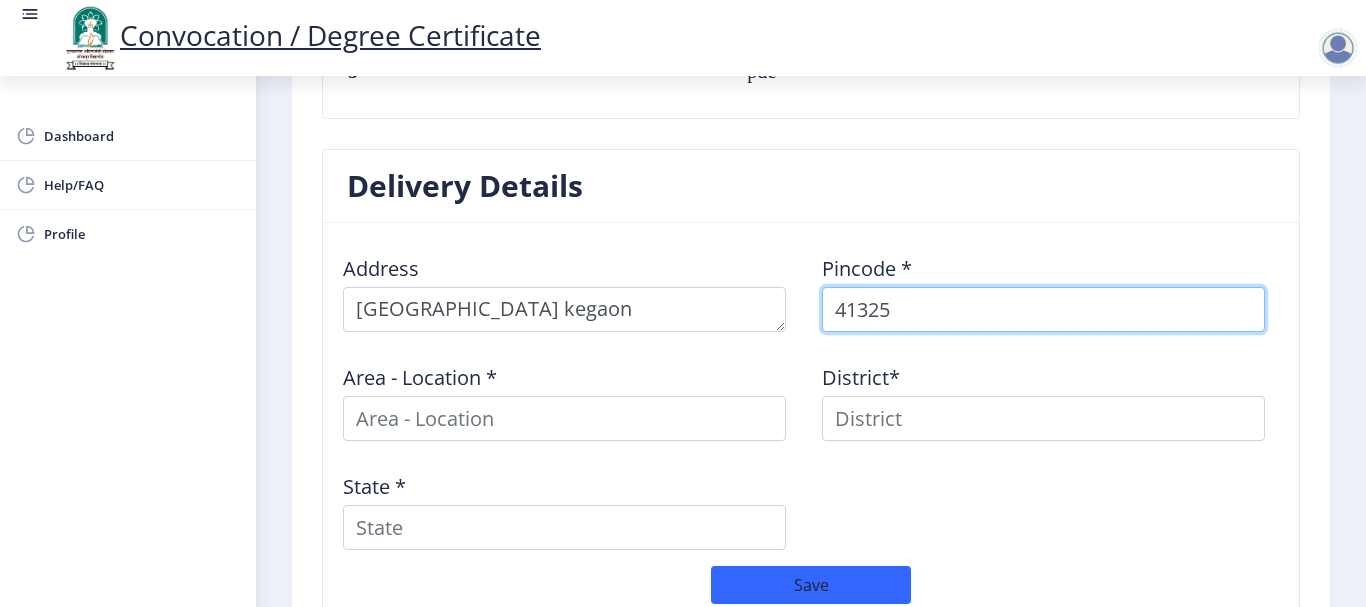 type on "413255" 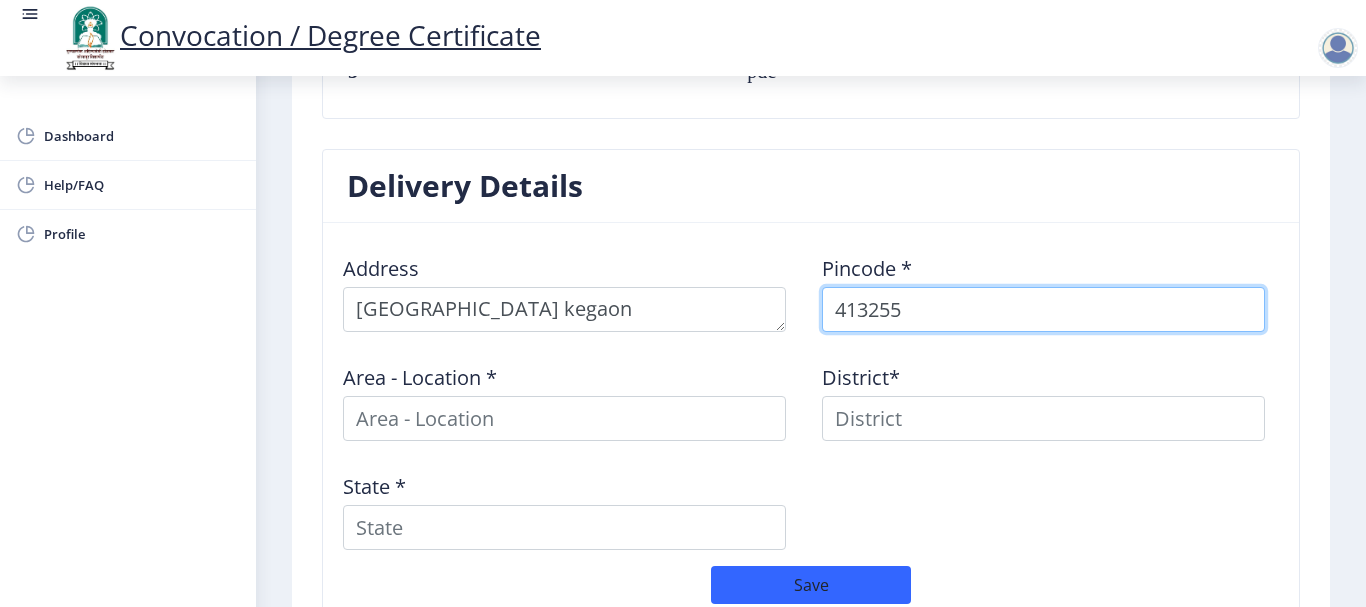 select 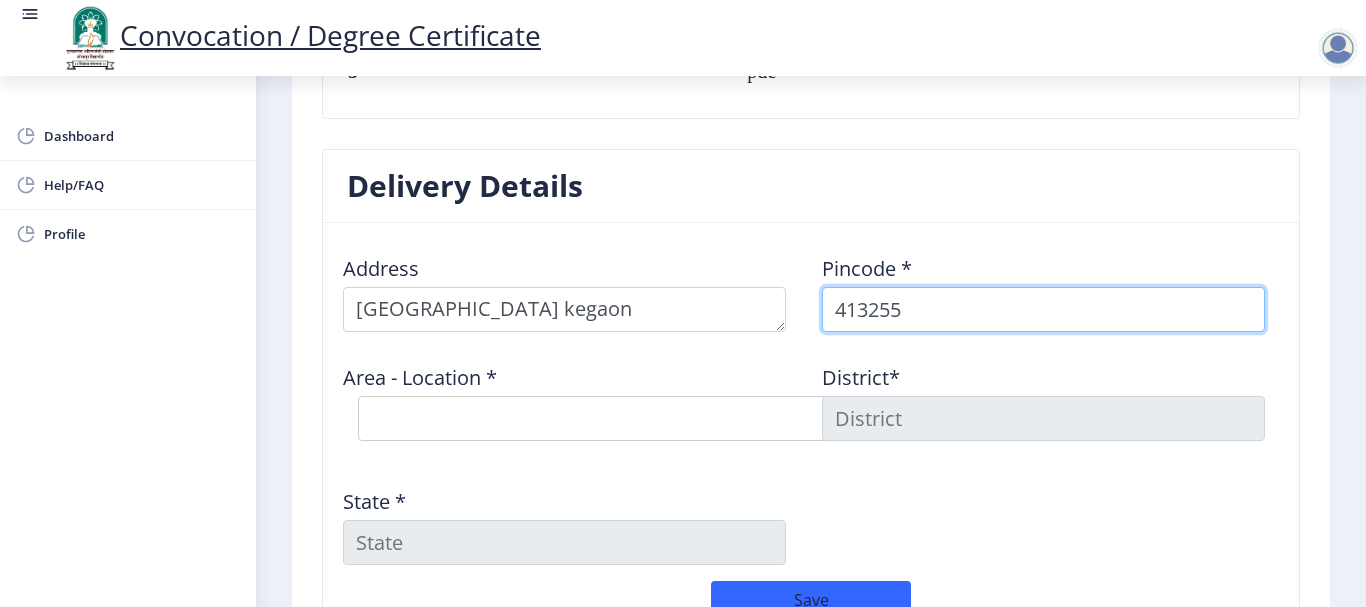 type on "413255" 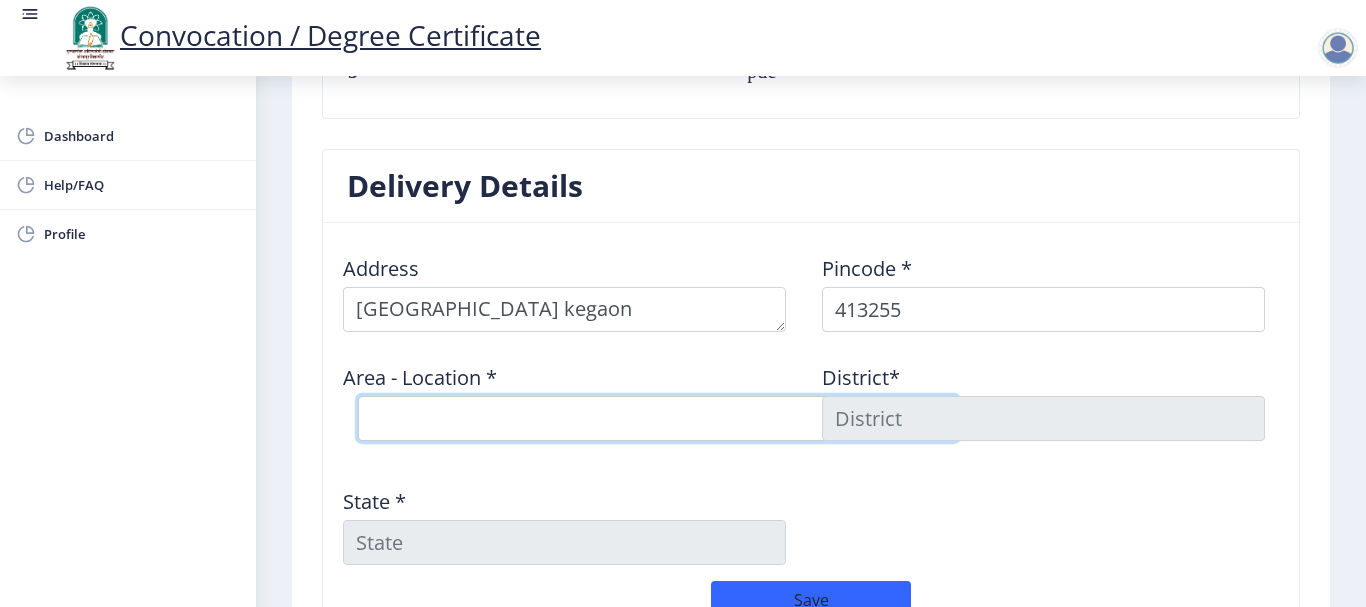 click on "Select Area Location [PERSON_NAME] Hiraj B.O Kegaon [PERSON_NAME] B.O Midc Chincholi S.O Pakani B.O Solapur Vidyapeeth S.O" at bounding box center (658, 418) 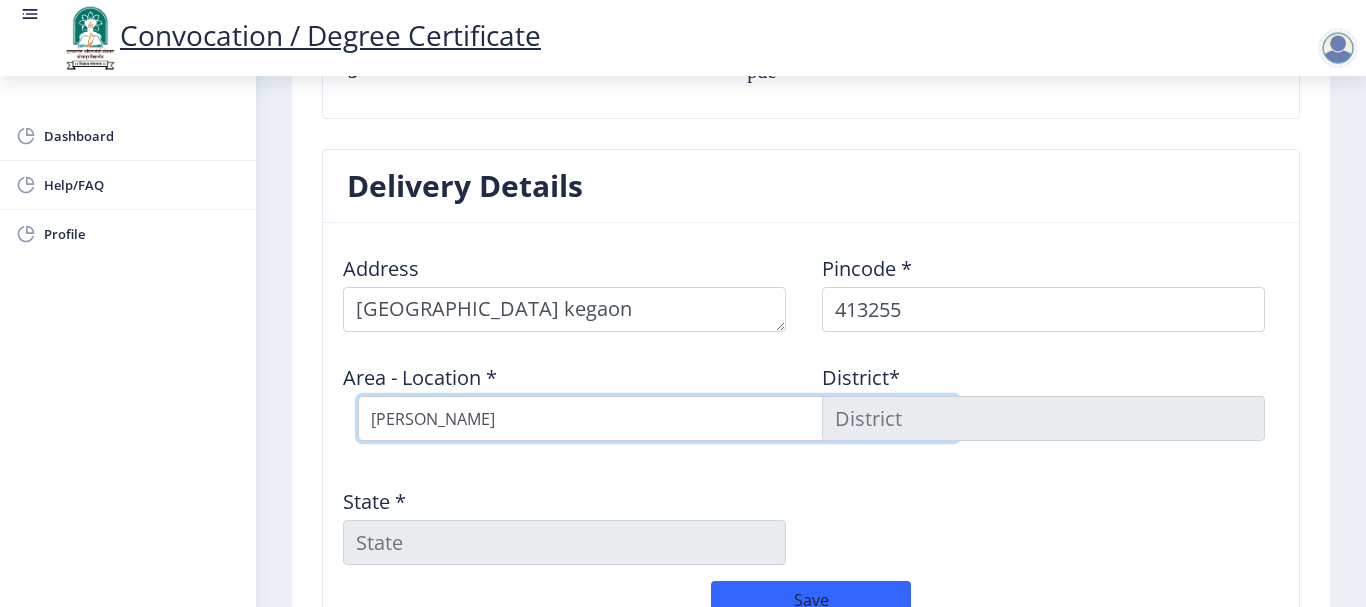 click on "Select Area Location [PERSON_NAME] Hiraj B.O Kegaon [PERSON_NAME] B.O Midc Chincholi S.O Pakani B.O Solapur Vidyapeeth S.O" at bounding box center [658, 418] 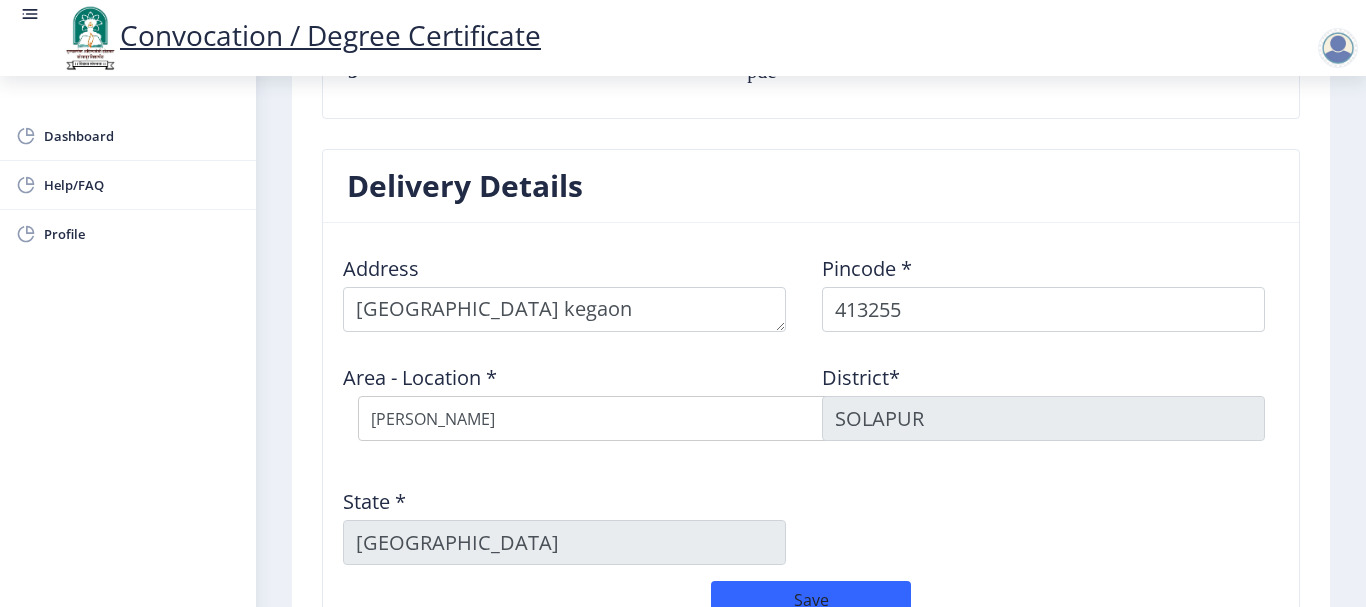 click on "Address    Pincode *  413255 Area - Location *  Select Area Location [PERSON_NAME] Hiraj B.O Kegaon [PERSON_NAME] B.O Midc Chincholi S.O Pakani B.O [GEOGRAPHIC_DATA] [GEOGRAPHIC_DATA] S.O District*  [GEOGRAPHIC_DATA] *  [GEOGRAPHIC_DATA]" 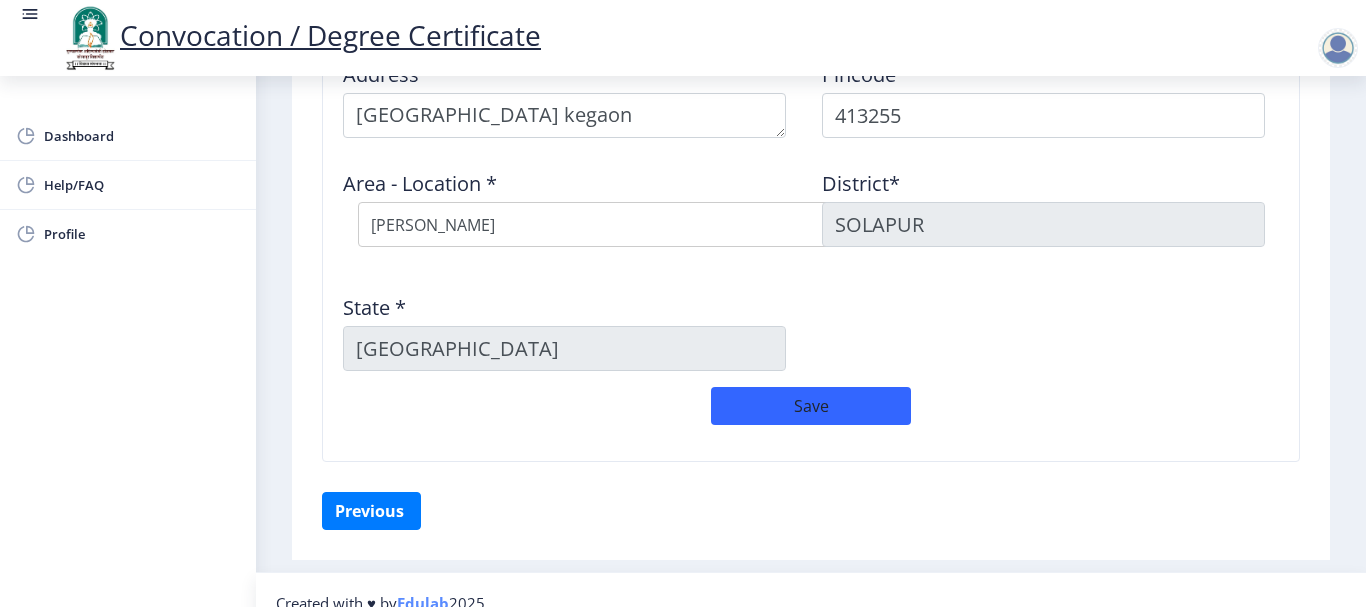 scroll, scrollTop: 1743, scrollLeft: 0, axis: vertical 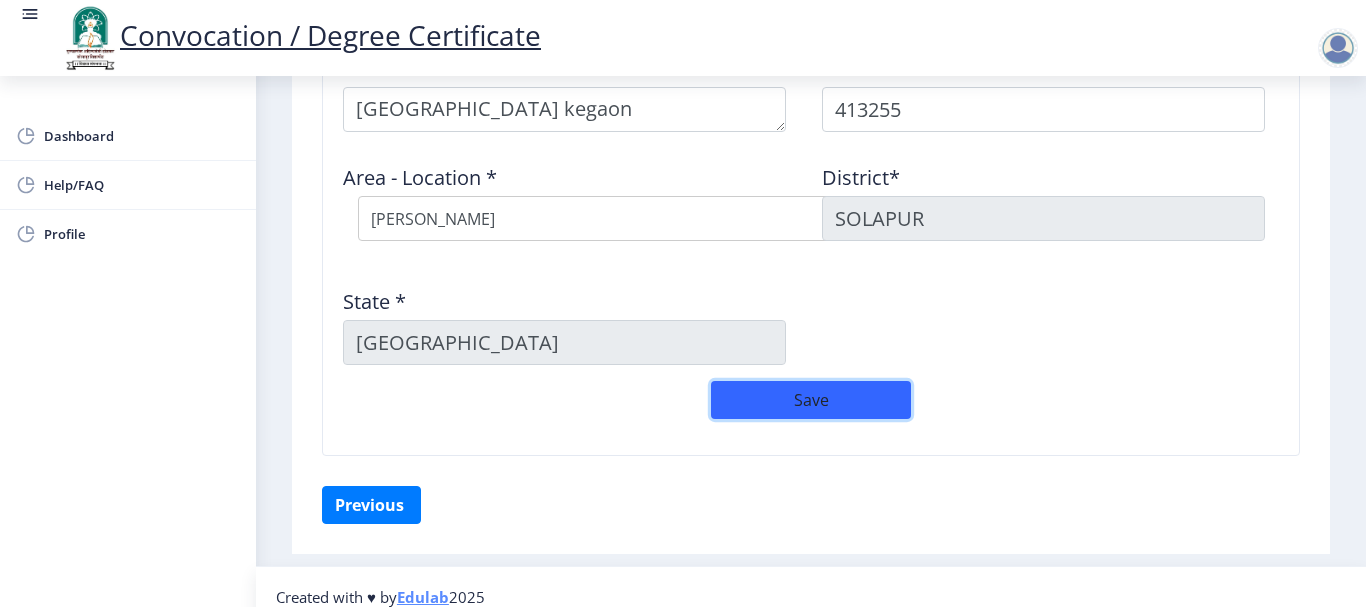 click on "Save" 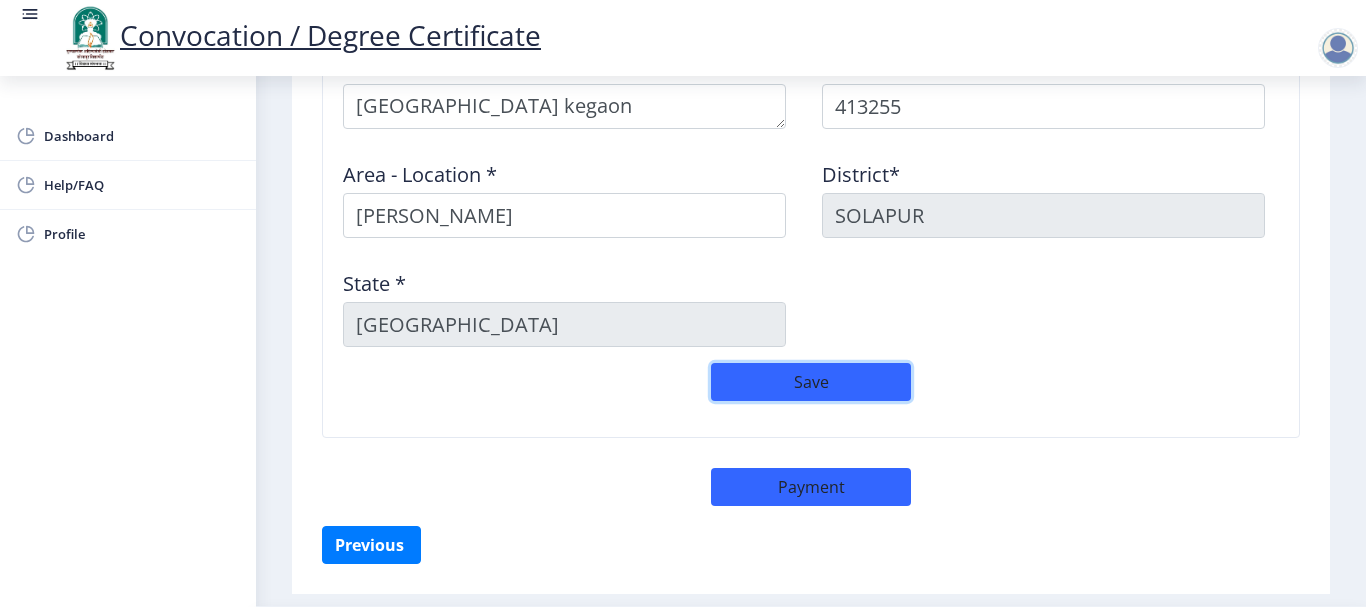 scroll, scrollTop: 1786, scrollLeft: 0, axis: vertical 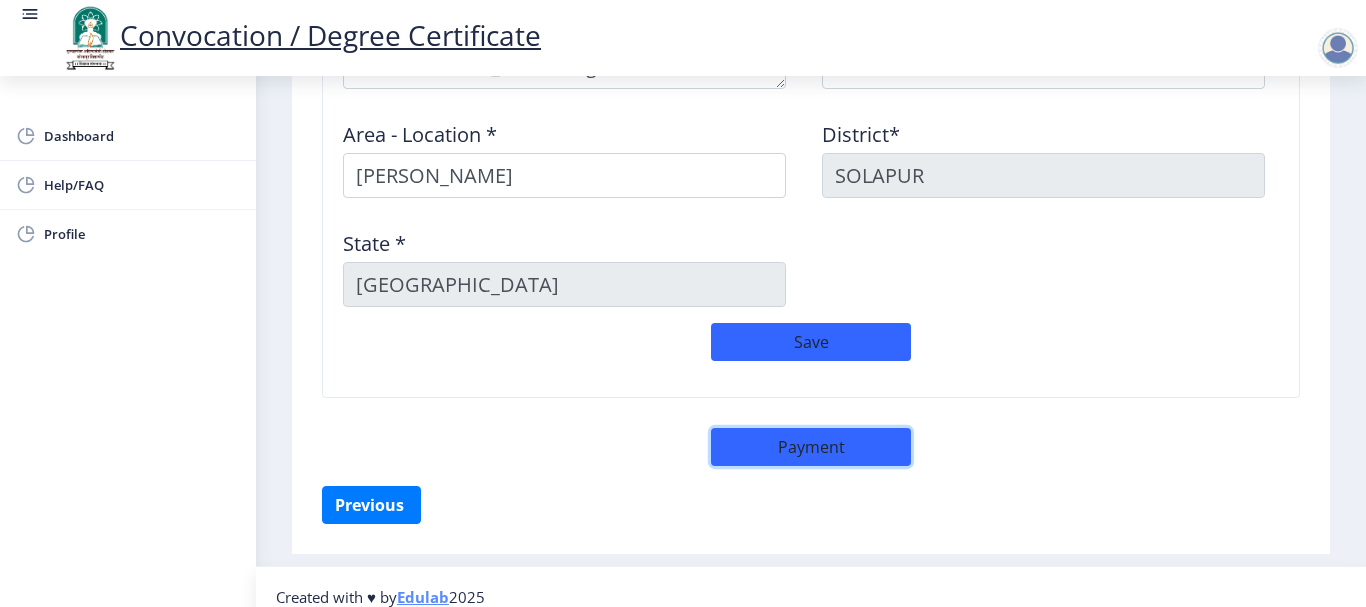 click on "Payment" 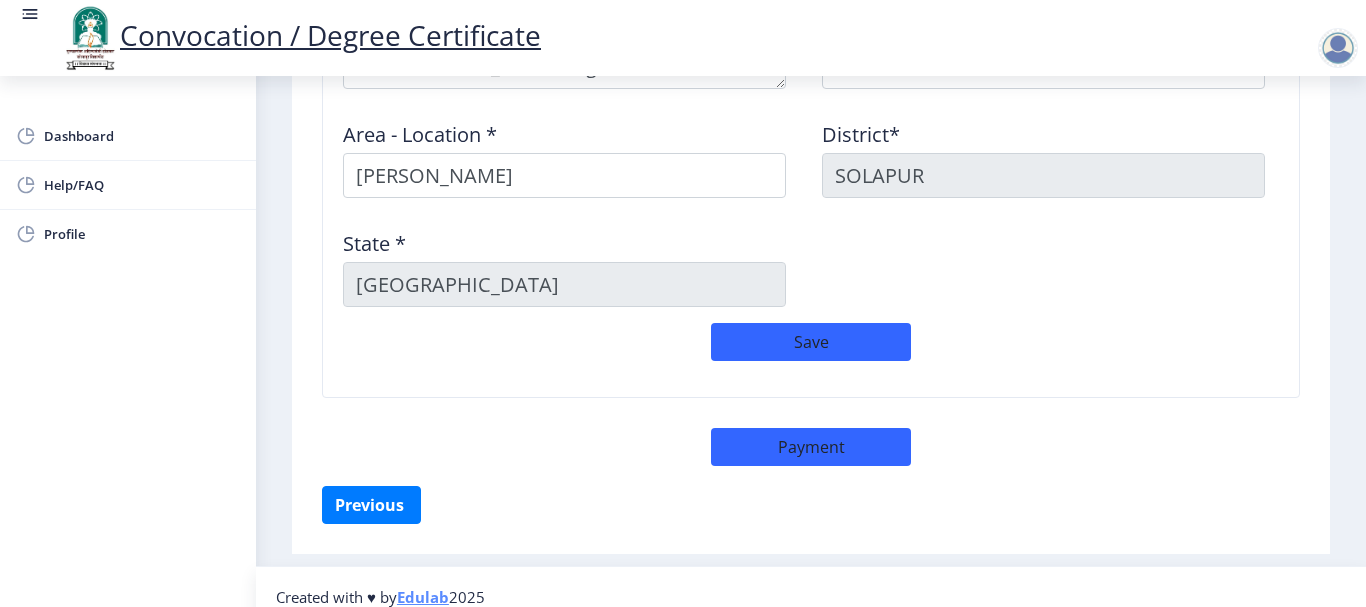 select on "sealed" 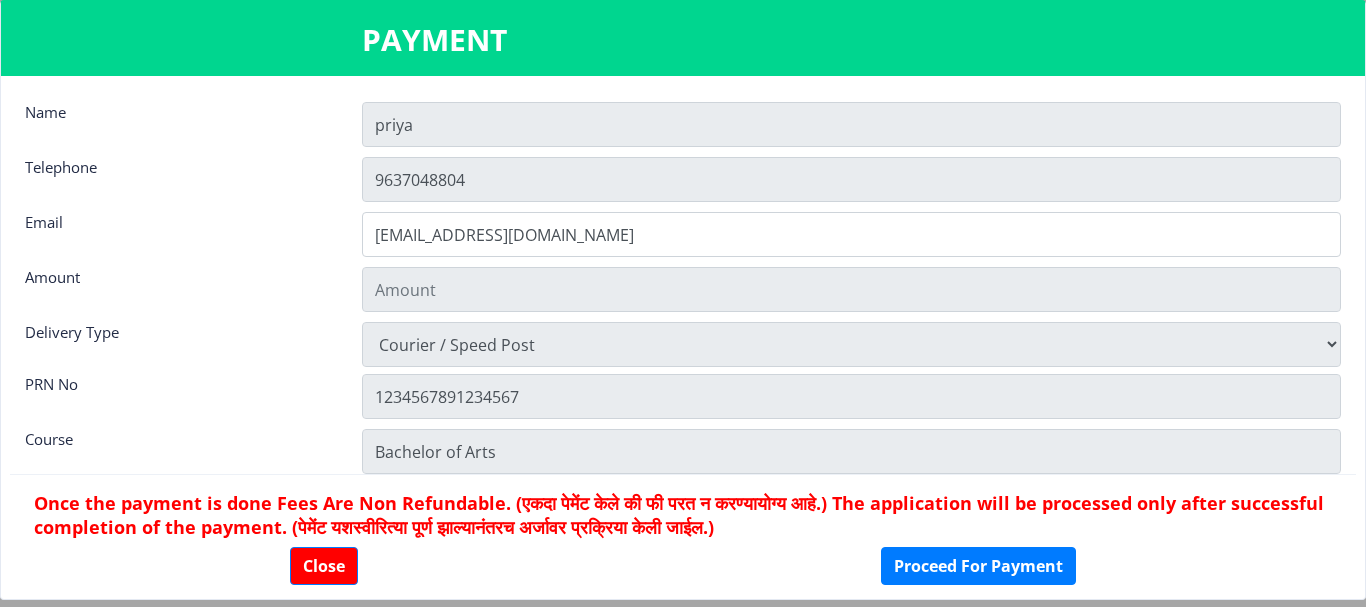 type on "1885" 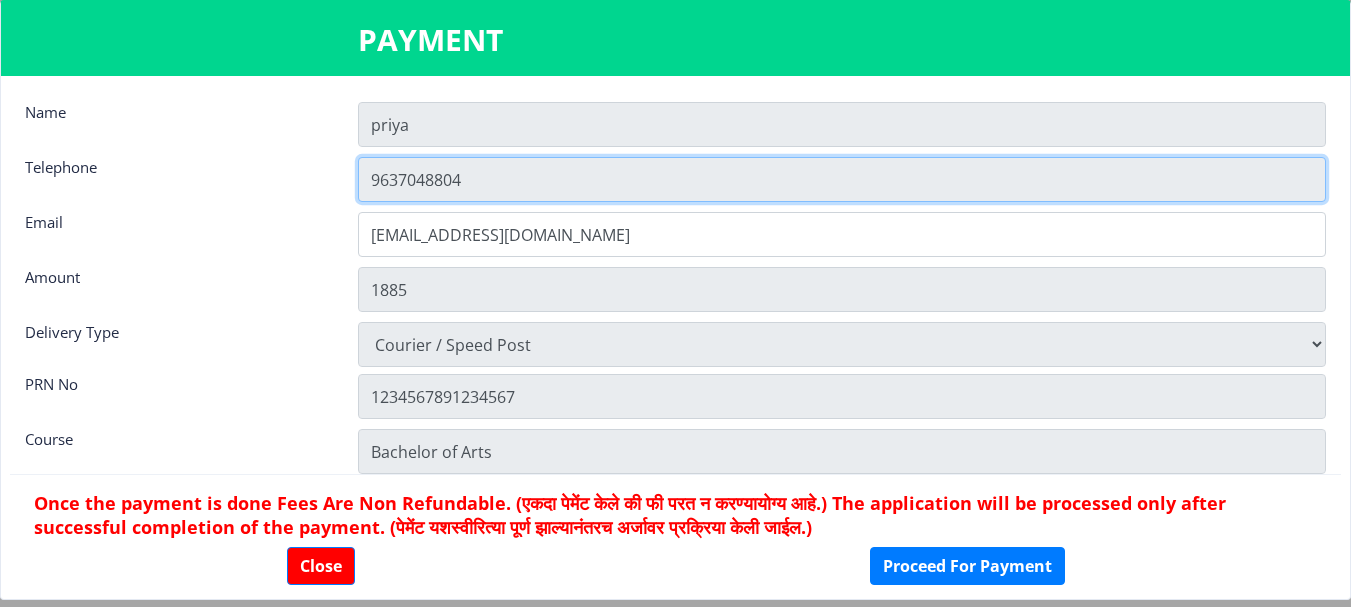 drag, startPoint x: 511, startPoint y: 175, endPoint x: 311, endPoint y: 172, distance: 200.02249 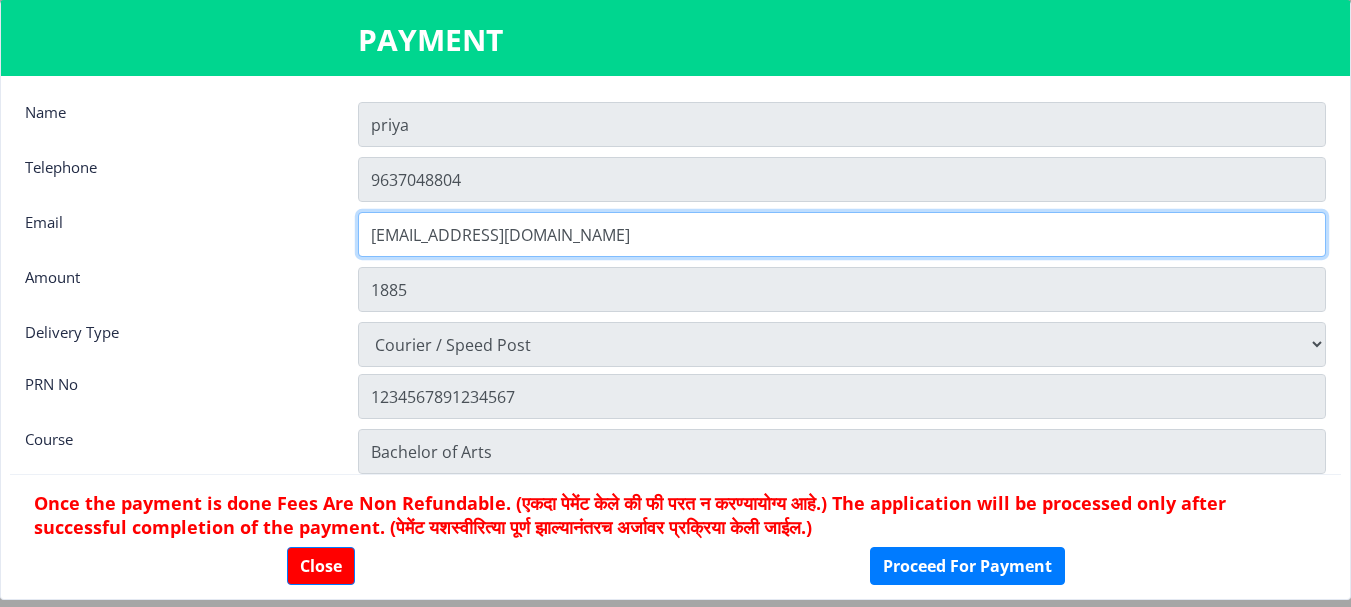 drag, startPoint x: 773, startPoint y: 247, endPoint x: 258, endPoint y: 229, distance: 515.31445 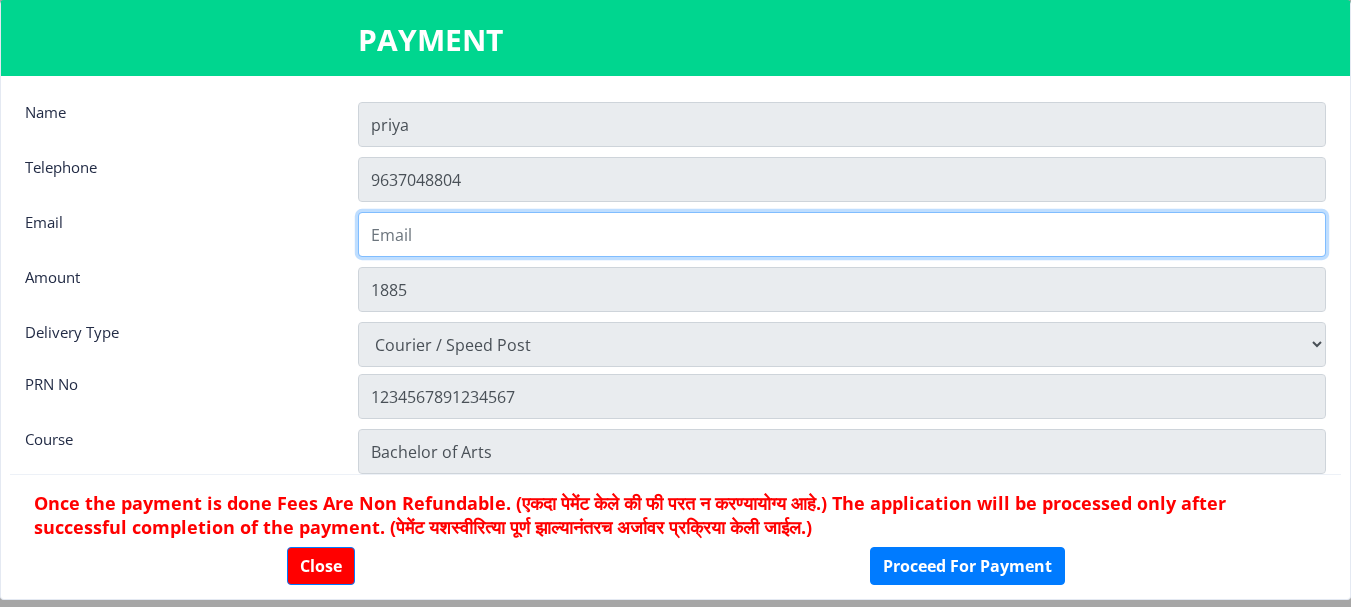 type 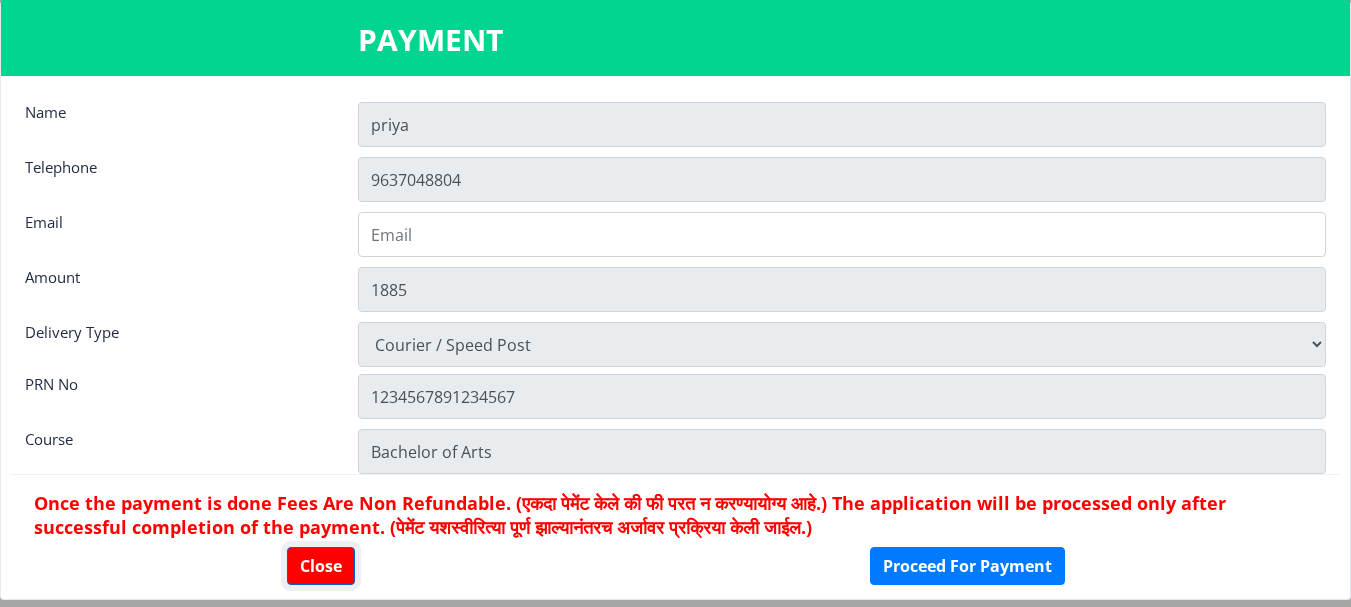 click on "Close" 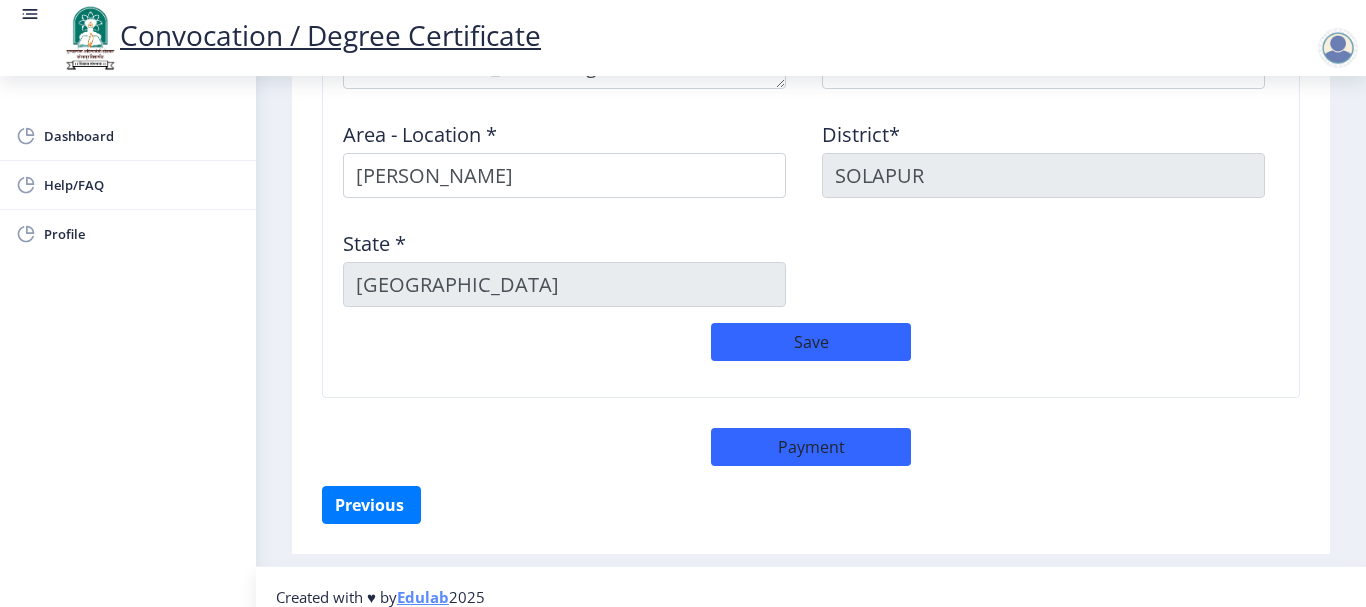 click on "Previous ‍" 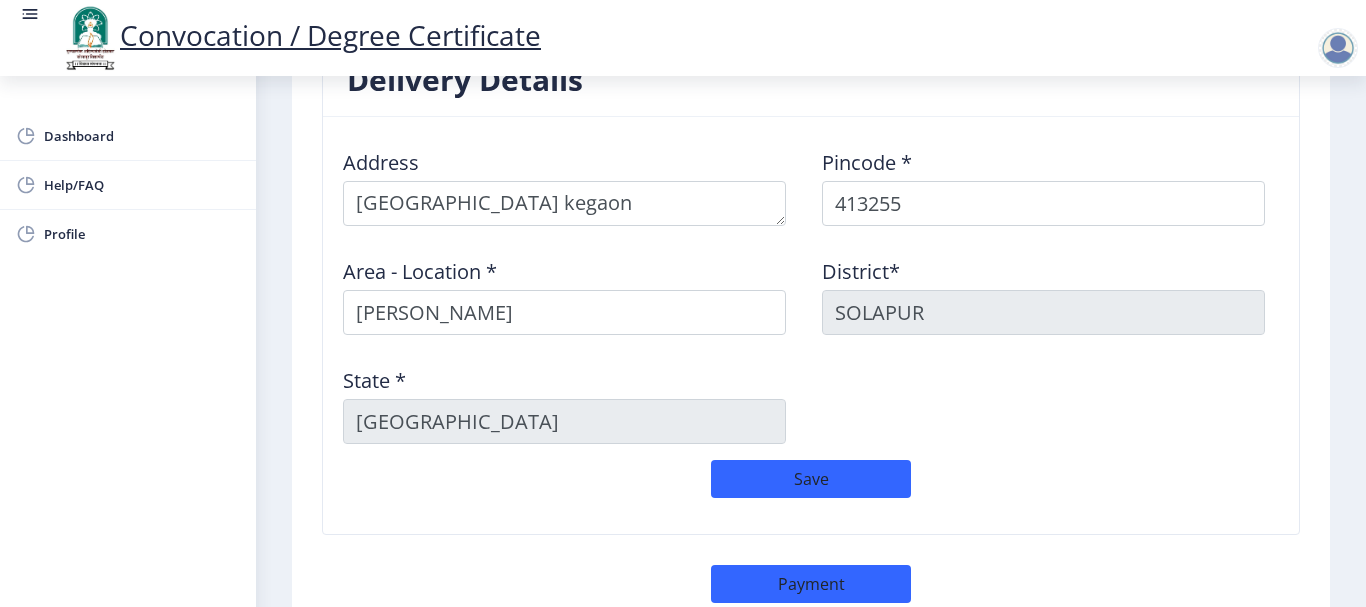 scroll, scrollTop: 1786, scrollLeft: 0, axis: vertical 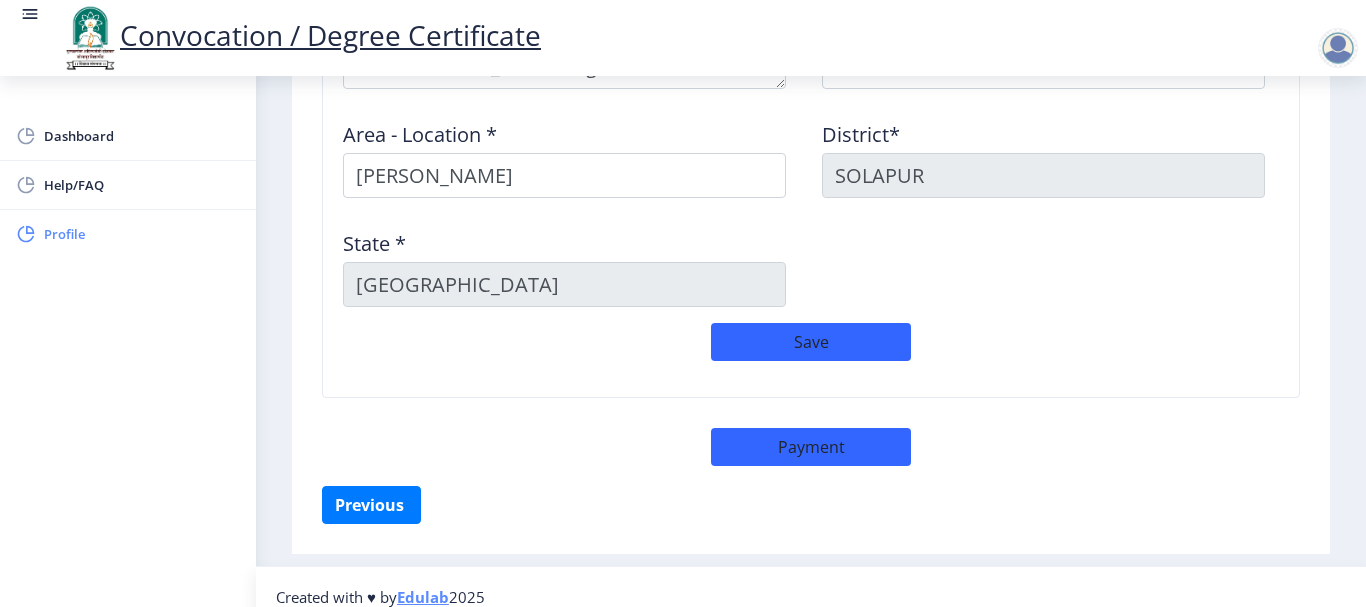 click on "Profile" 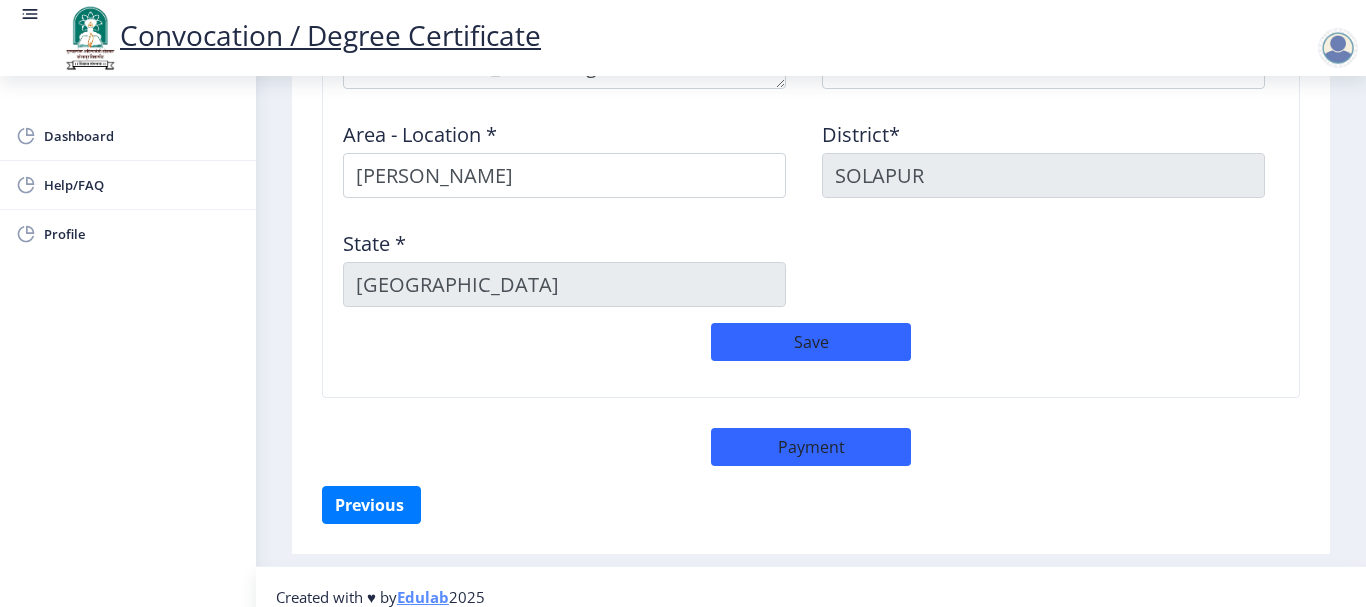 select 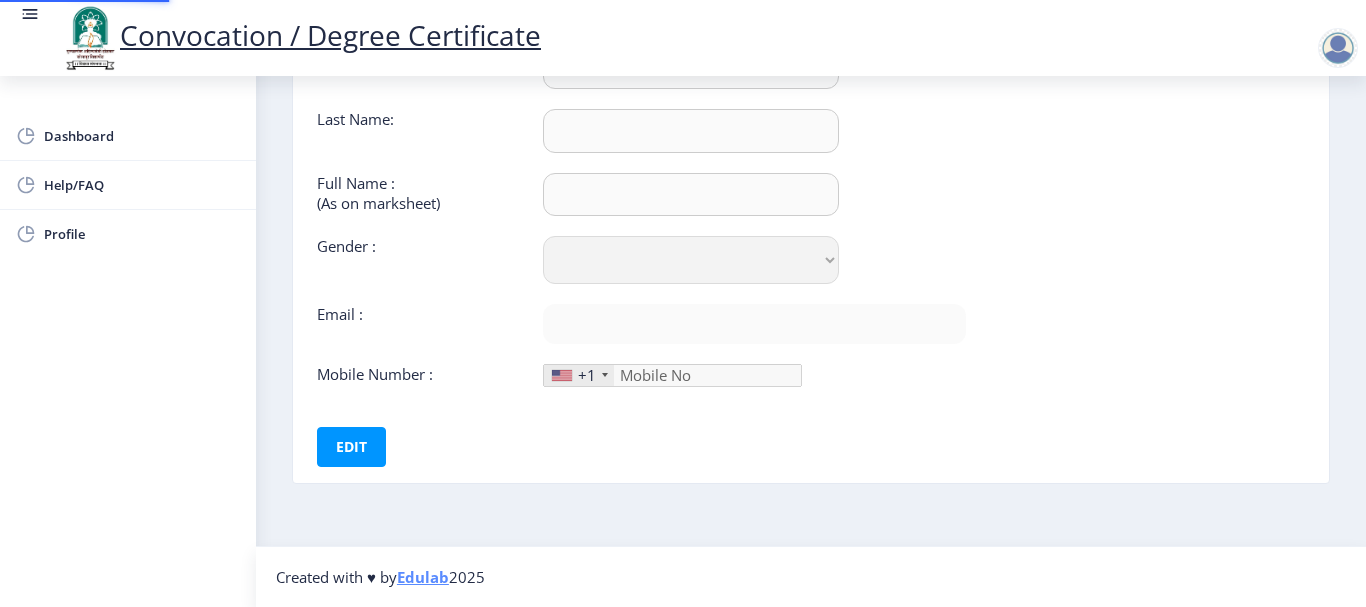 scroll, scrollTop: 0, scrollLeft: 0, axis: both 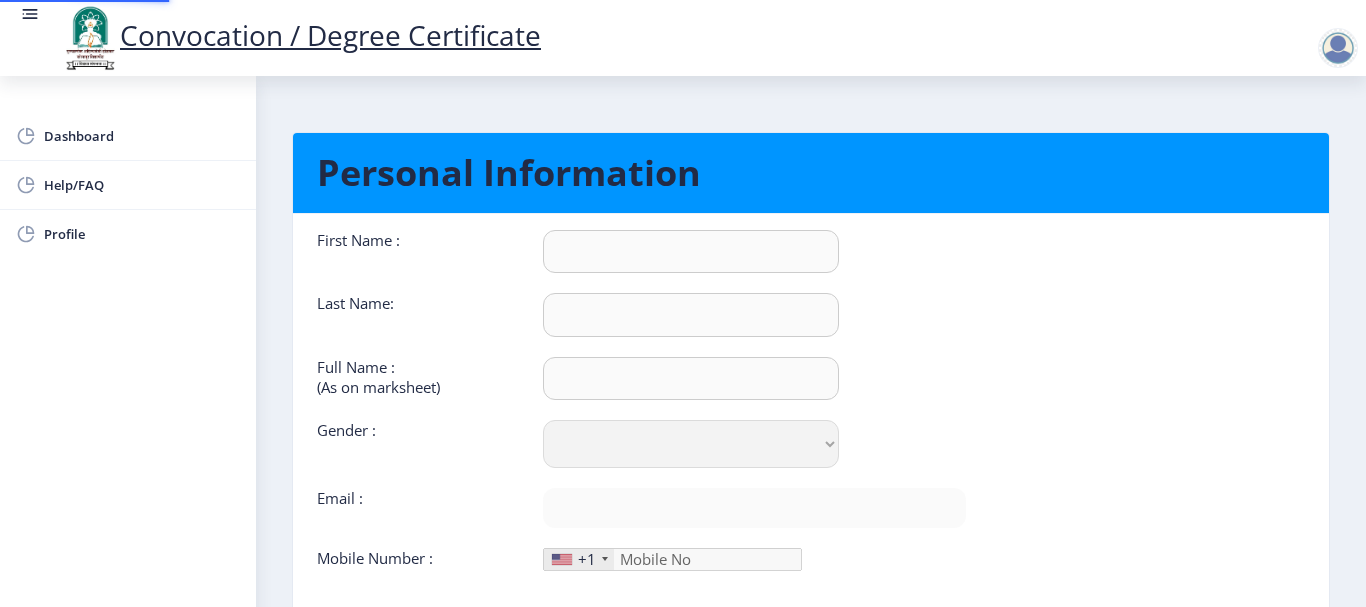type on "priya" 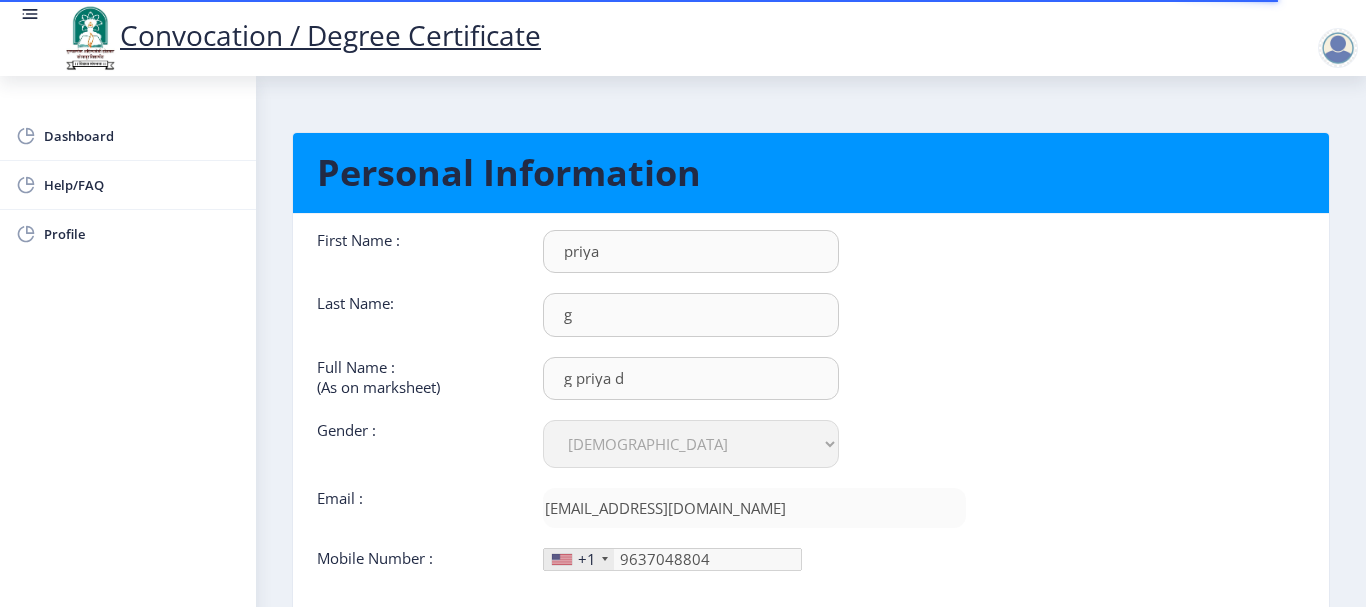 scroll, scrollTop: 100, scrollLeft: 0, axis: vertical 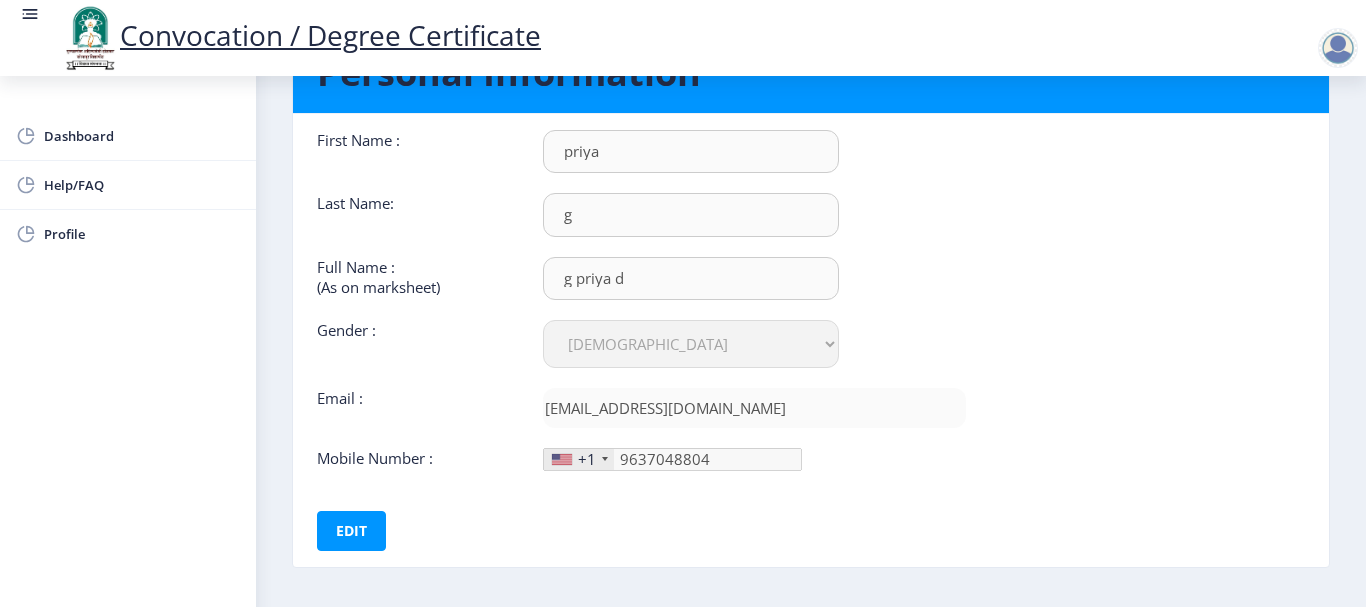 click 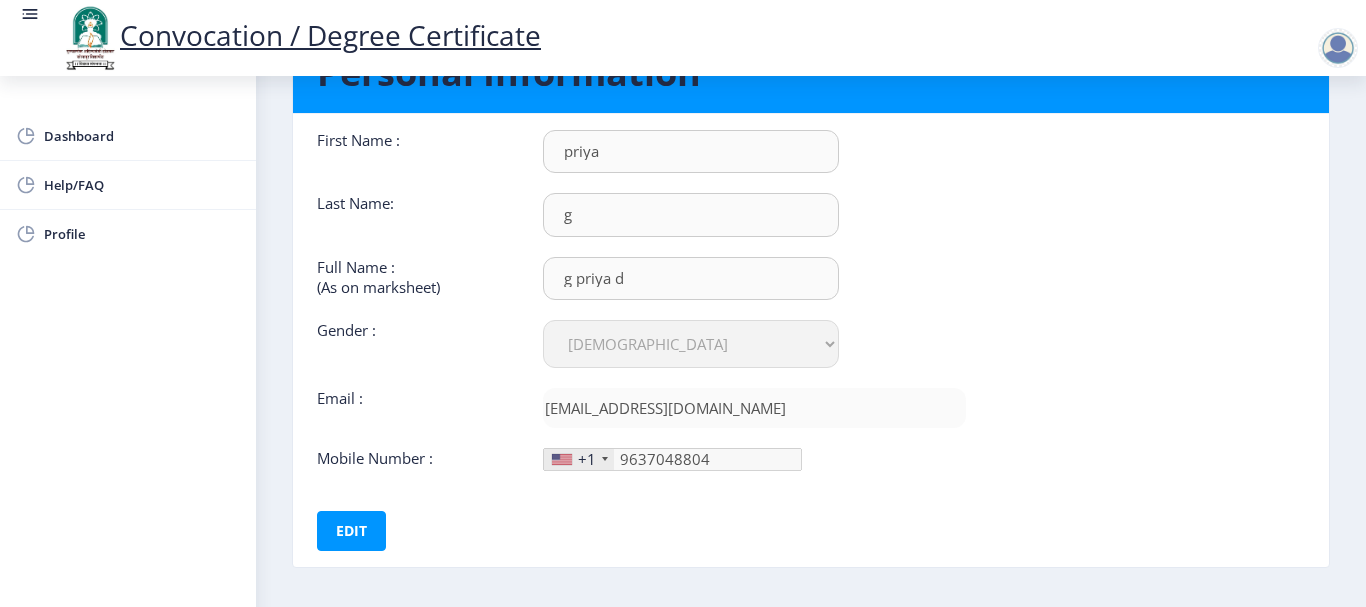 scroll, scrollTop: 184, scrollLeft: 0, axis: vertical 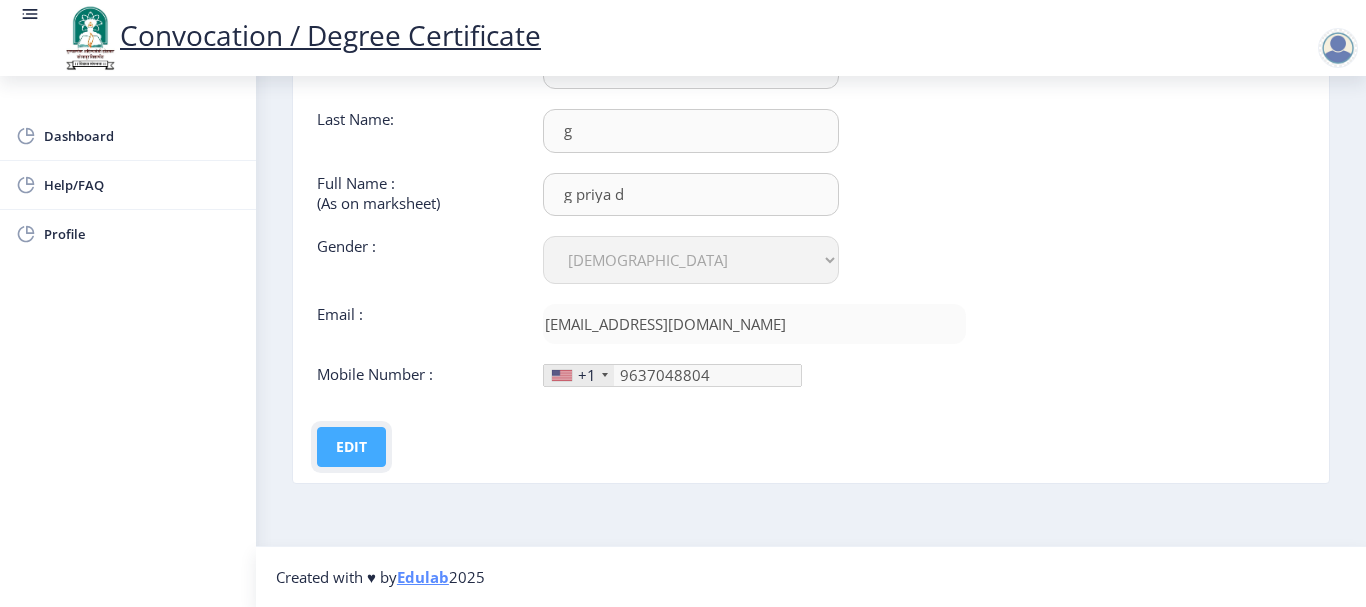 click on "Edit" 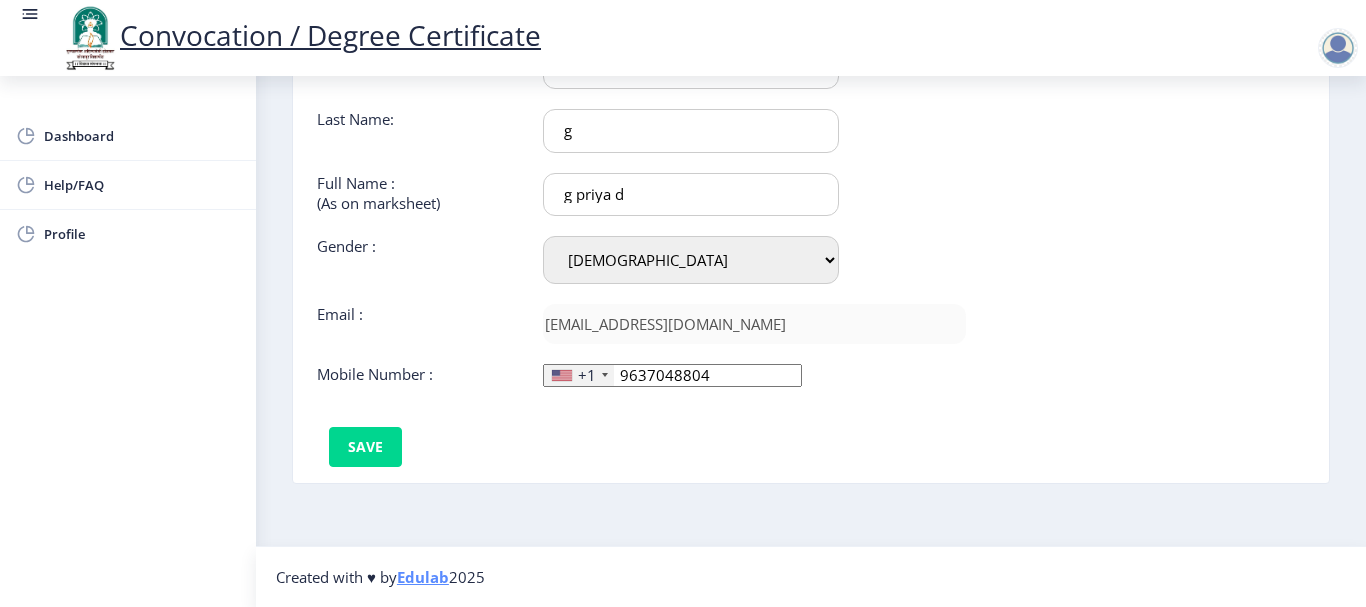 click on "+1" 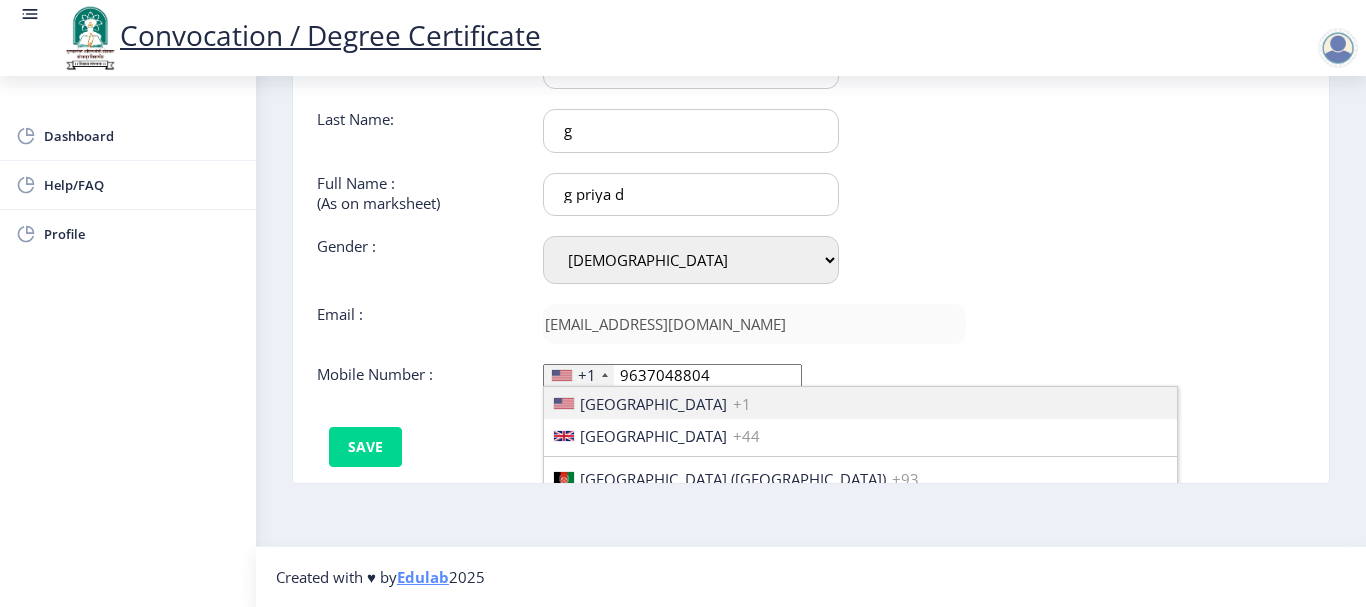 click on "+1" 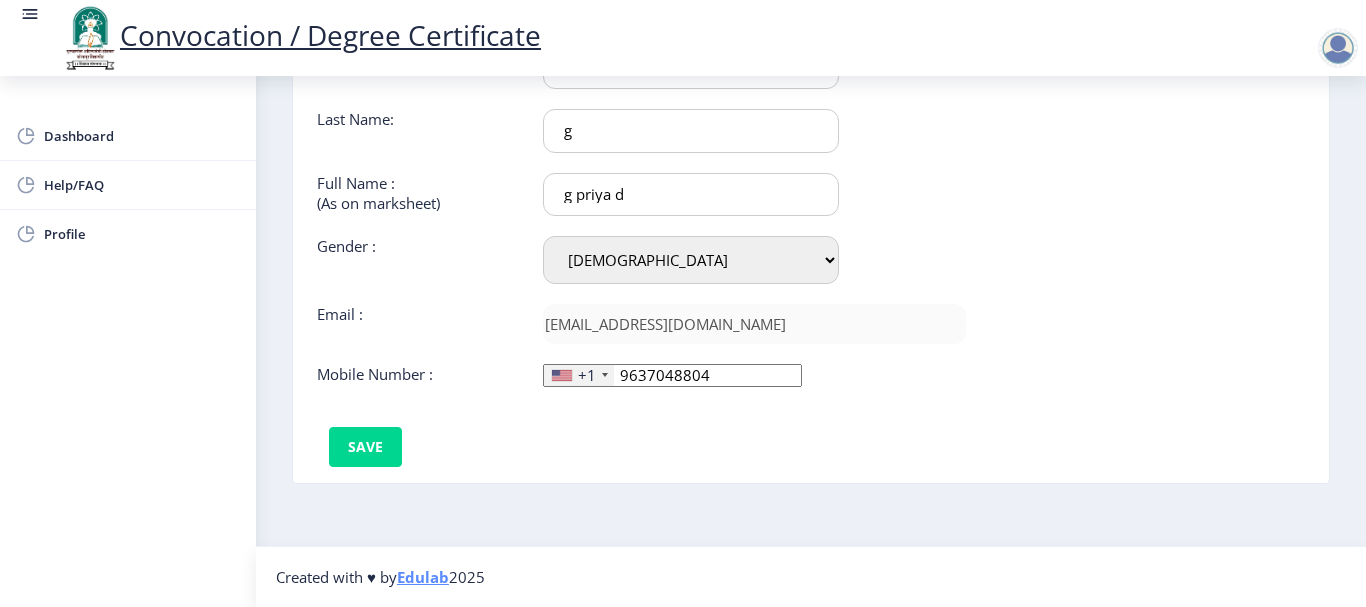 click on "+1" 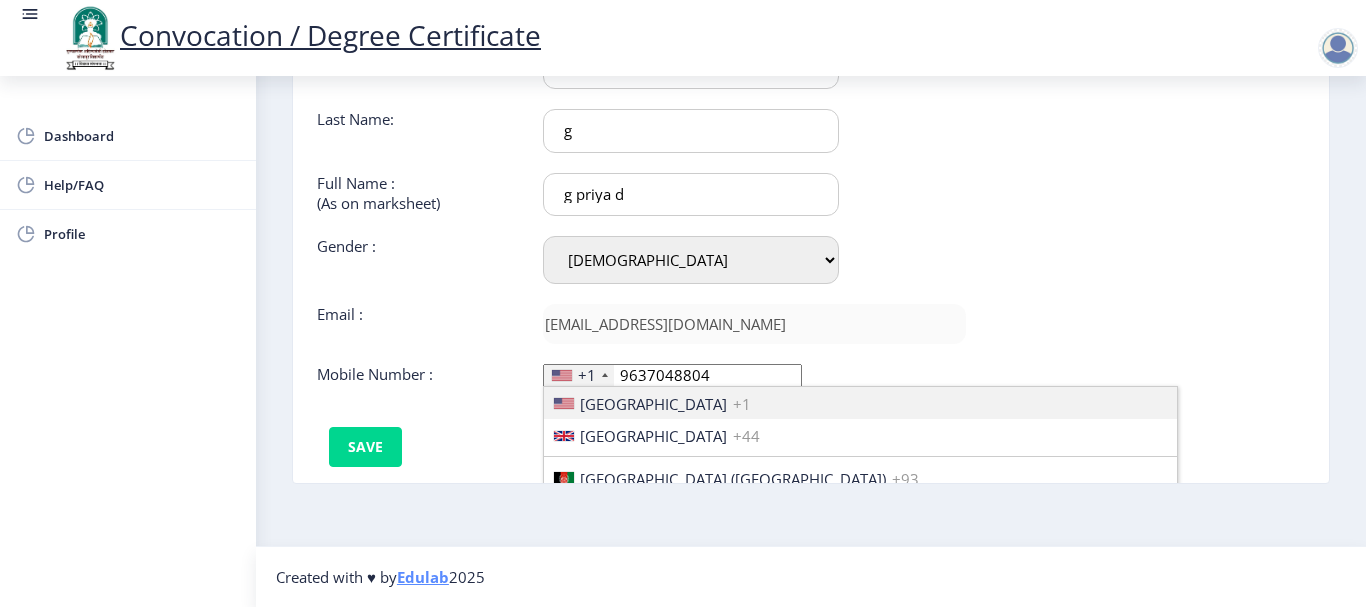 click on "+1" 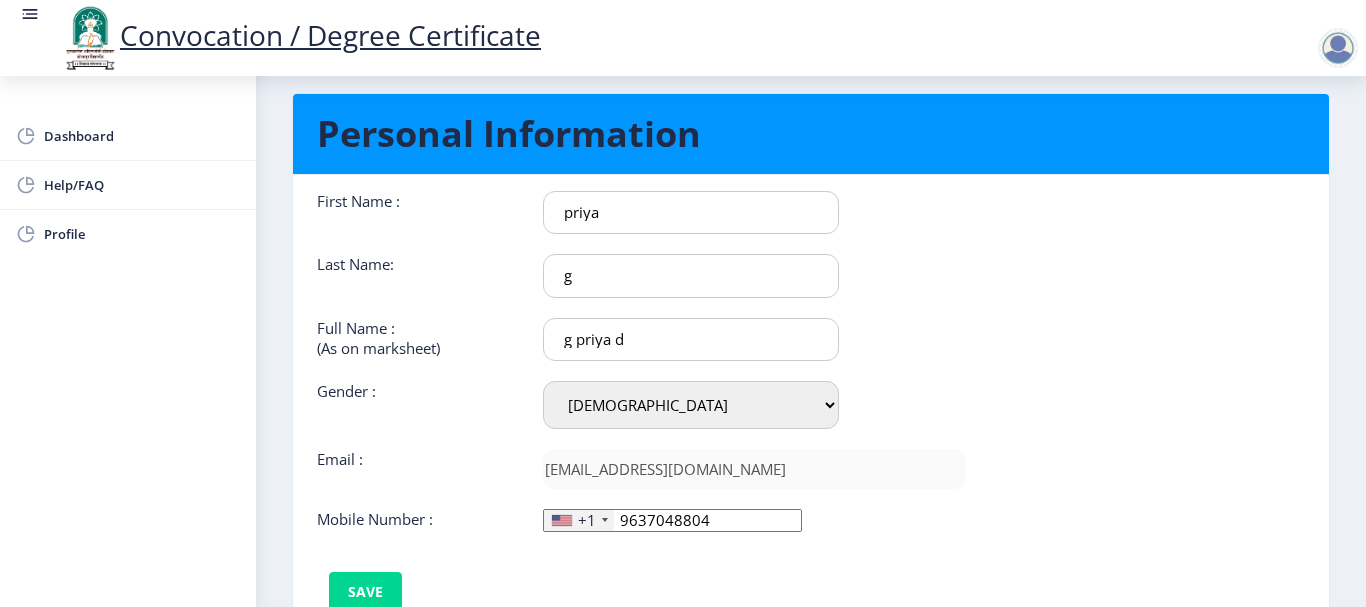 scroll, scrollTop: 0, scrollLeft: 0, axis: both 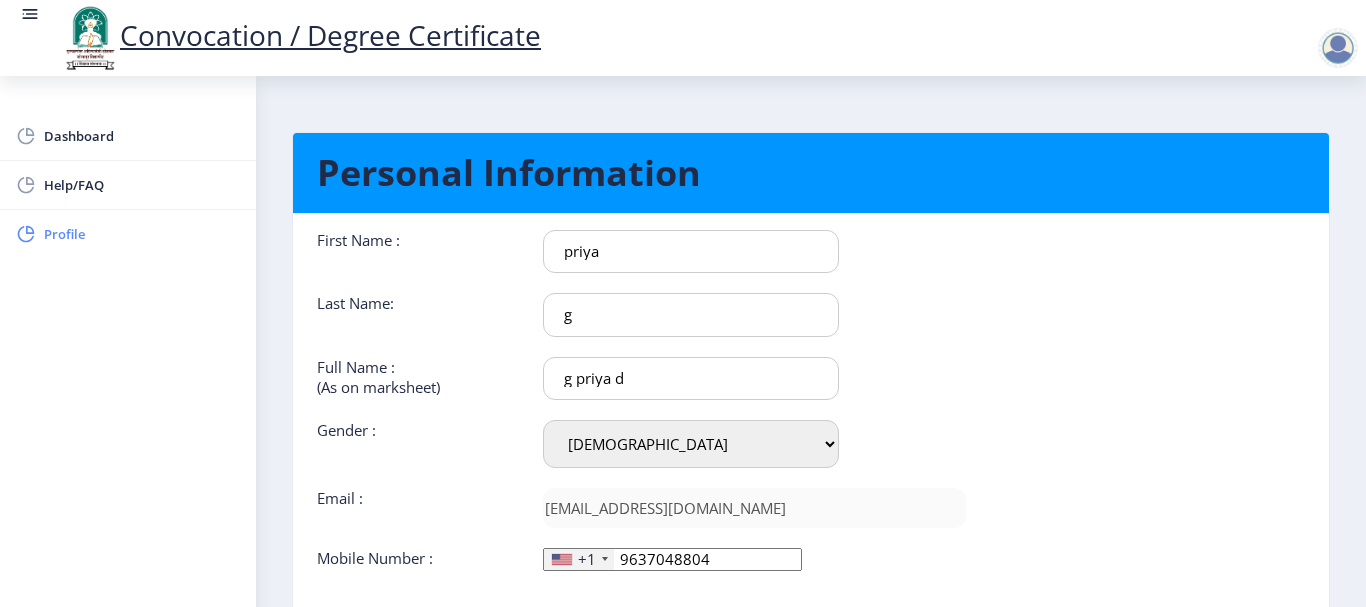 click on "Profile" 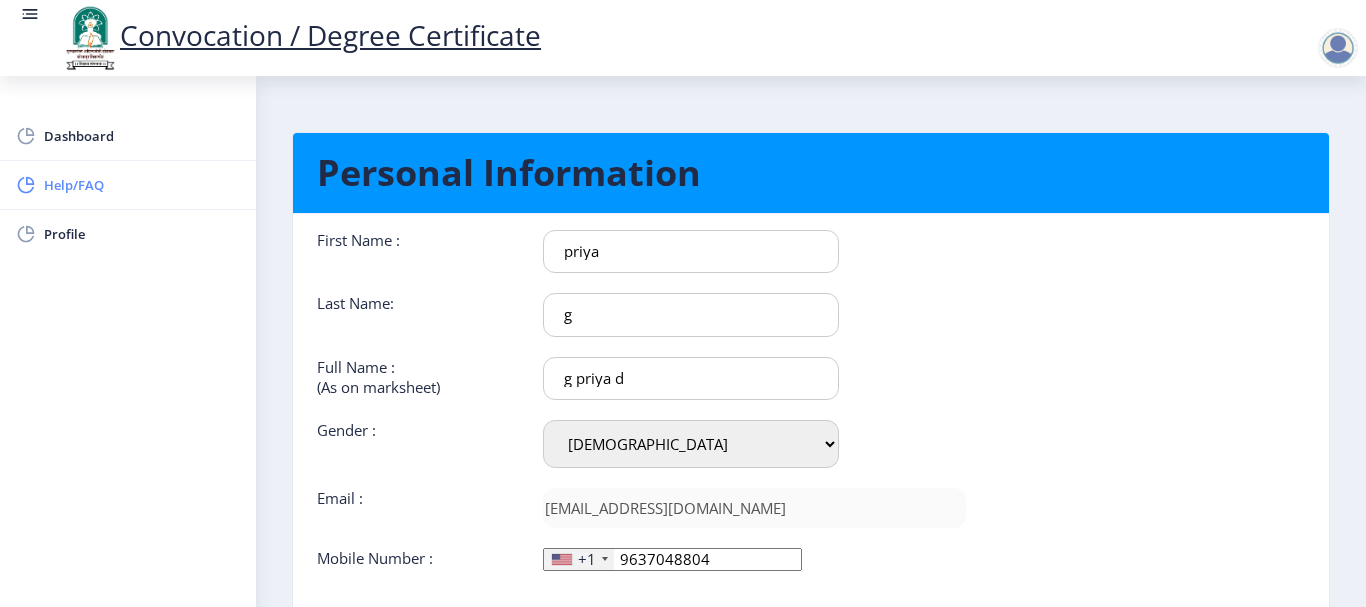 click on "Help/FAQ" 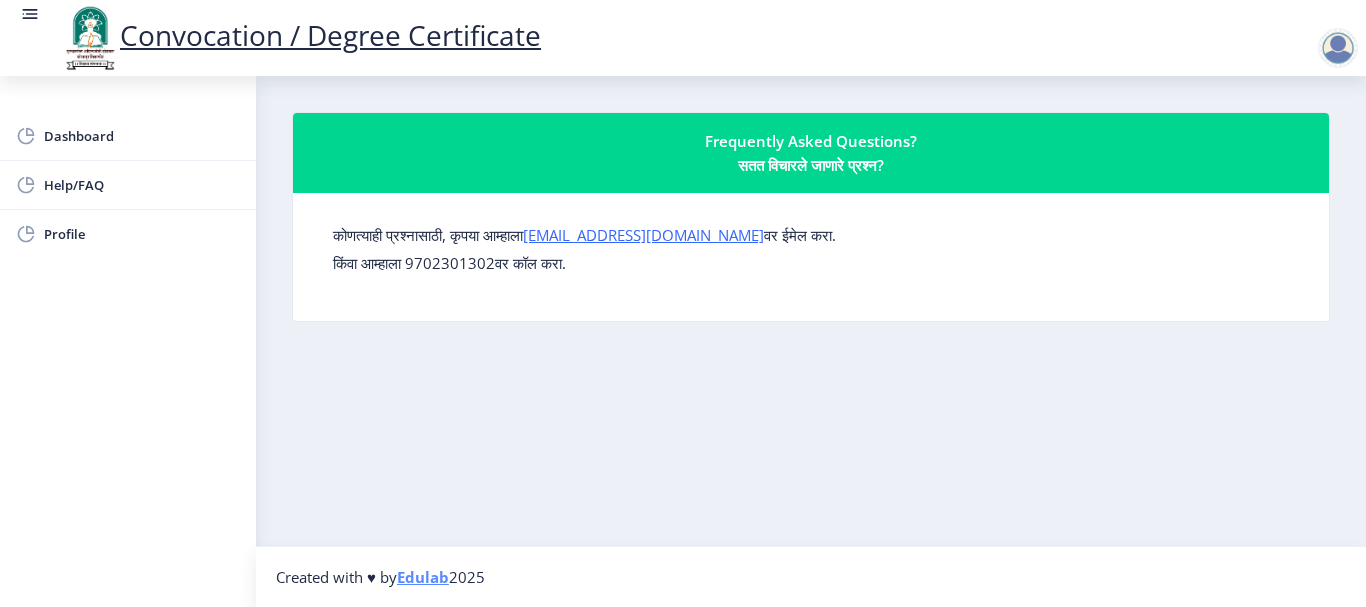 click on "Frequently Asked Questions?  सतत विचारले जाणारे प्रश्न?" 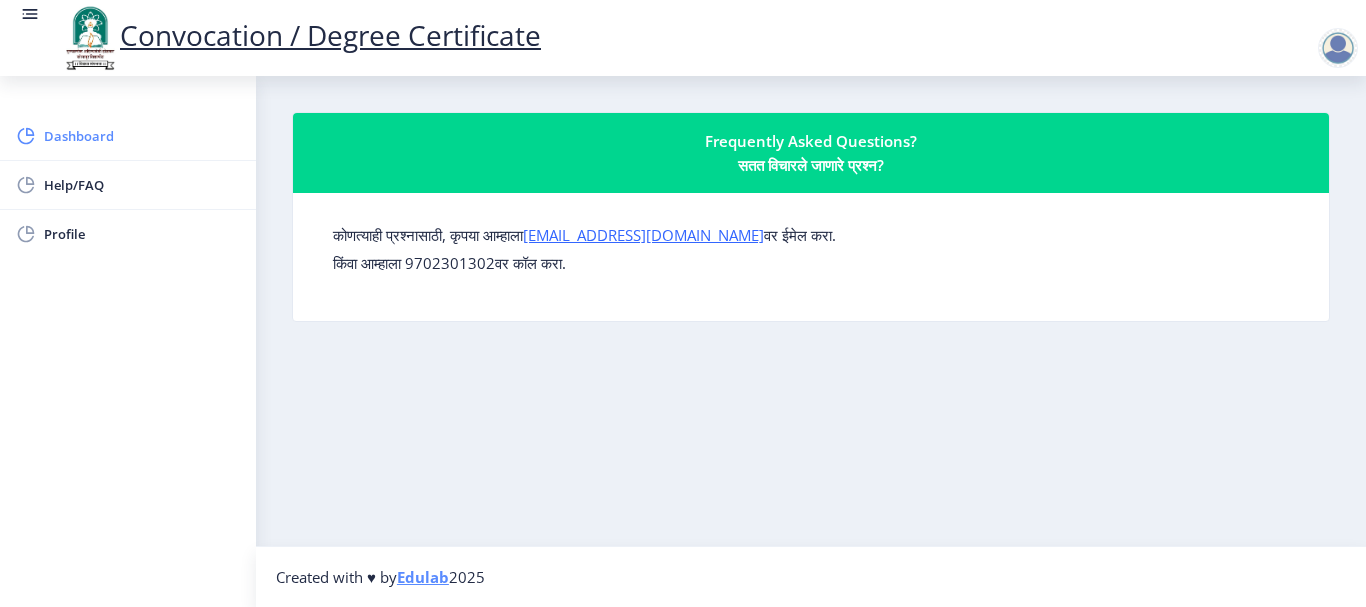 click on "Dashboard" 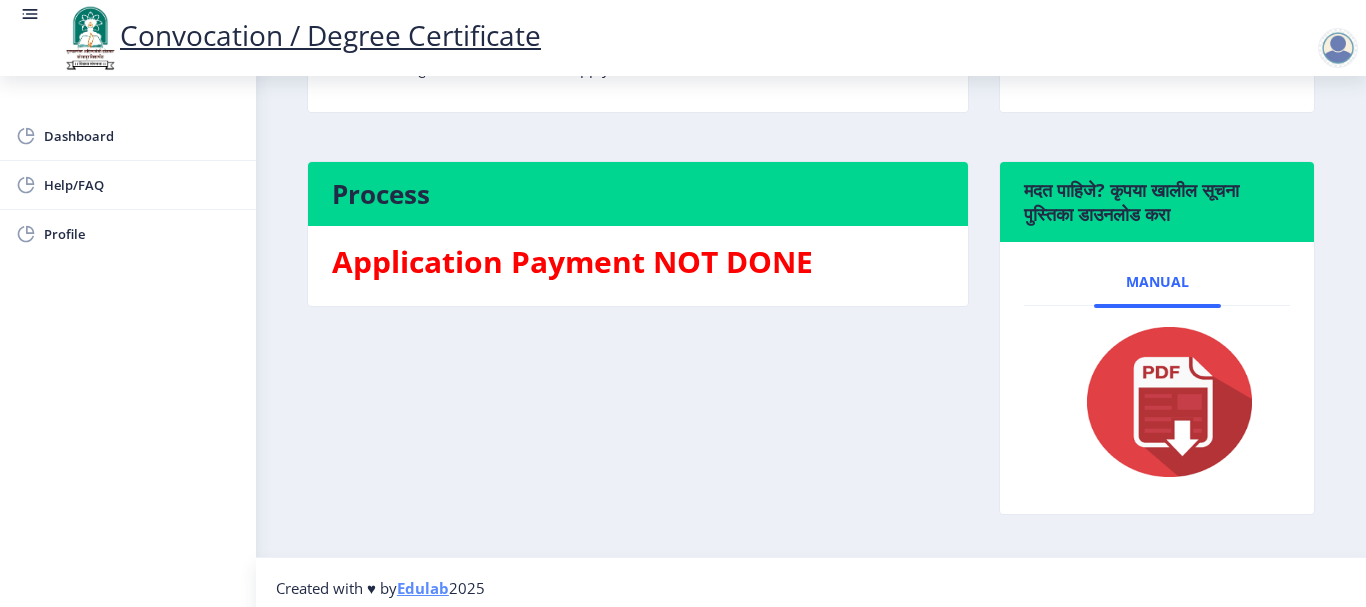 scroll, scrollTop: 362, scrollLeft: 0, axis: vertical 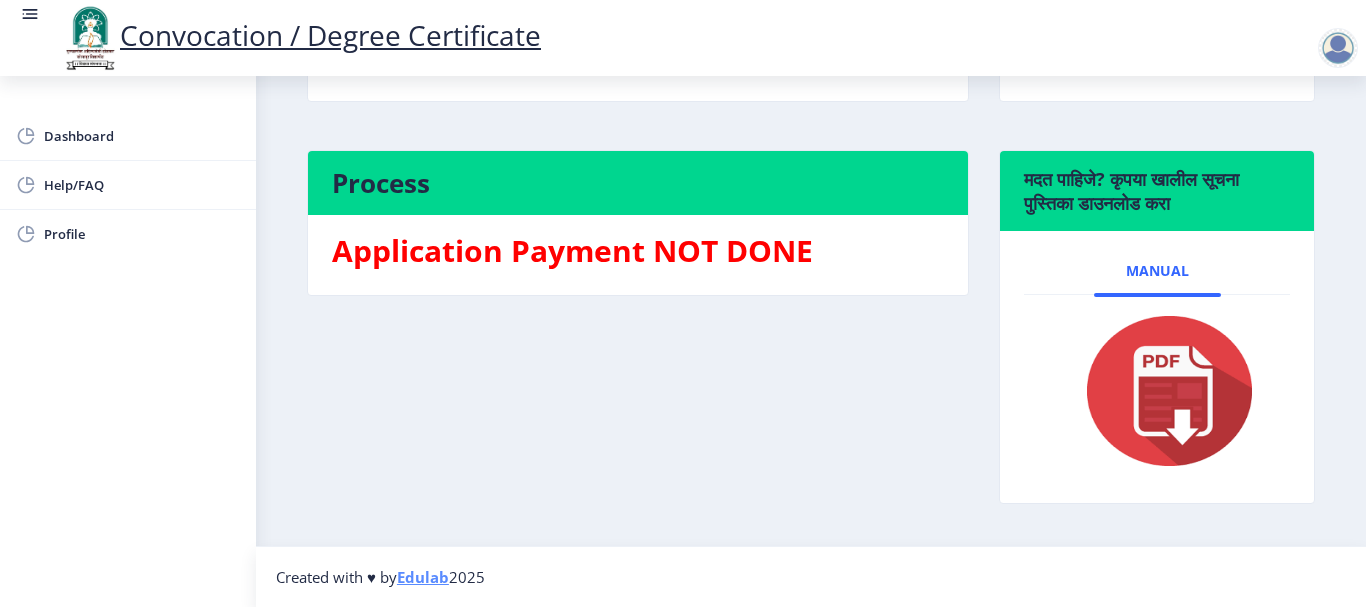 click 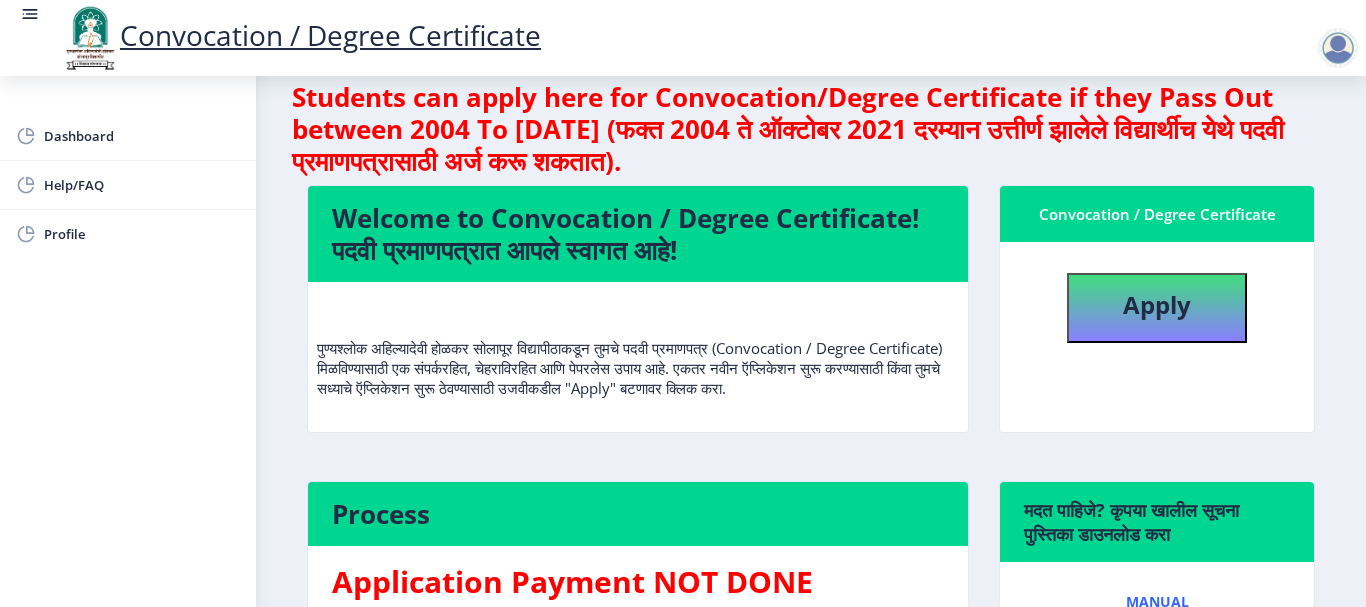 scroll, scrollTop: 0, scrollLeft: 0, axis: both 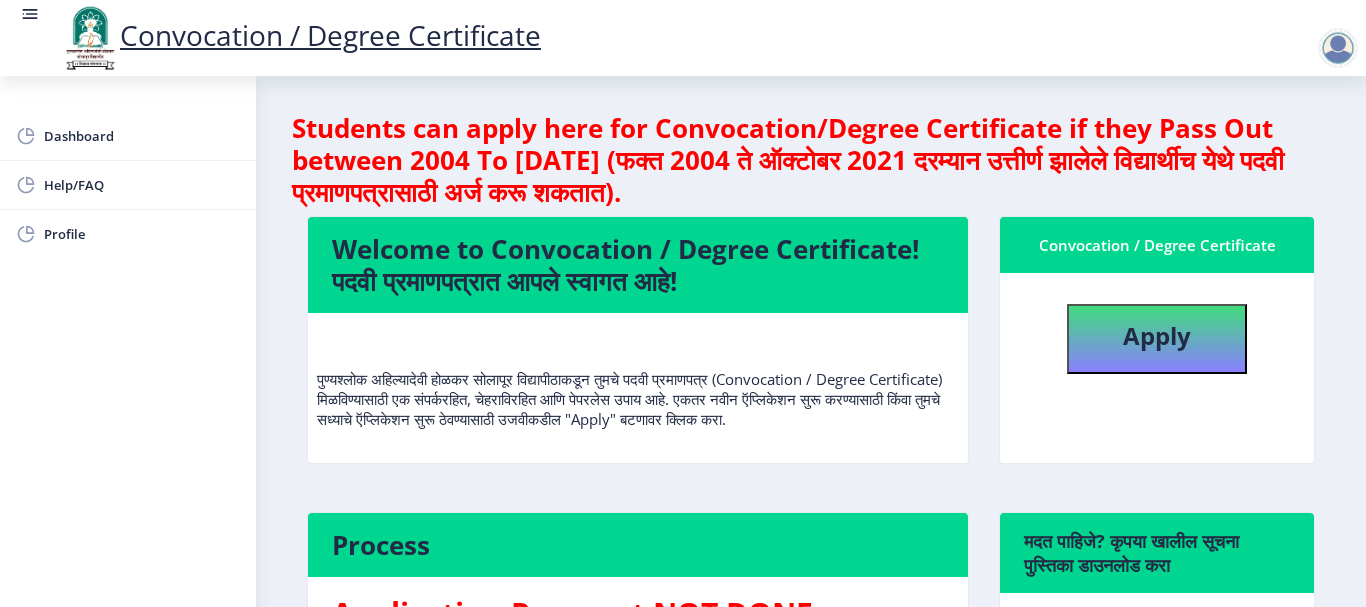 click 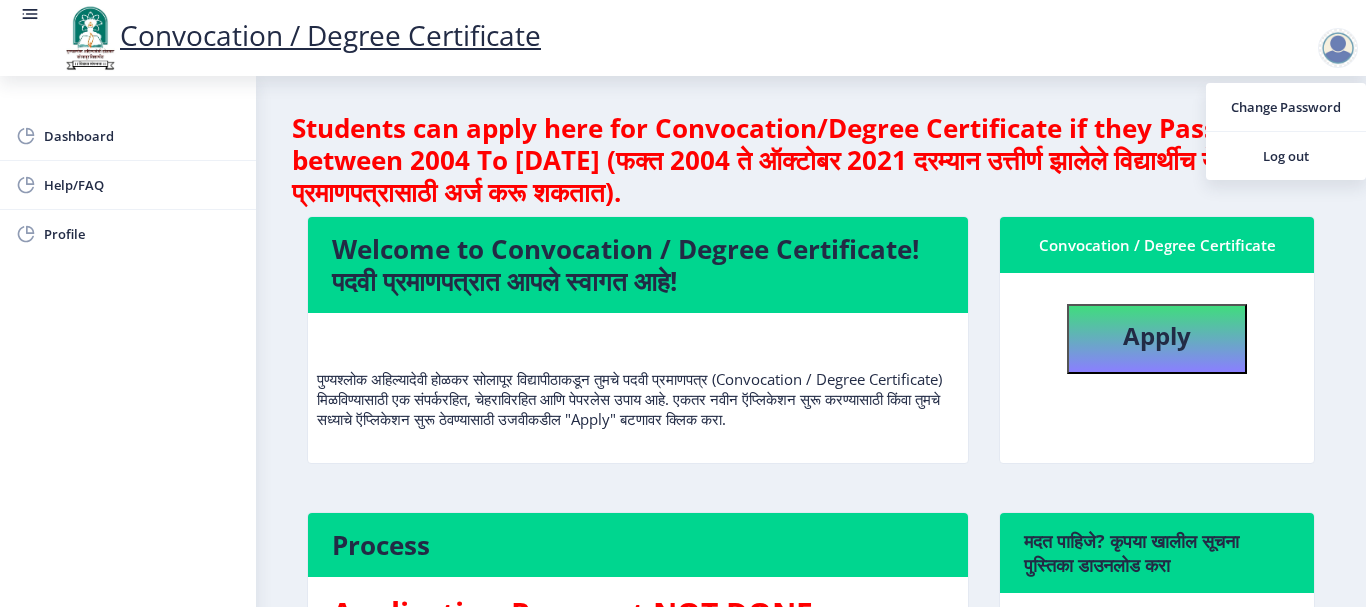 click on "Students can apply here for Convocation/Degree Certificate if they Pass Out between 2004 To [DATE] (फक्त 2004 ते ऑक्टोबर 2021 दरम्यान उत्तीर्ण झालेले विद्यार्थीच येथे पदवी प्रमाणपत्रासाठी अर्ज करू शकतात)." 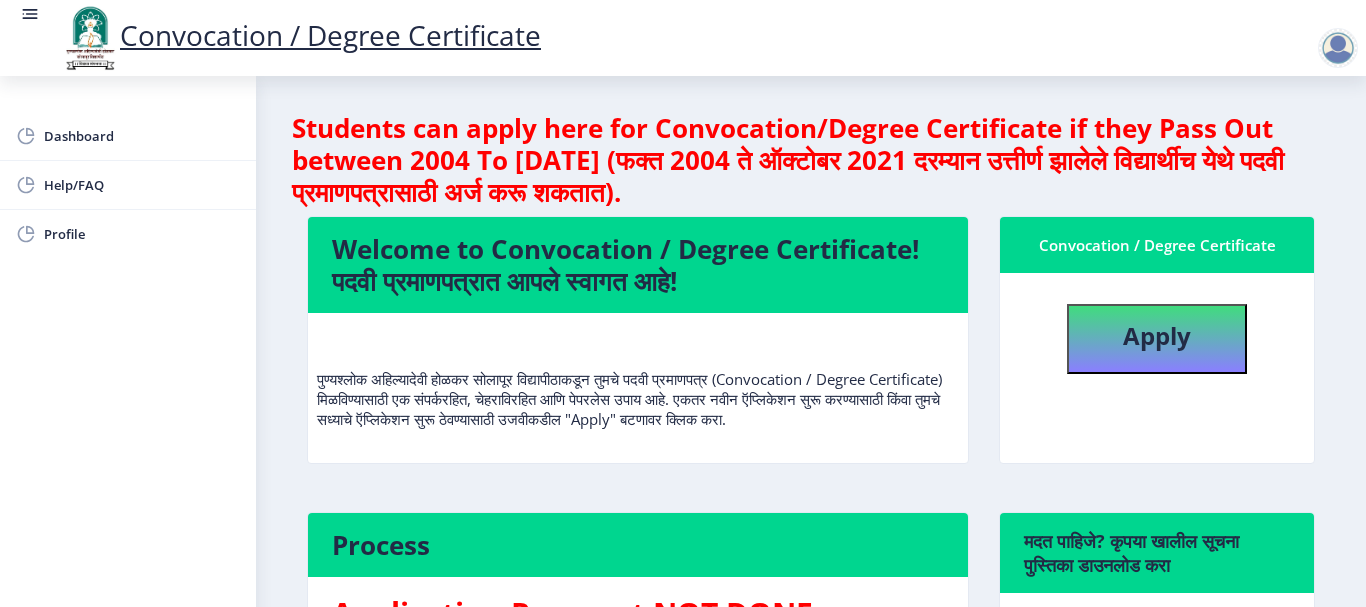 click 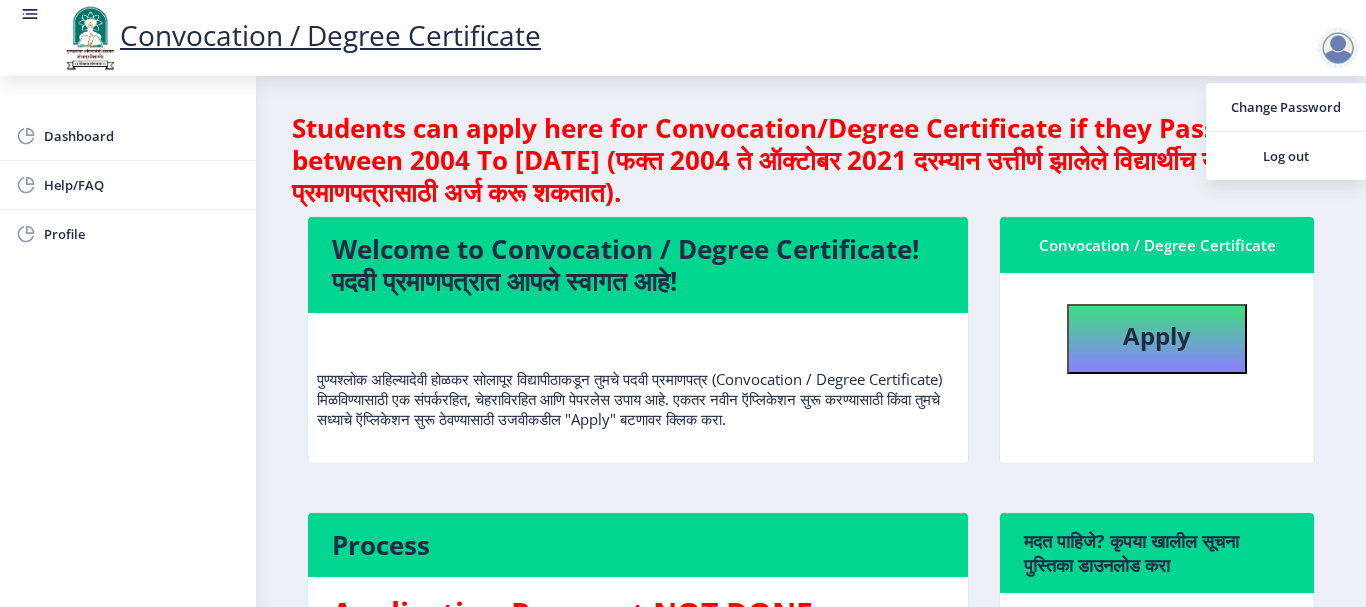 scroll, scrollTop: 200, scrollLeft: 0, axis: vertical 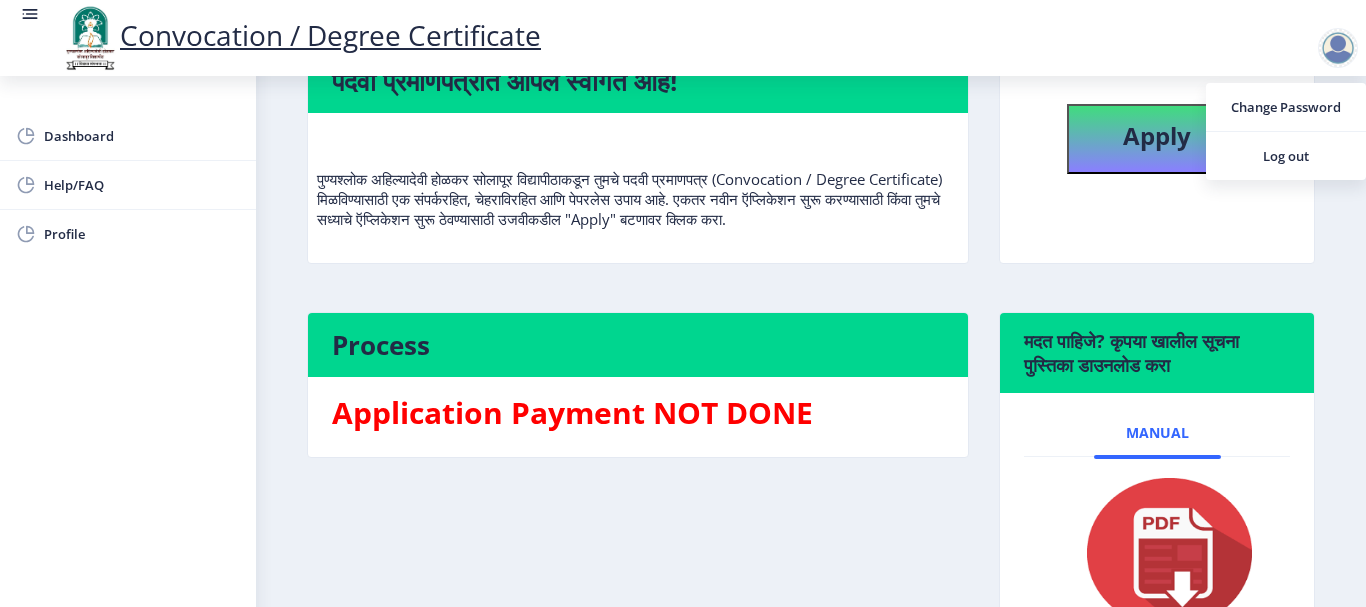 click on "Process" 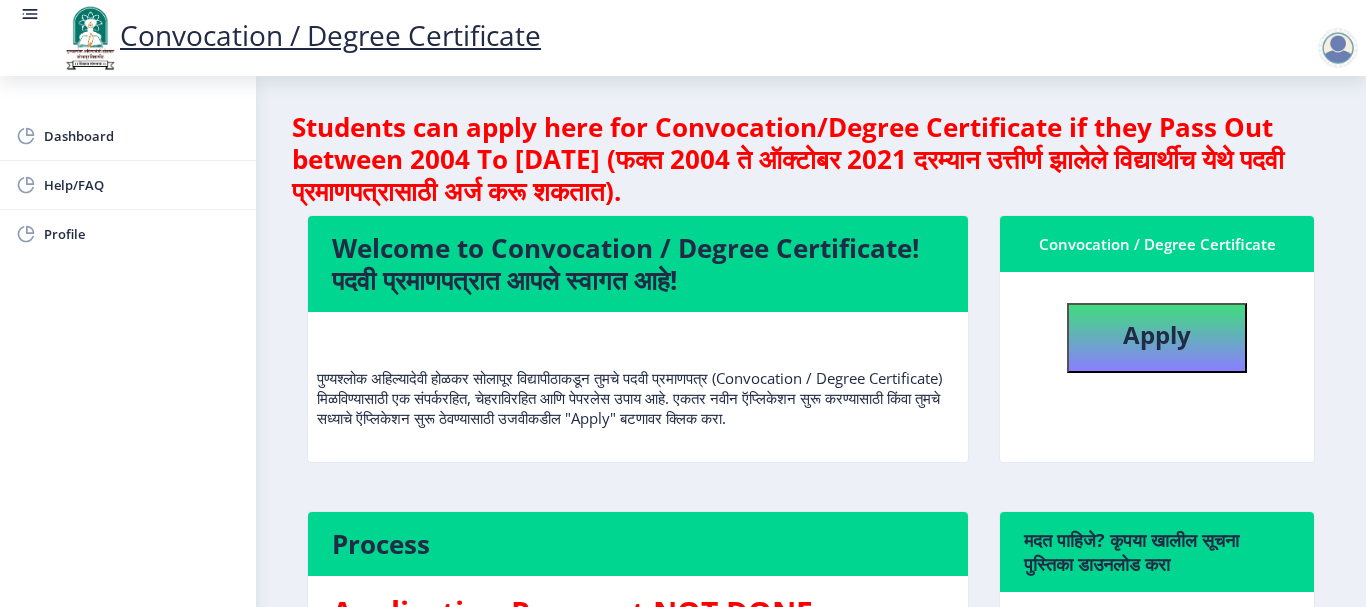 scroll, scrollTop: 0, scrollLeft: 0, axis: both 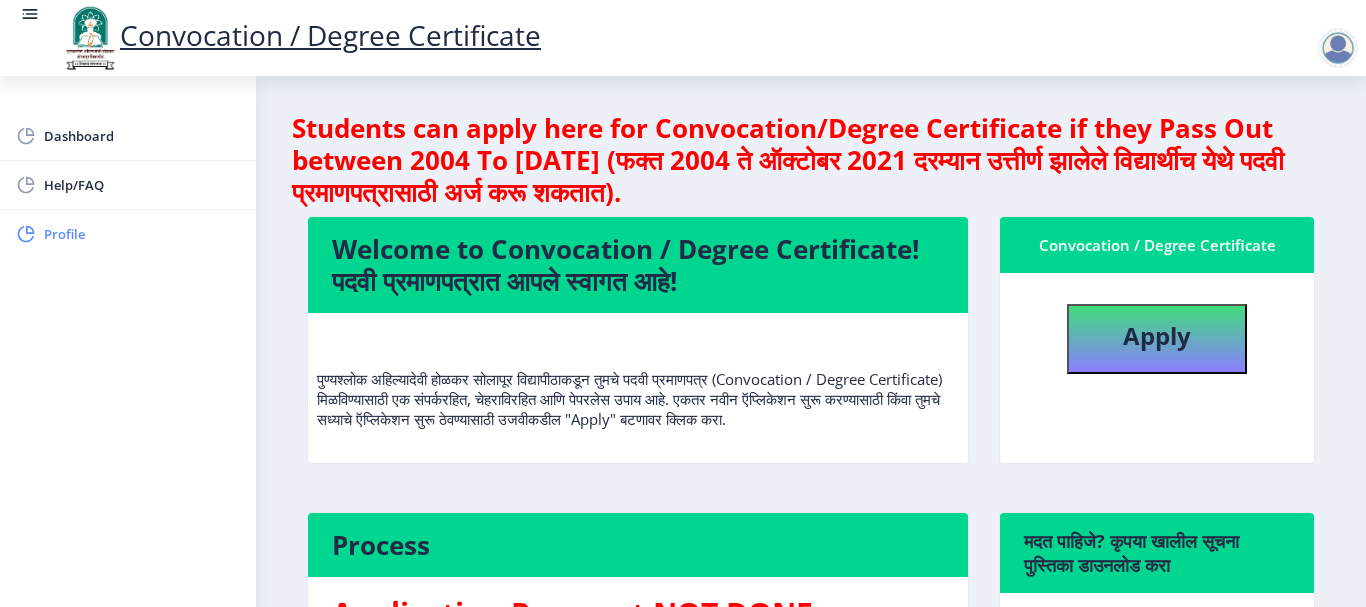 click on "Profile" 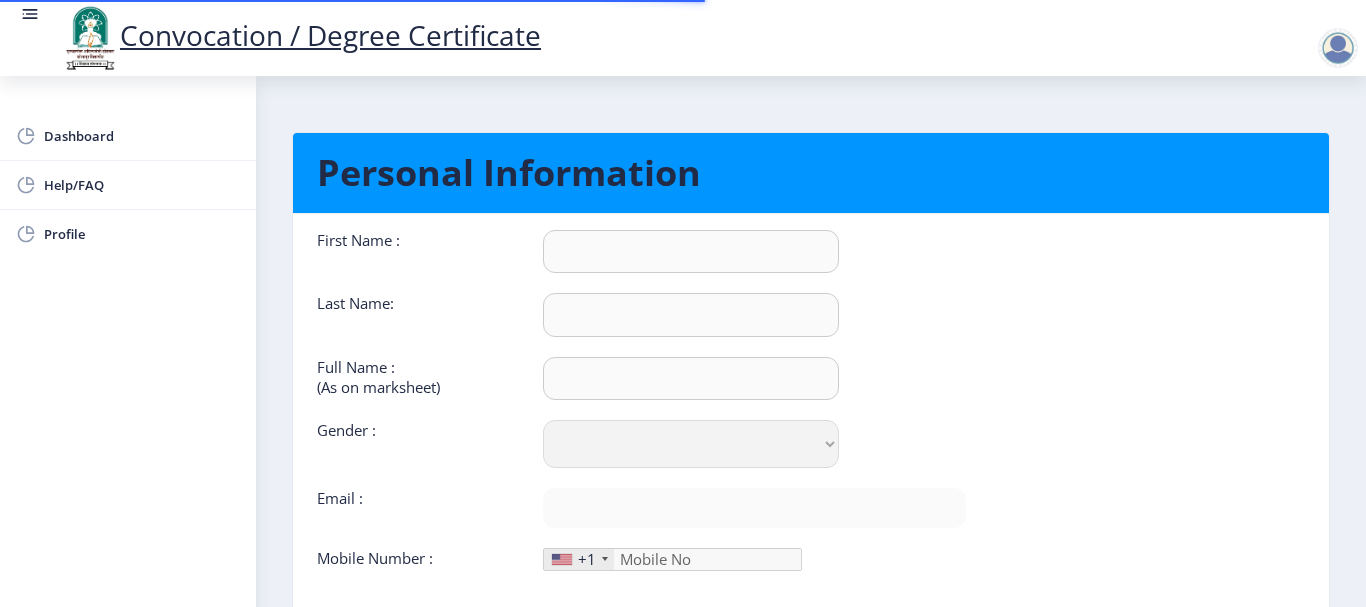 type on "priya" 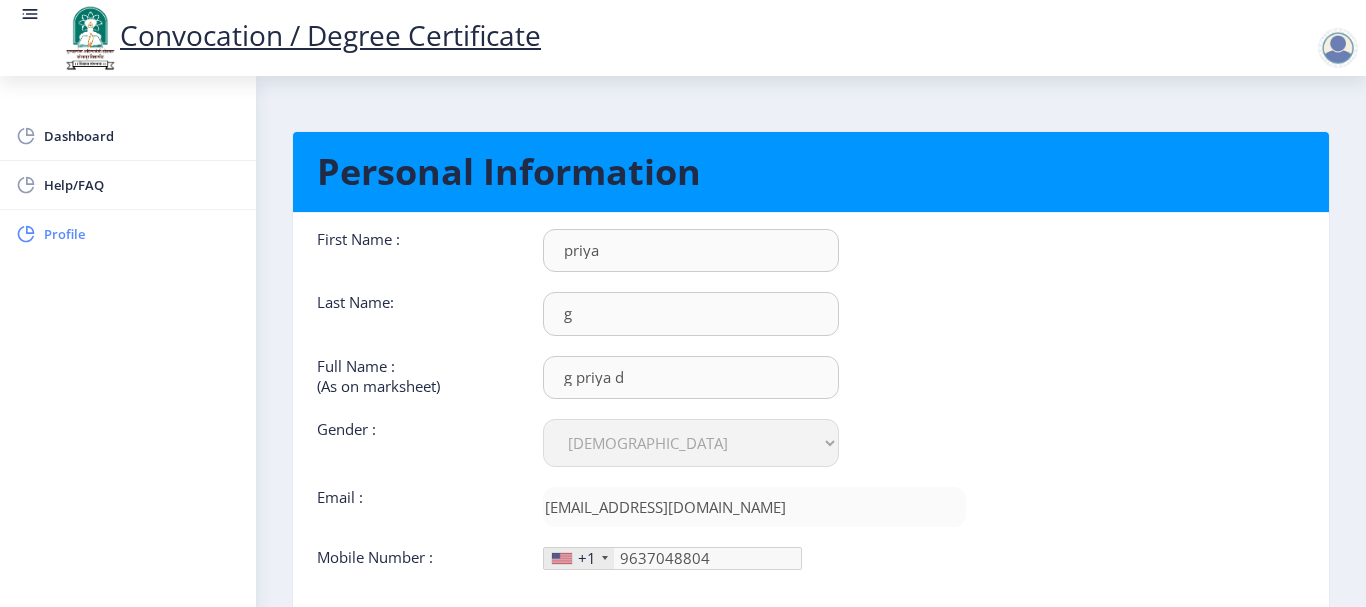 scroll, scrollTop: 0, scrollLeft: 0, axis: both 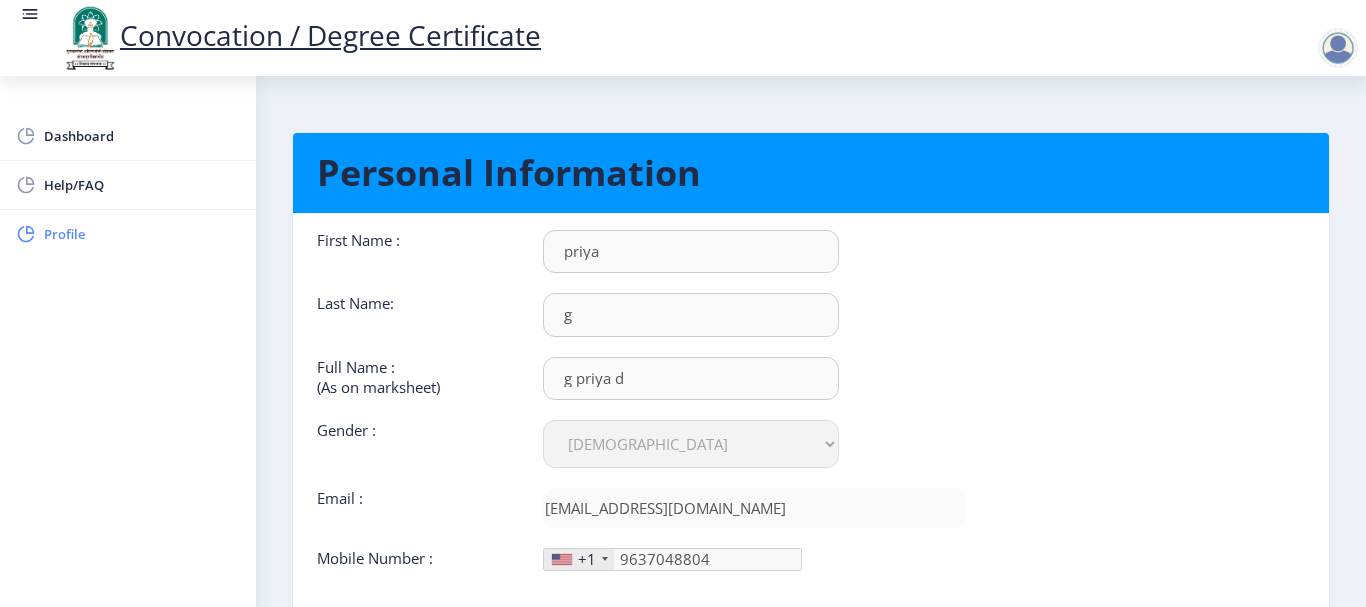 click on "Profile" 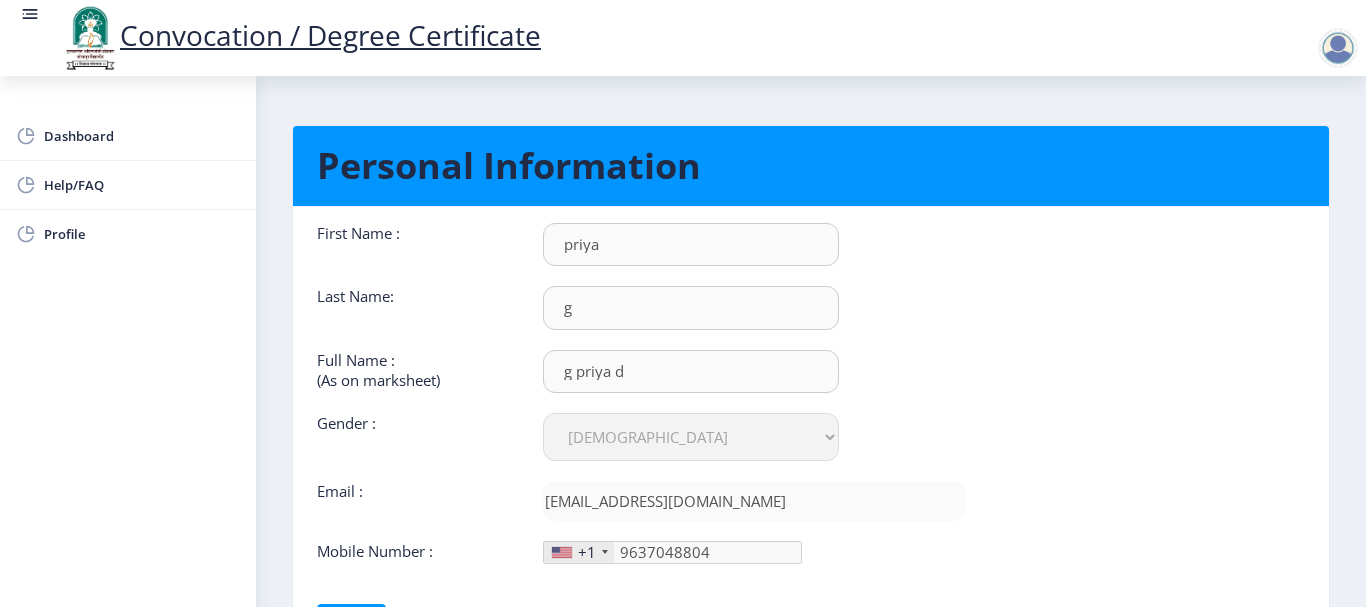 scroll, scrollTop: 0, scrollLeft: 0, axis: both 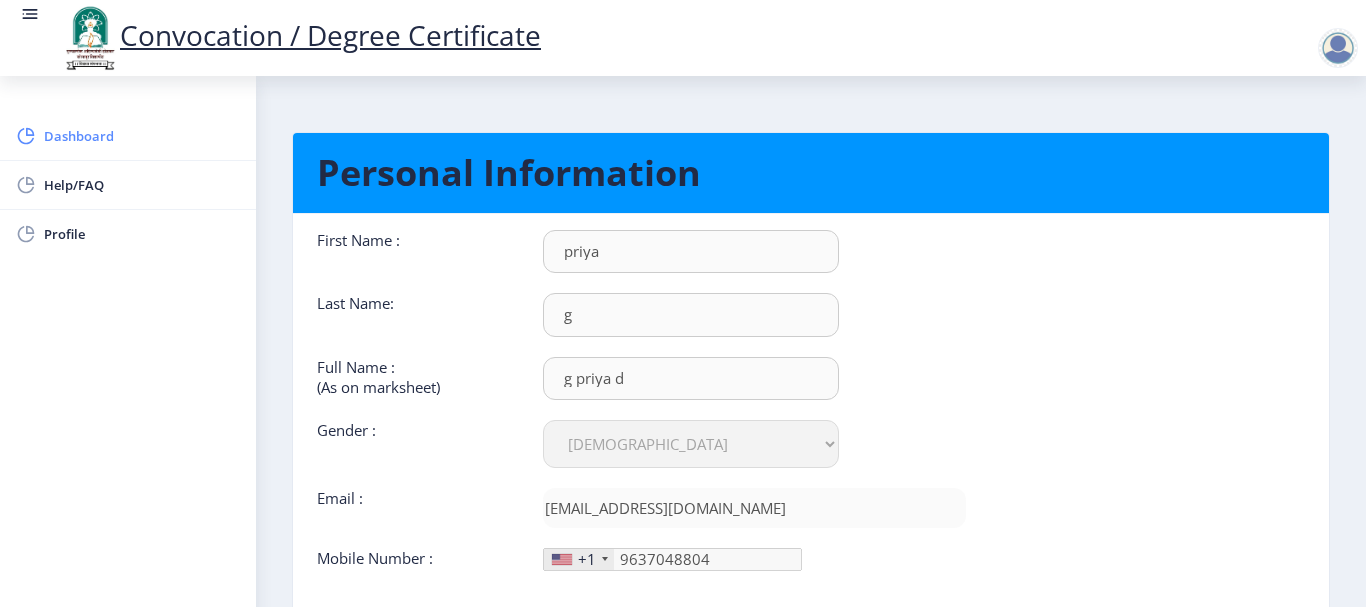 click on "Dashboard" 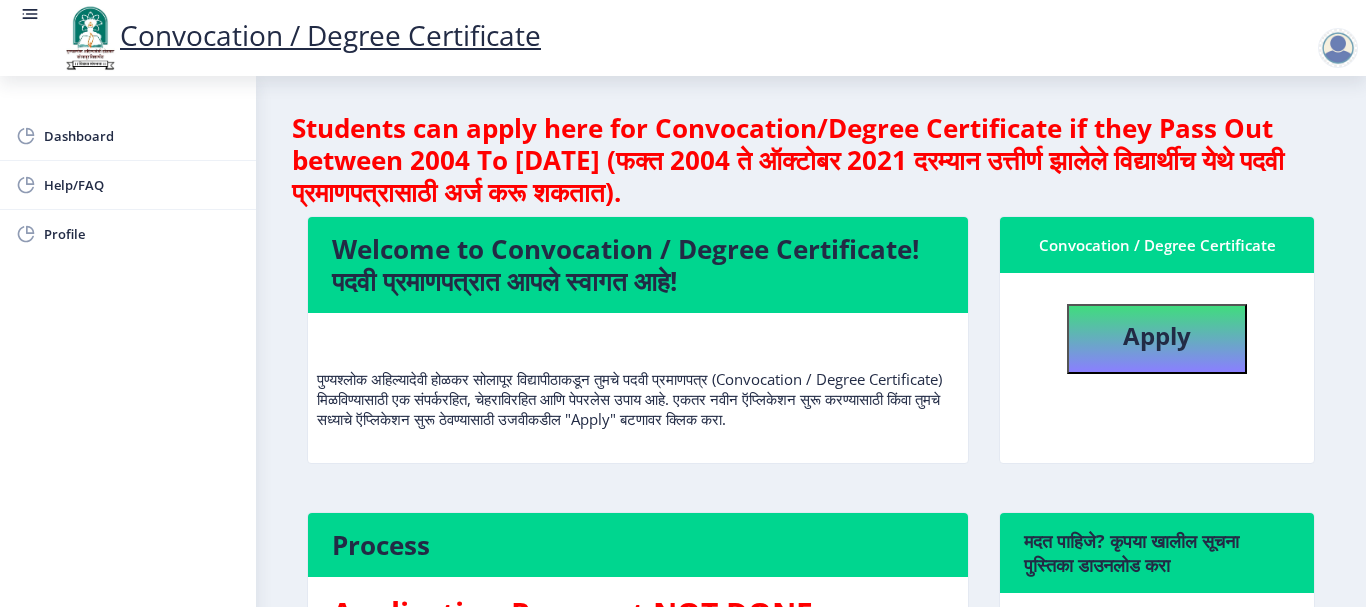 click 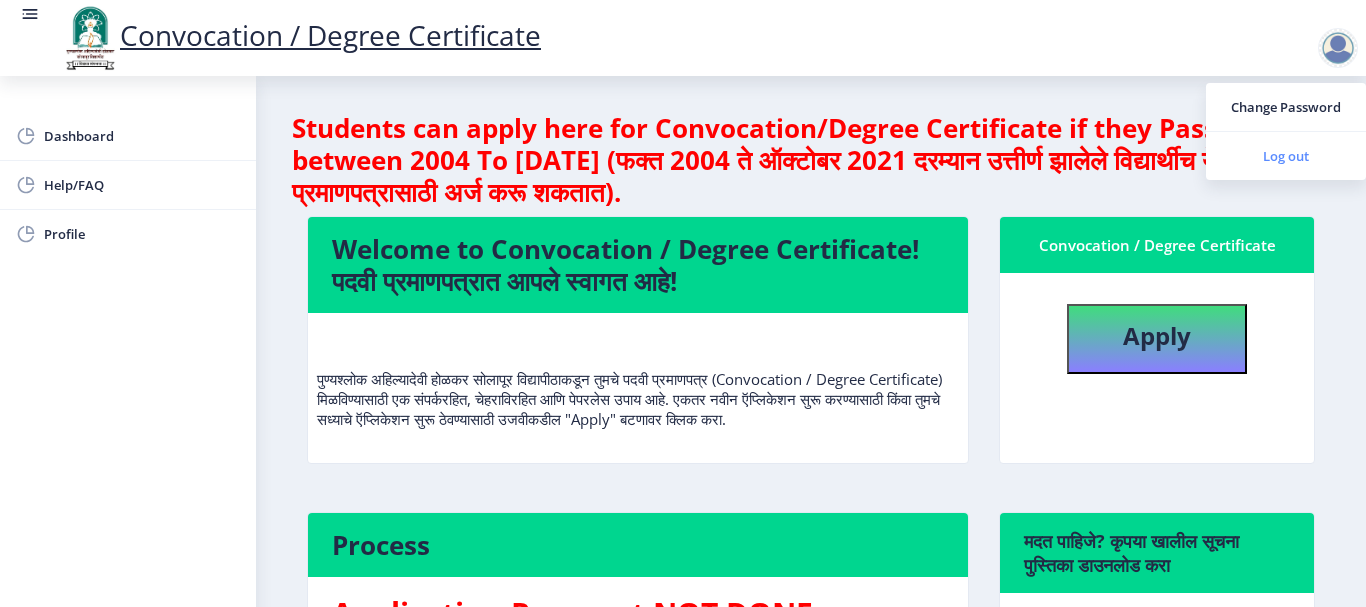 click on "Log out" at bounding box center [1286, 156] 